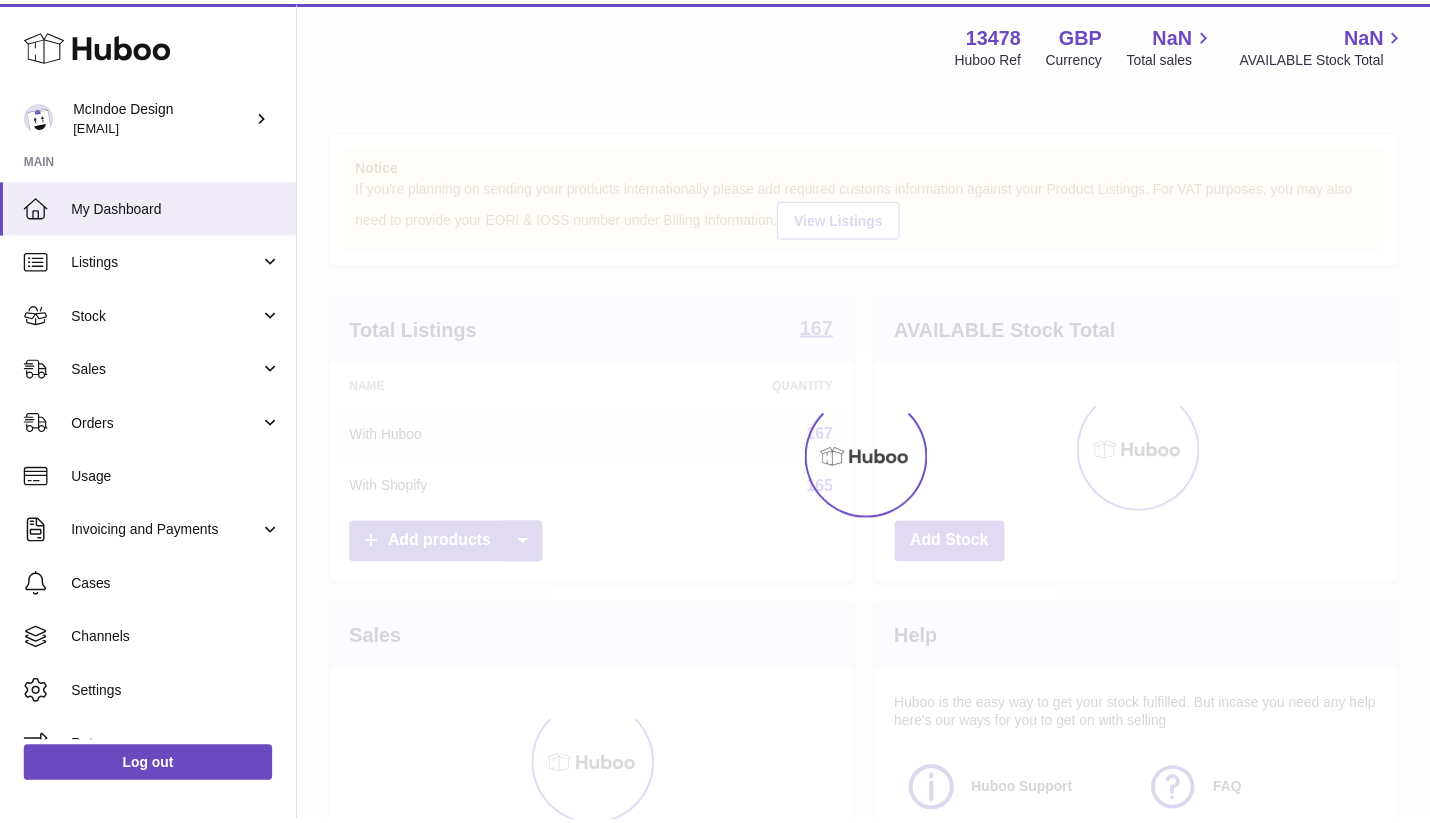 scroll, scrollTop: 0, scrollLeft: 0, axis: both 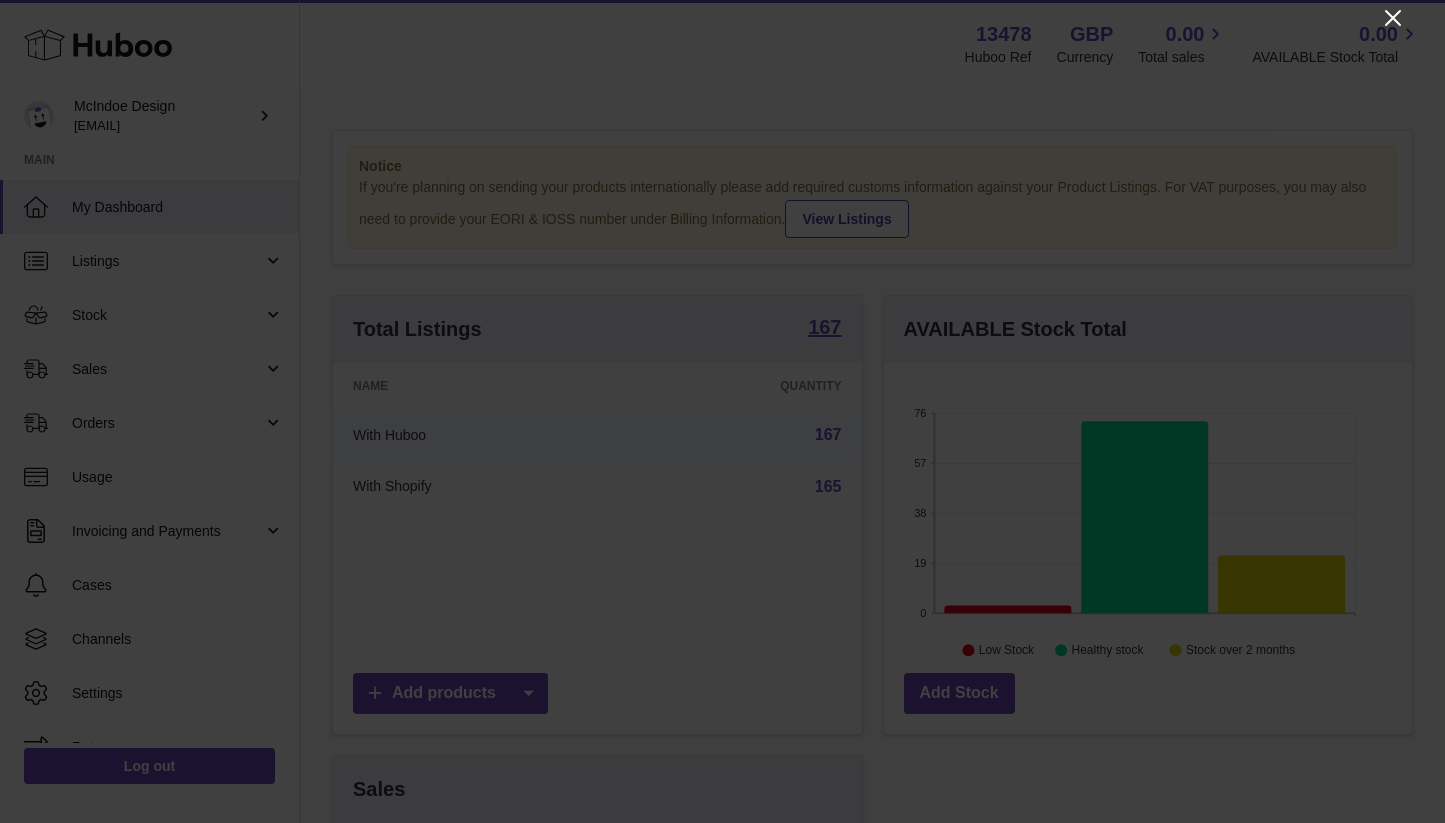 click 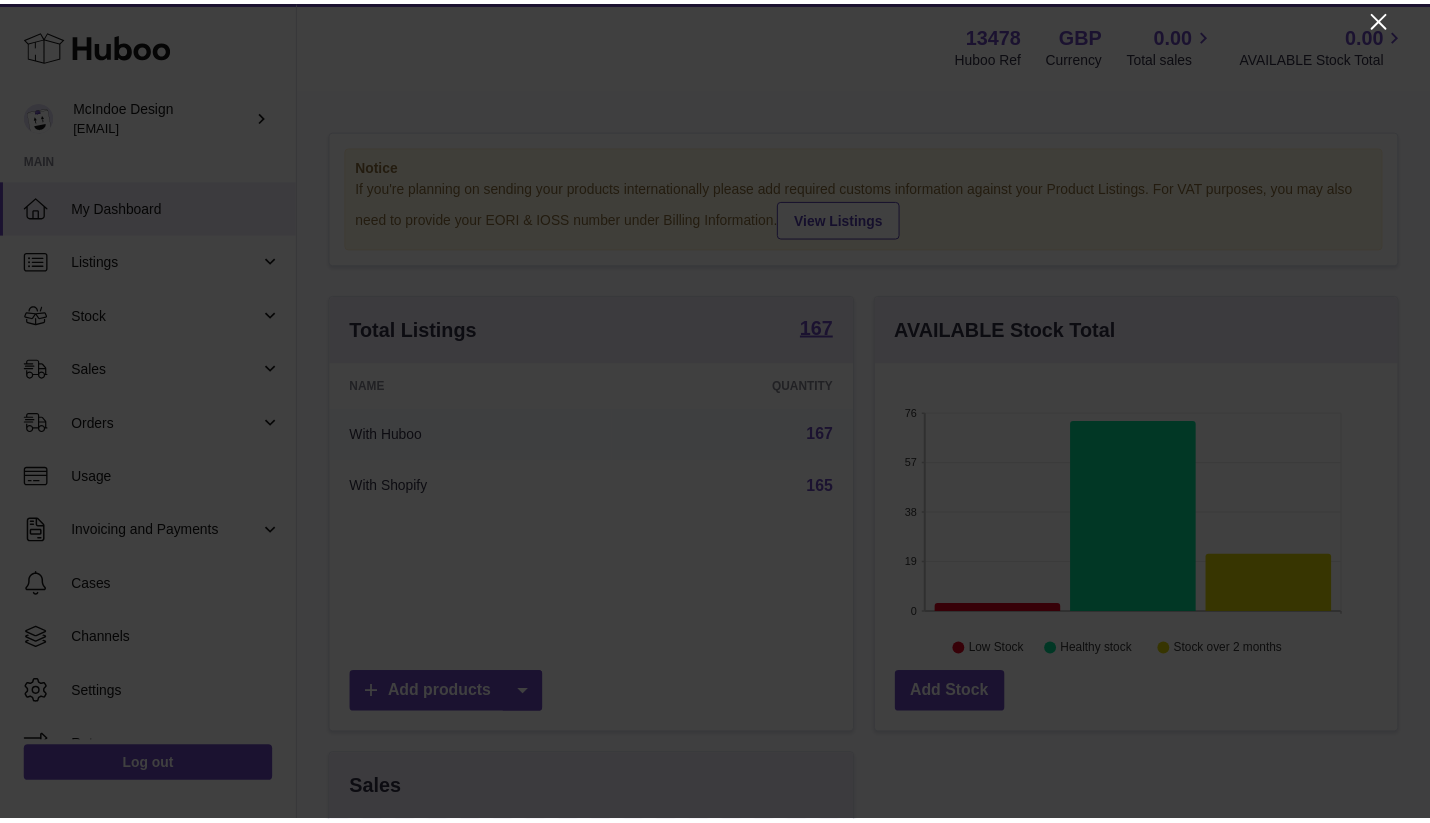 scroll, scrollTop: 312, scrollLeft: 521, axis: both 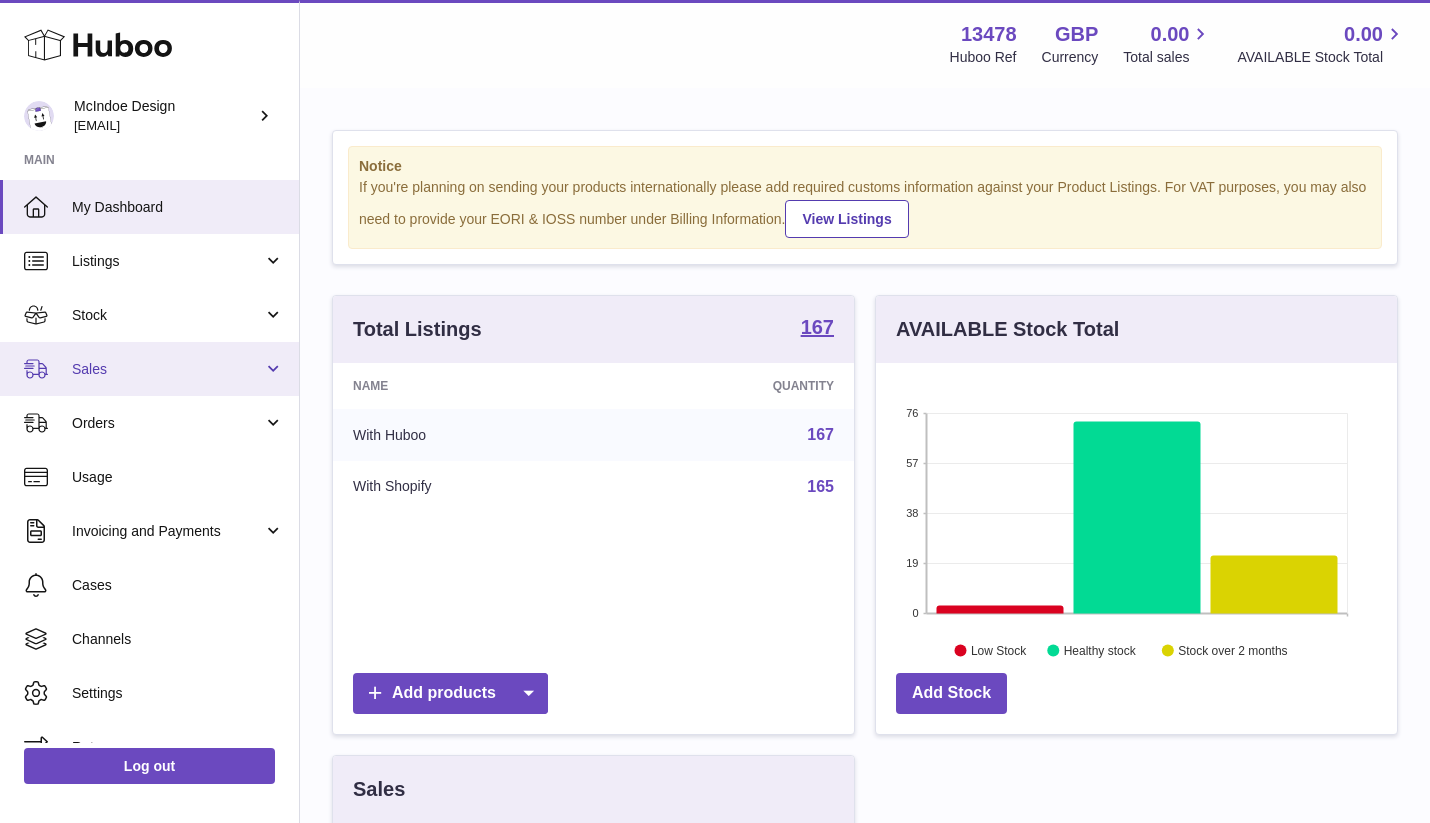 click on "Sales" at bounding box center (167, 369) 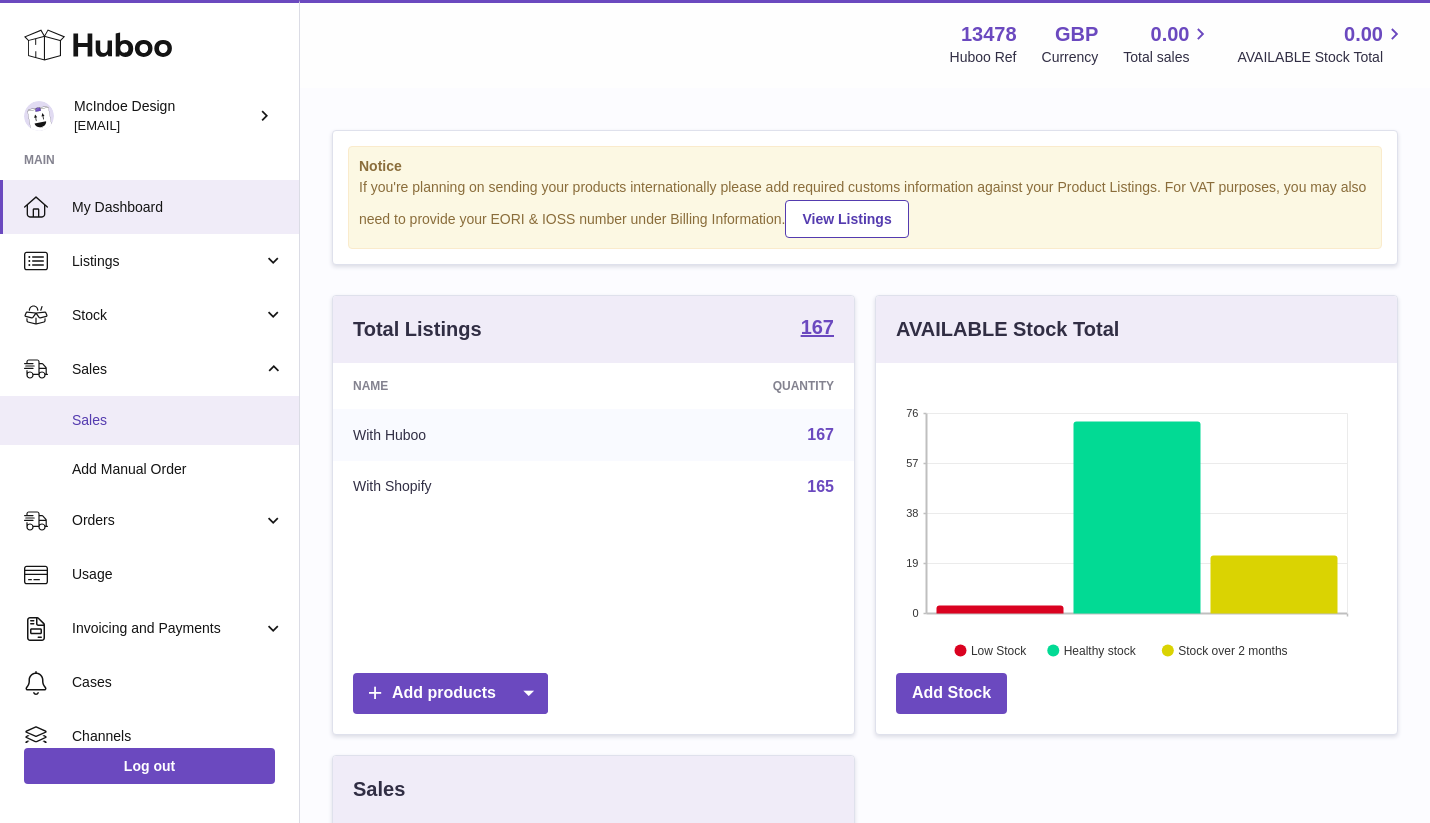 click on "Sales" at bounding box center [149, 420] 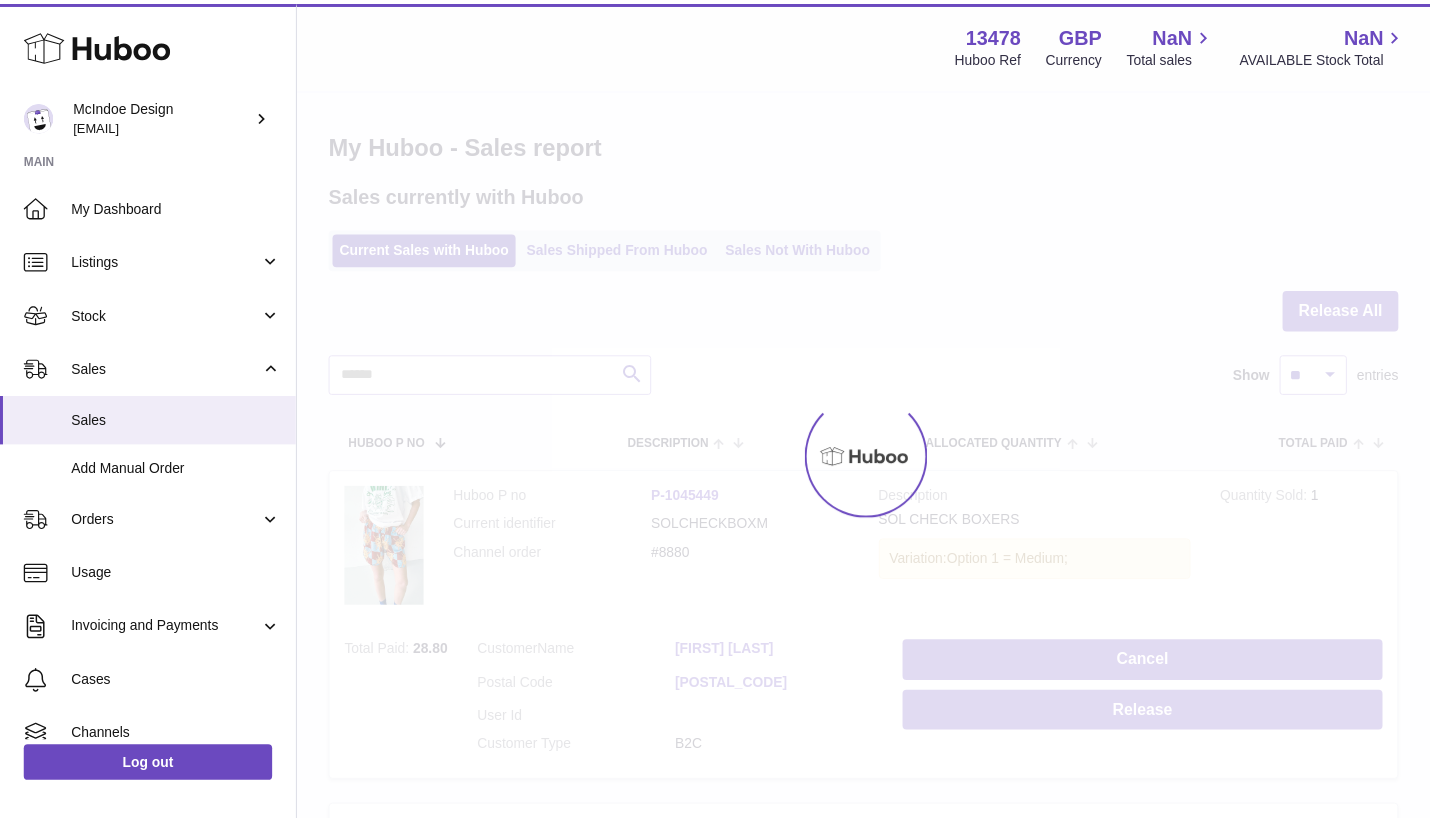 scroll, scrollTop: 0, scrollLeft: 0, axis: both 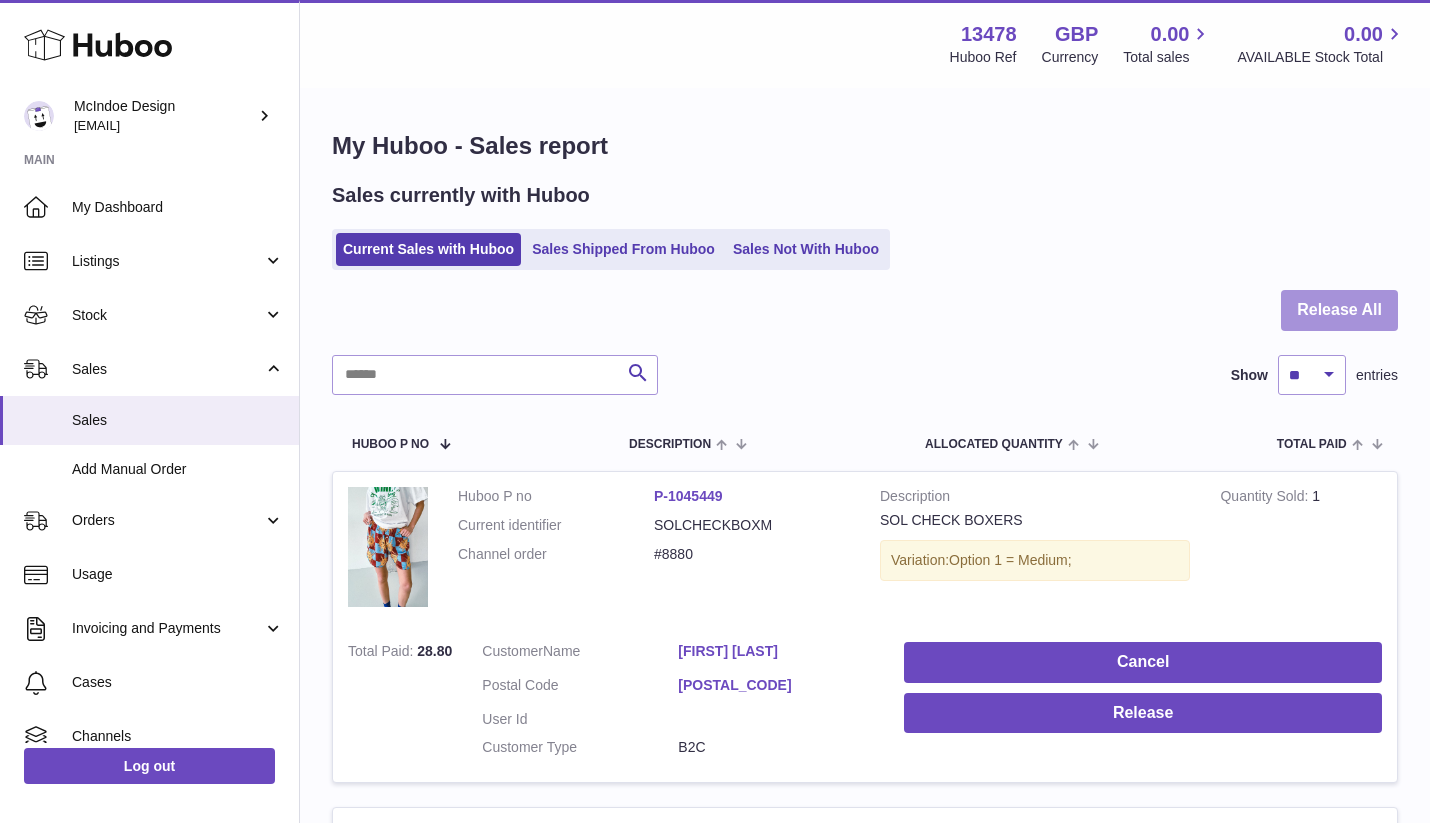 click on "Release All" at bounding box center [1339, 310] 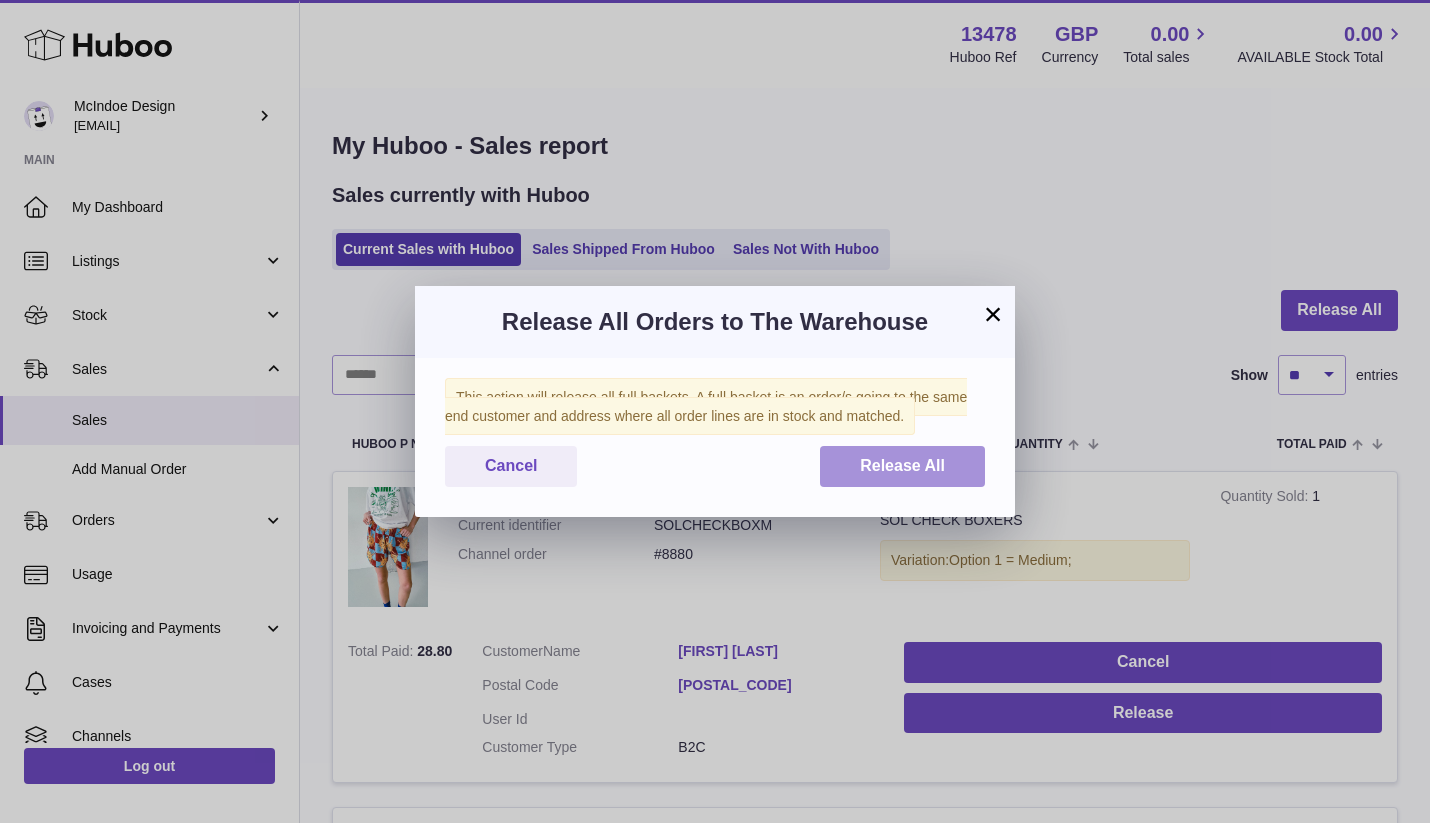 click on "Release All" at bounding box center (902, 465) 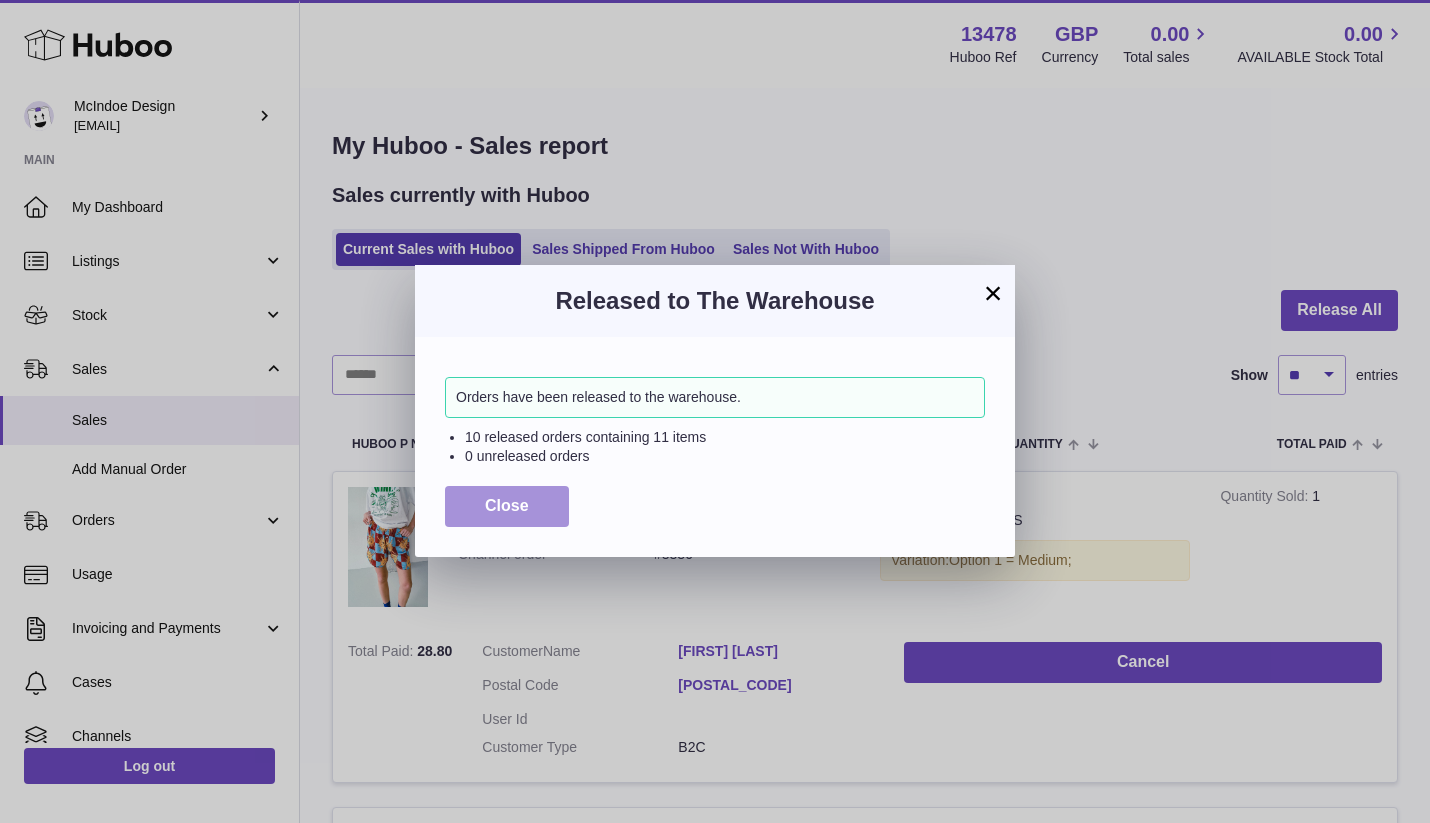 click on "Close" at bounding box center (507, 506) 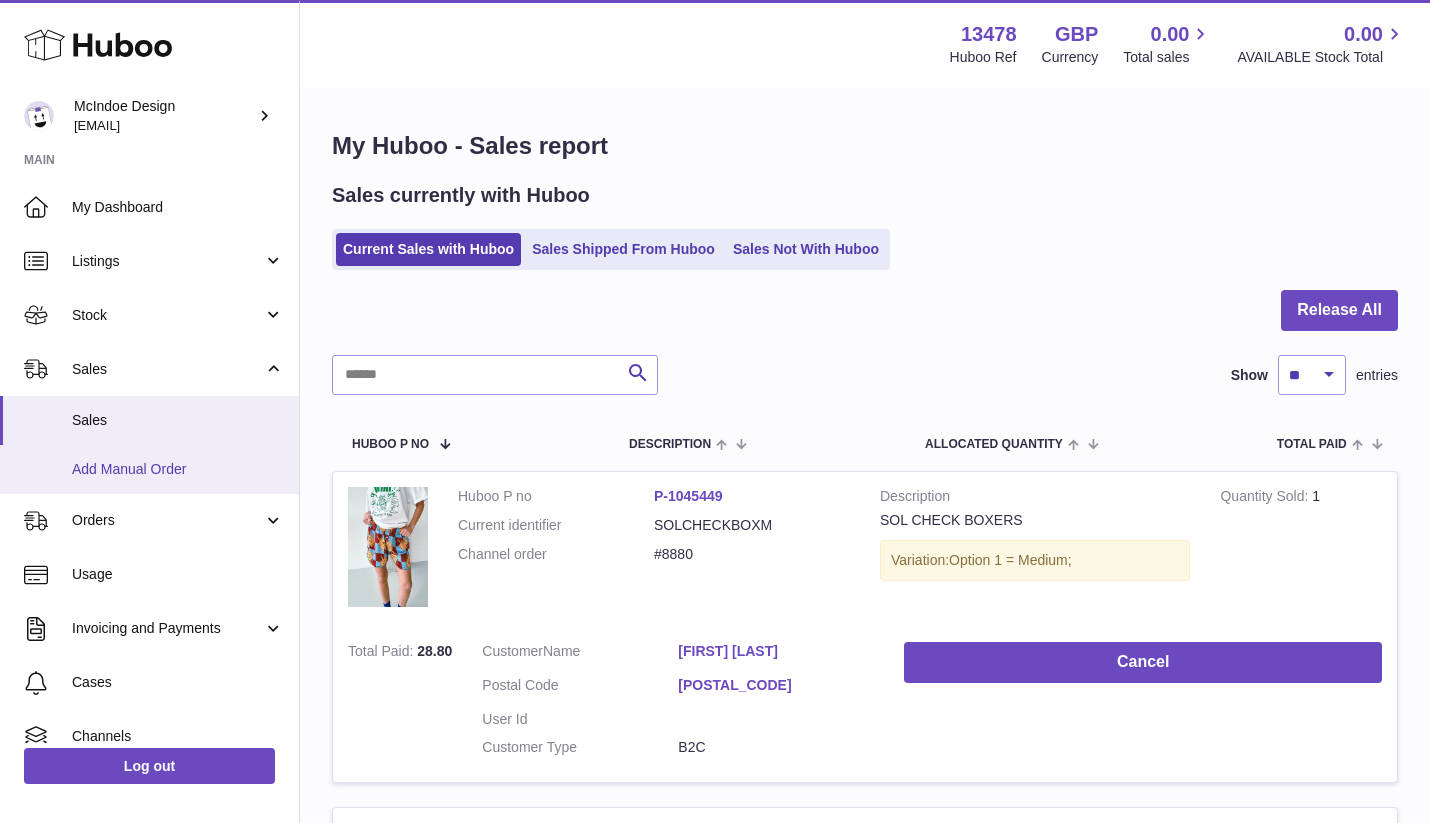 click on "Add Manual Order" at bounding box center (149, 469) 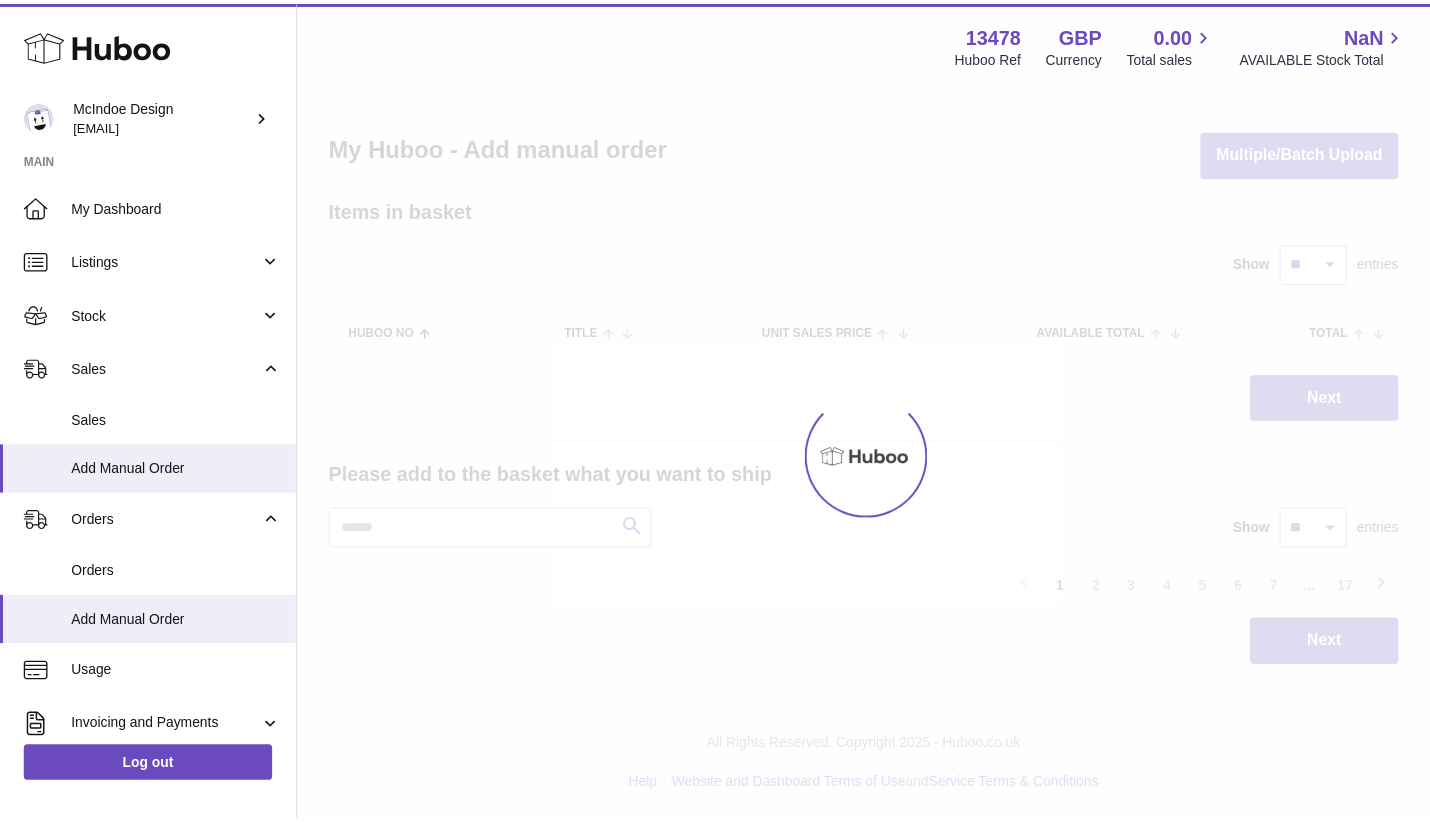 scroll, scrollTop: 0, scrollLeft: 0, axis: both 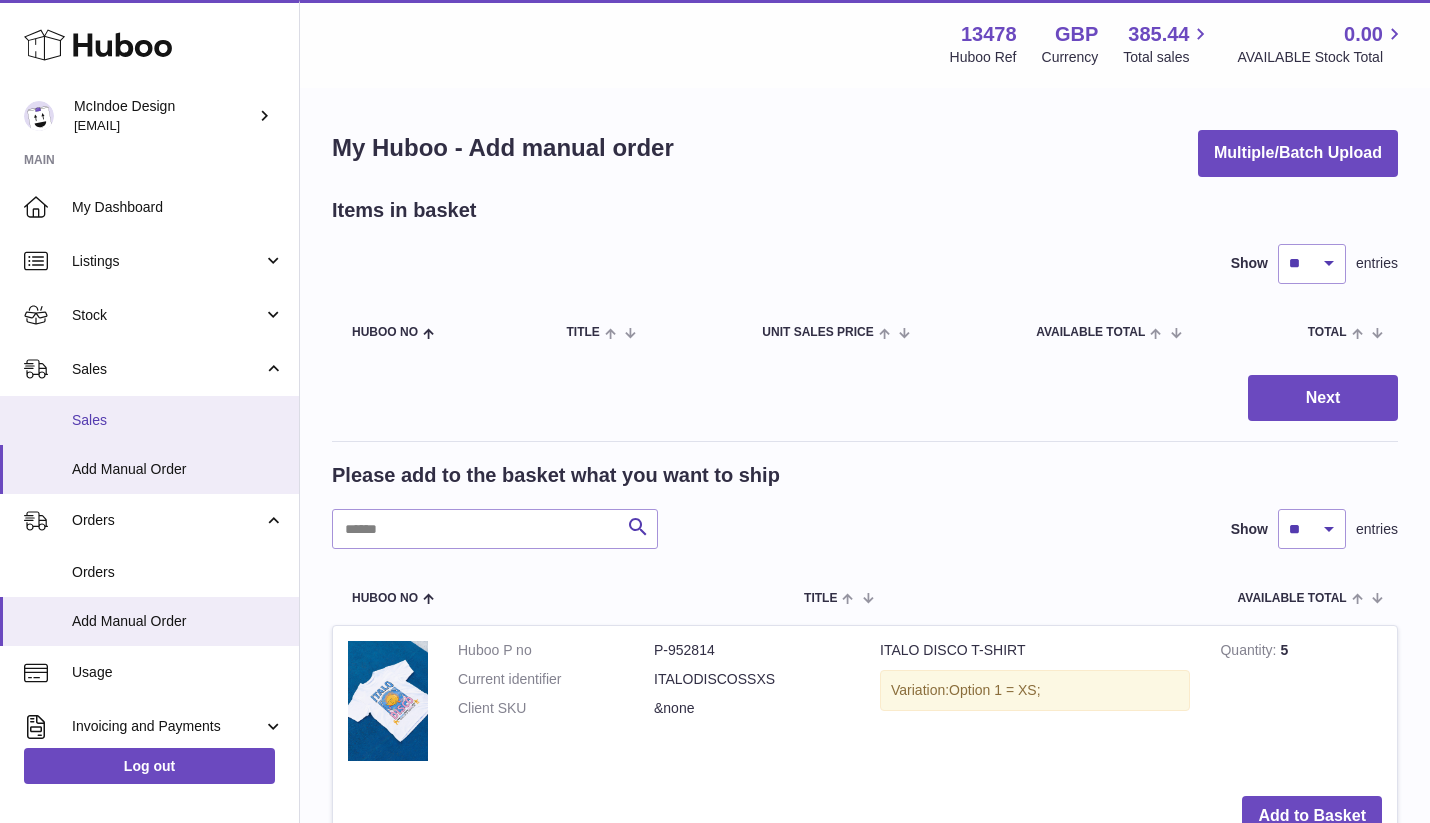click on "Sales" at bounding box center [149, 420] 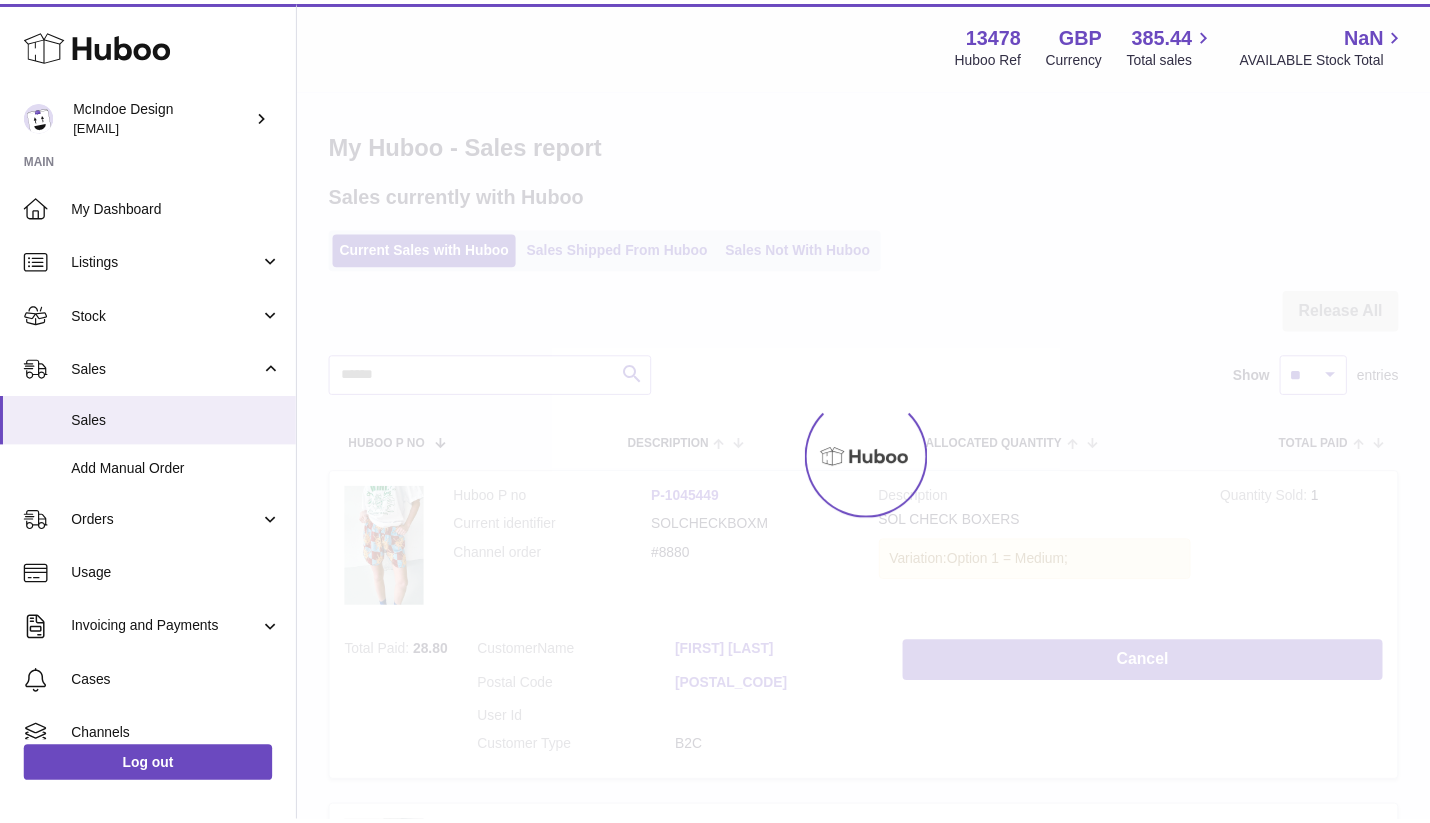 scroll, scrollTop: 0, scrollLeft: 0, axis: both 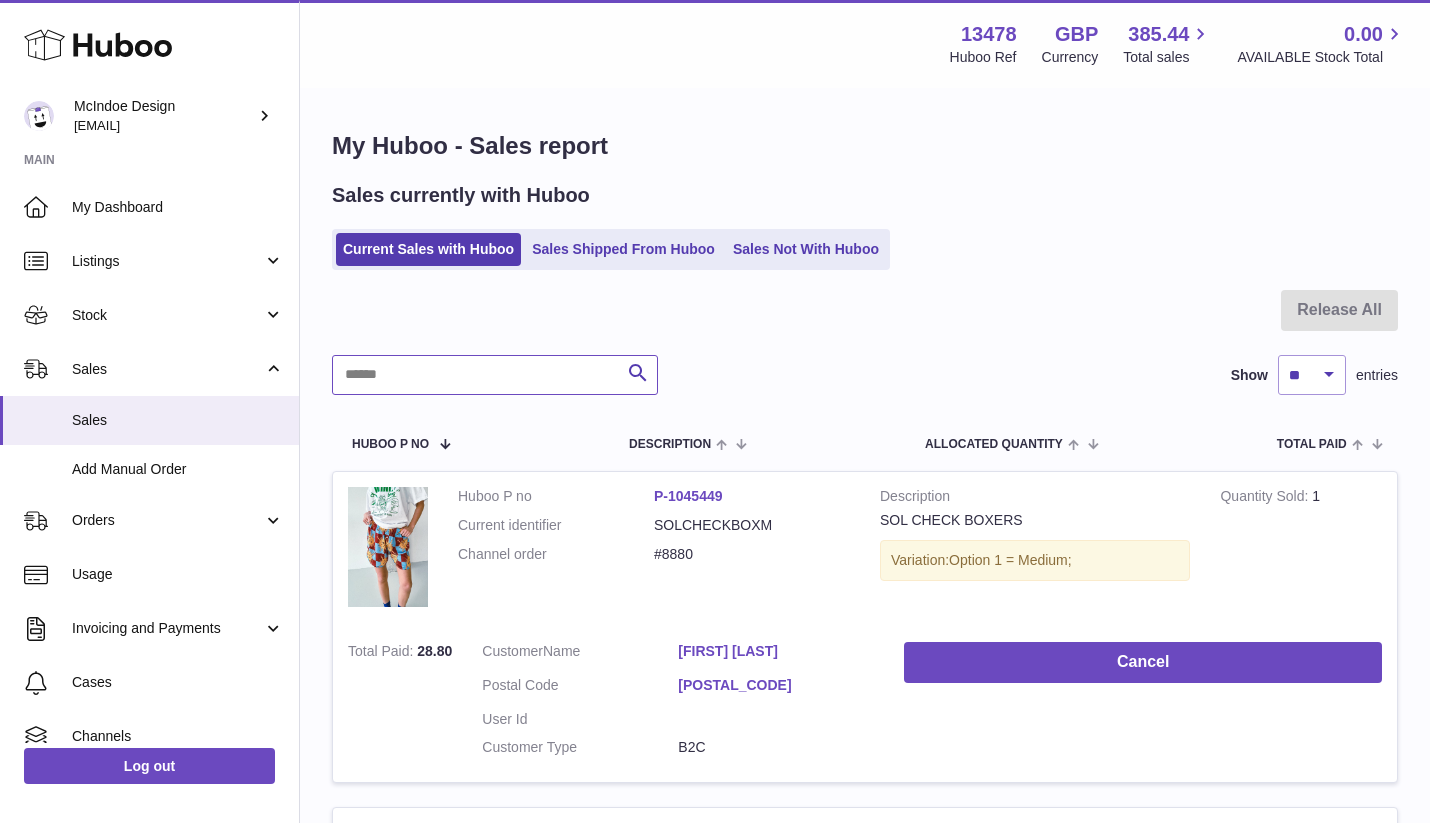 click at bounding box center (495, 375) 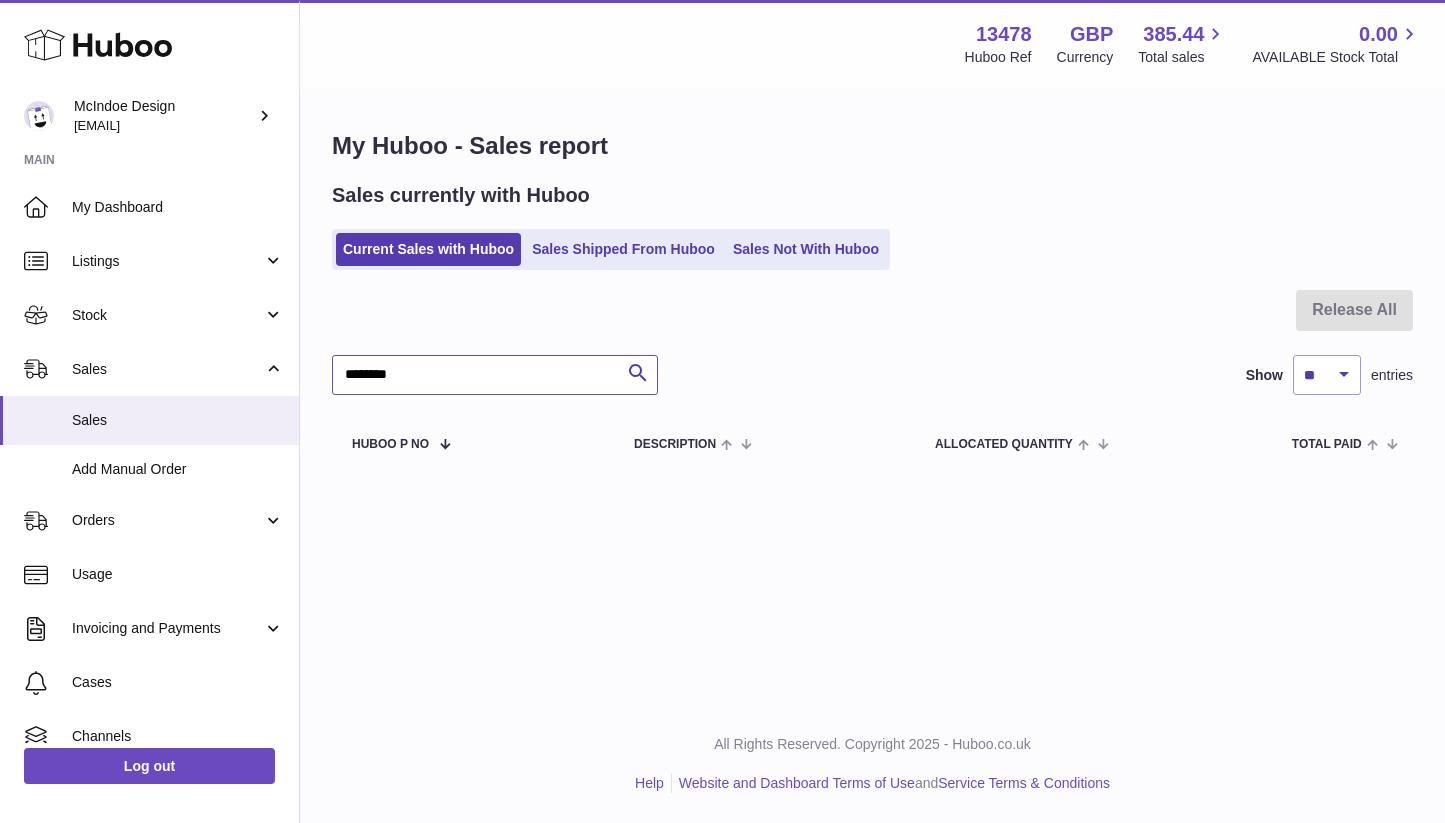 click on "********" at bounding box center (495, 375) 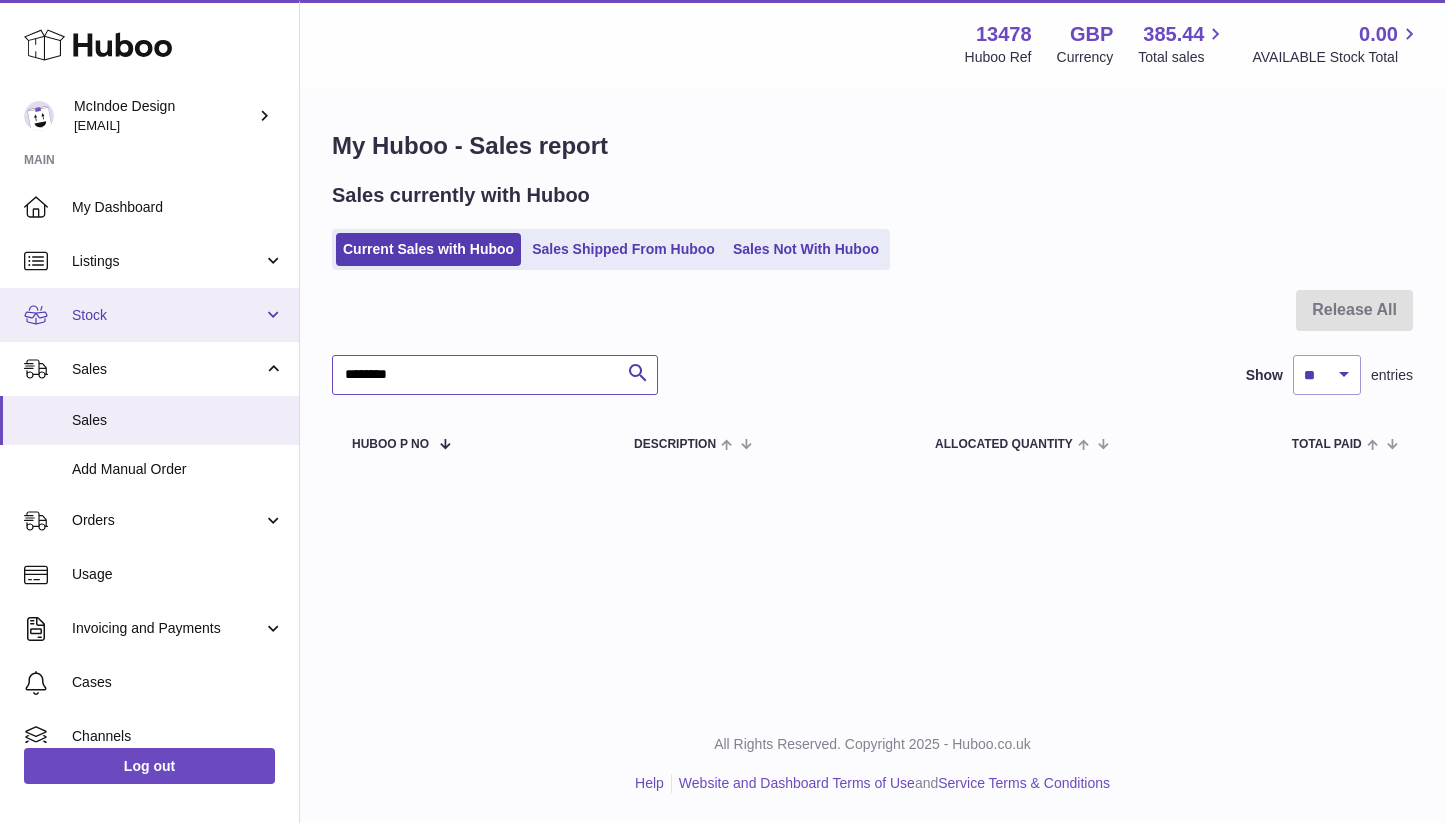 drag, startPoint x: 447, startPoint y: 380, endPoint x: 16, endPoint y: 305, distance: 437.47687 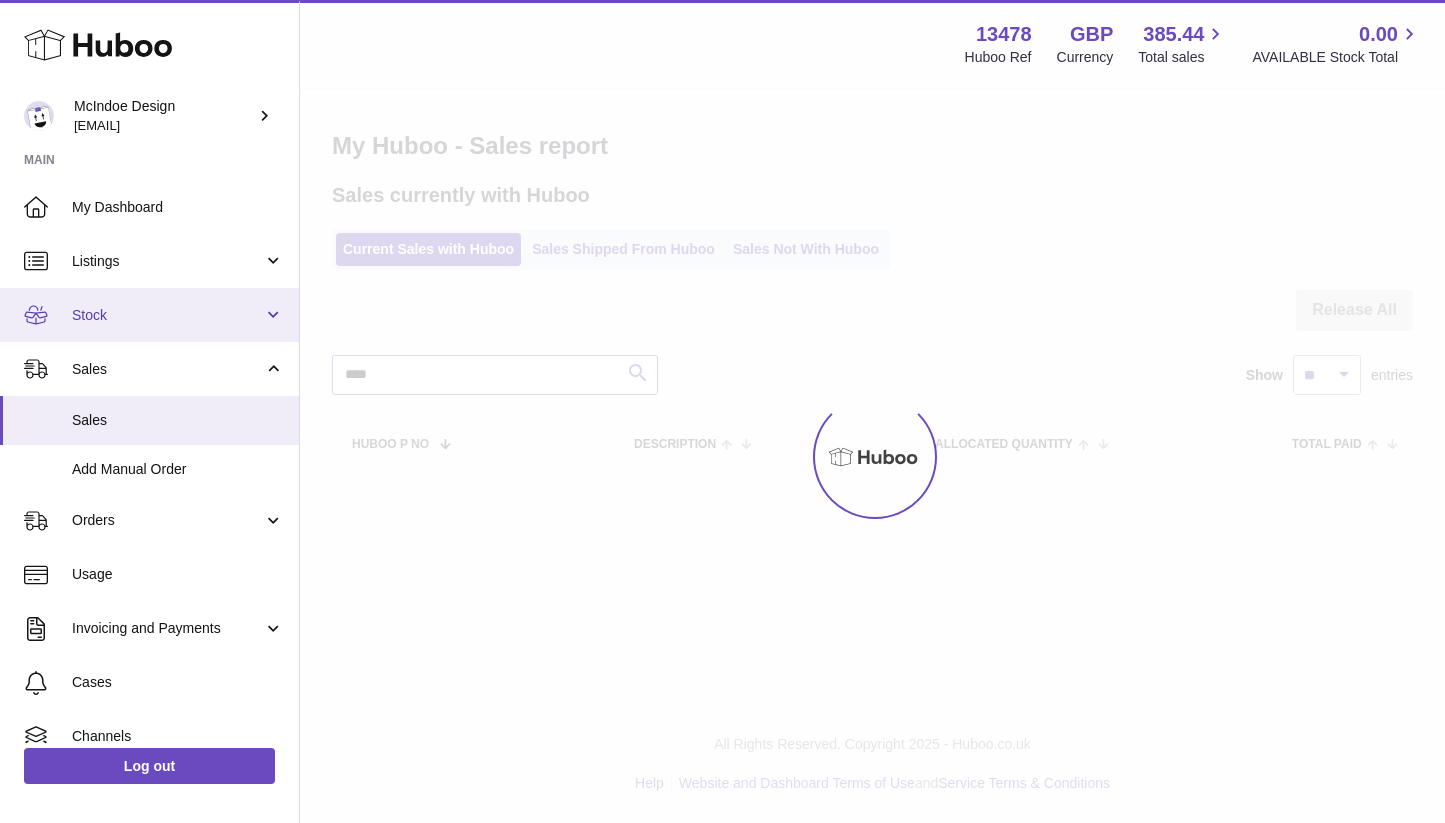 type on "****" 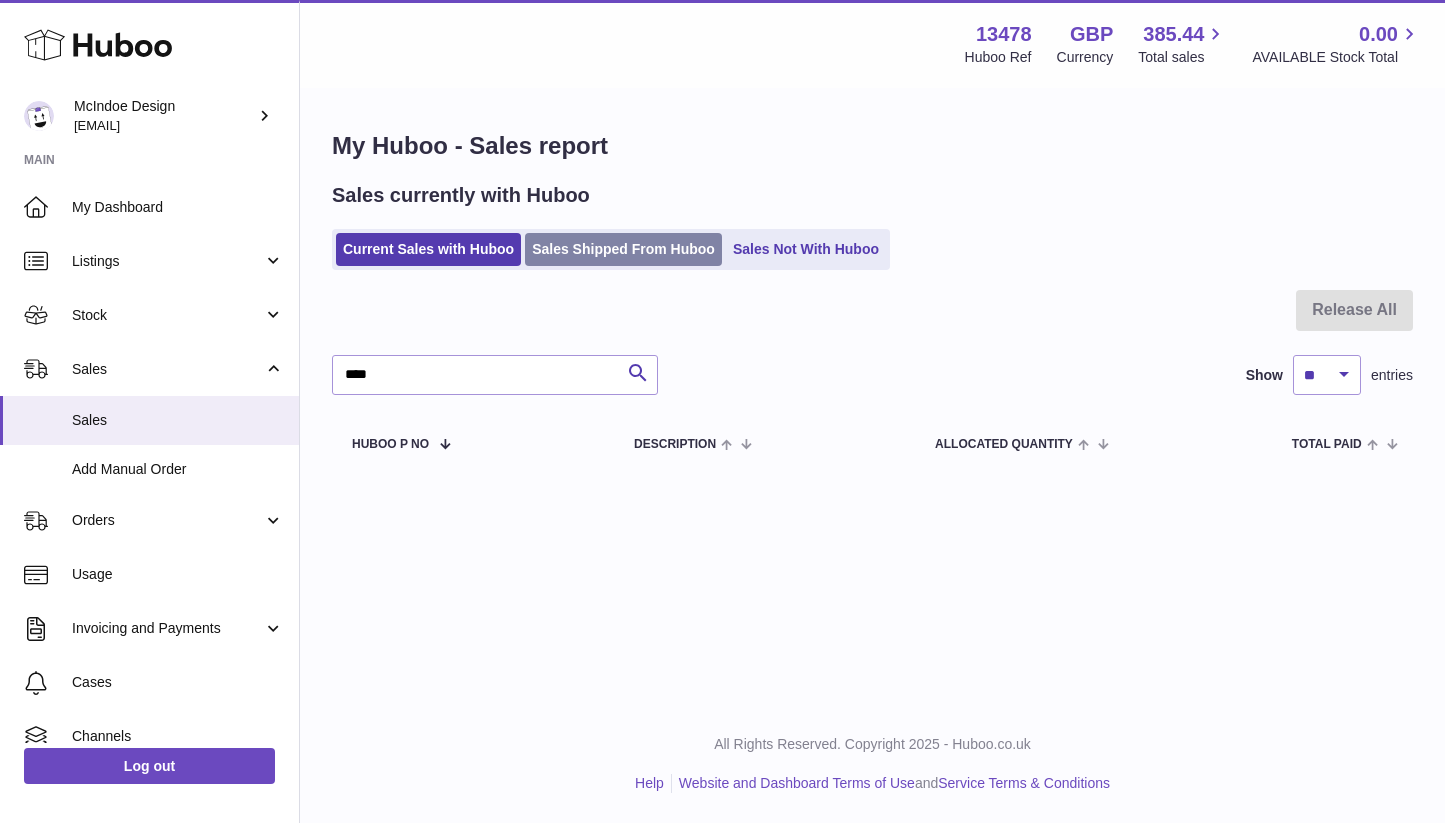 click on "Sales Shipped From Huboo" at bounding box center (623, 249) 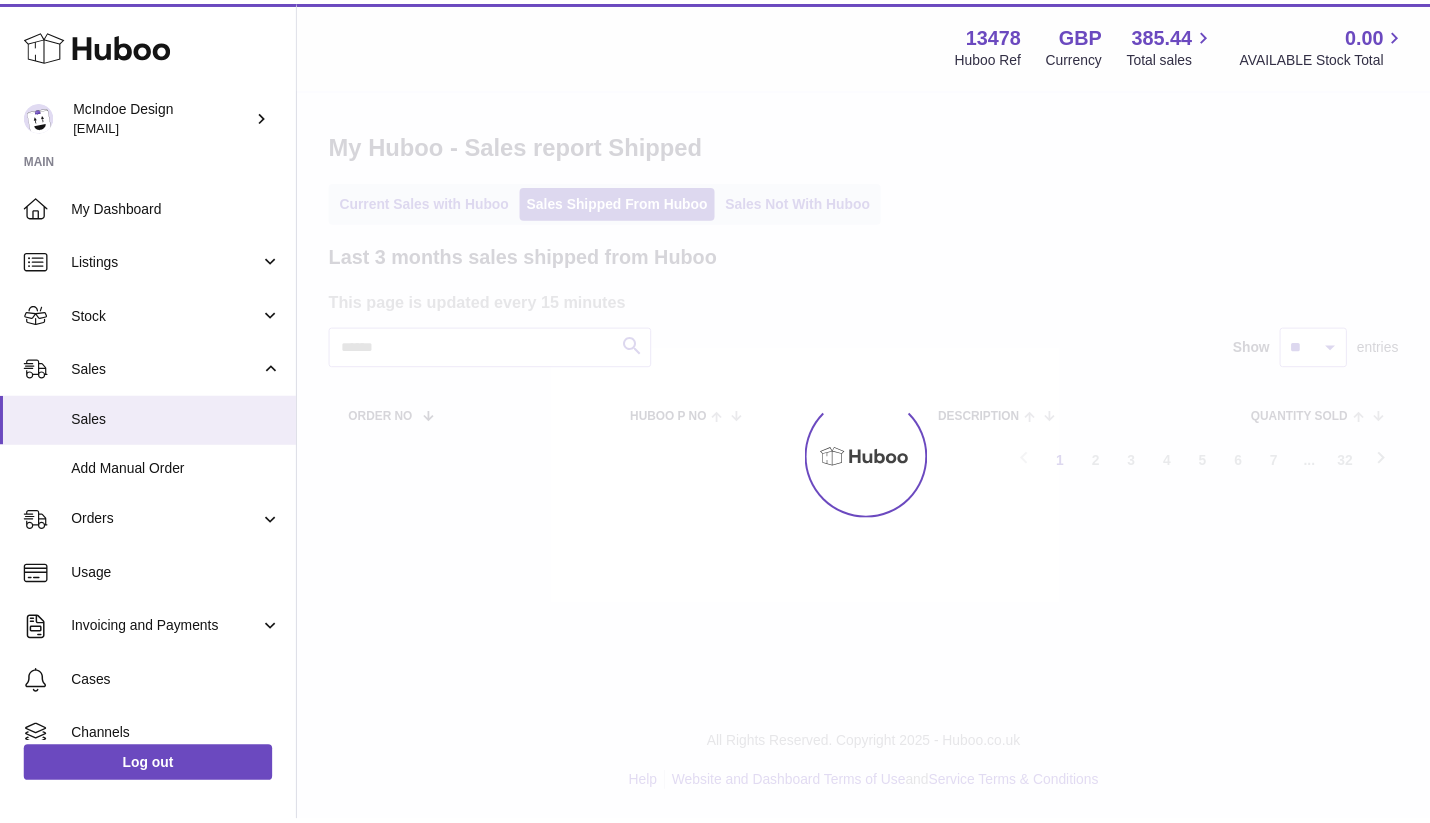 scroll, scrollTop: 0, scrollLeft: 0, axis: both 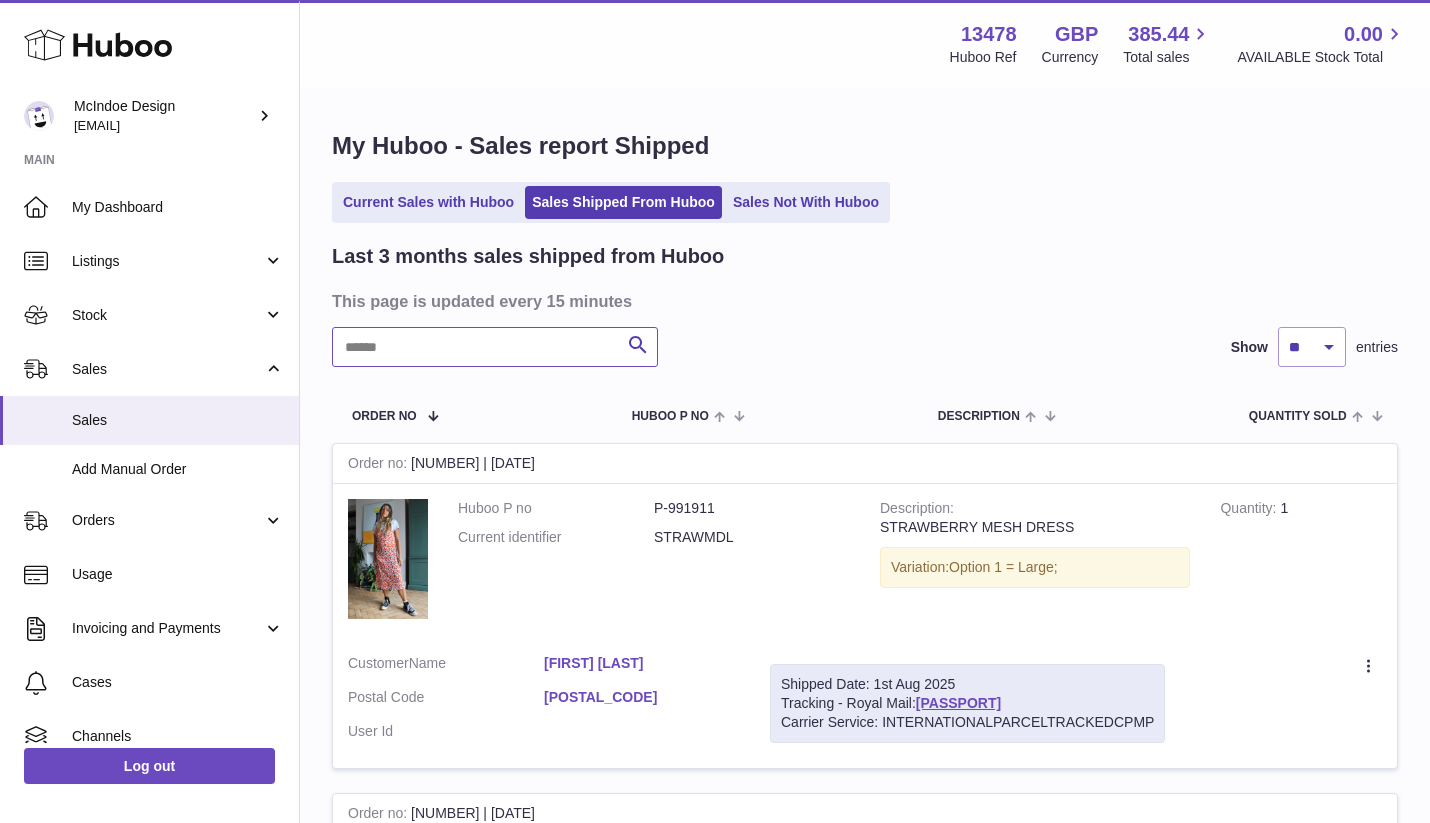 click at bounding box center (495, 347) 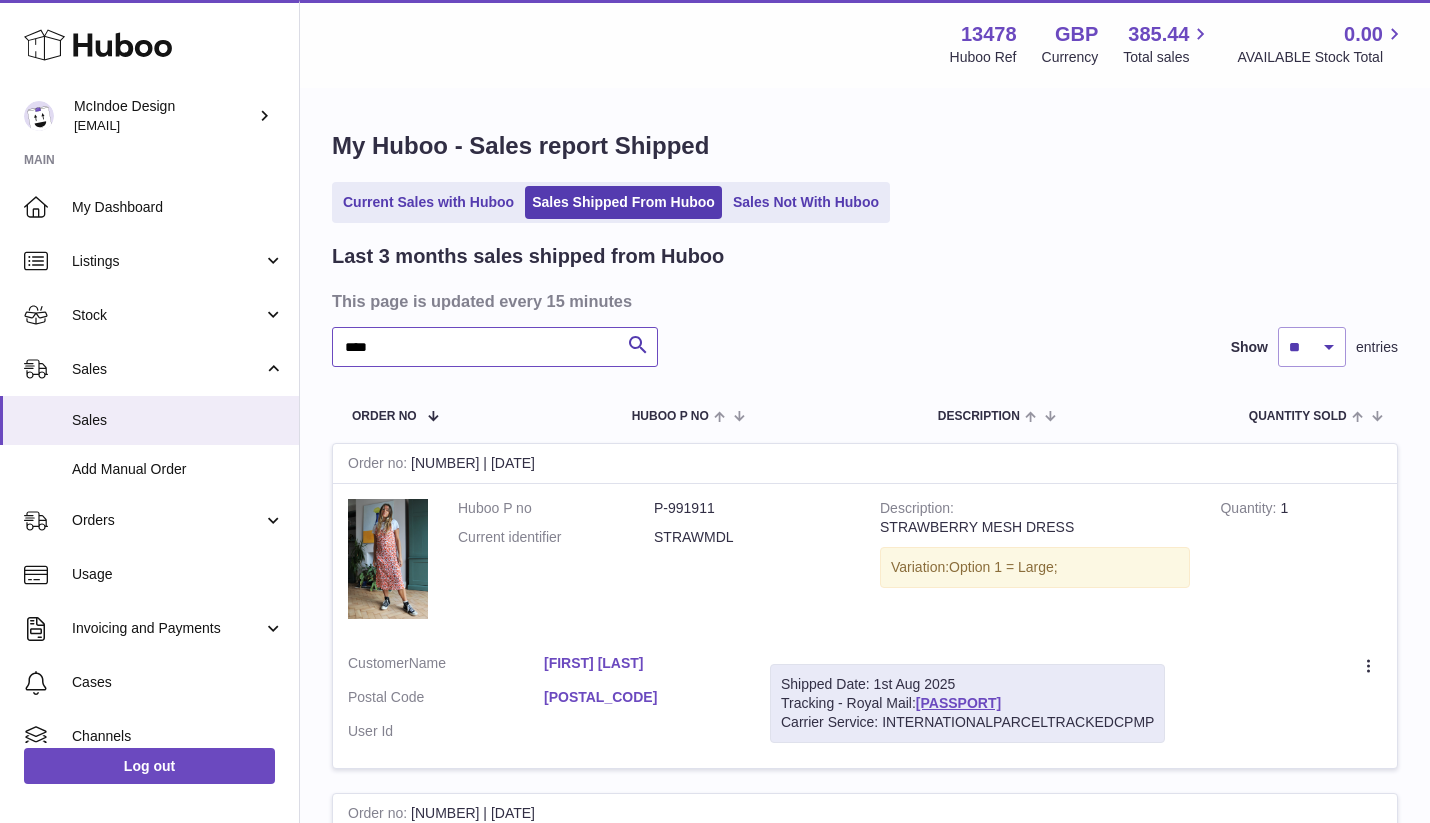 type on "****" 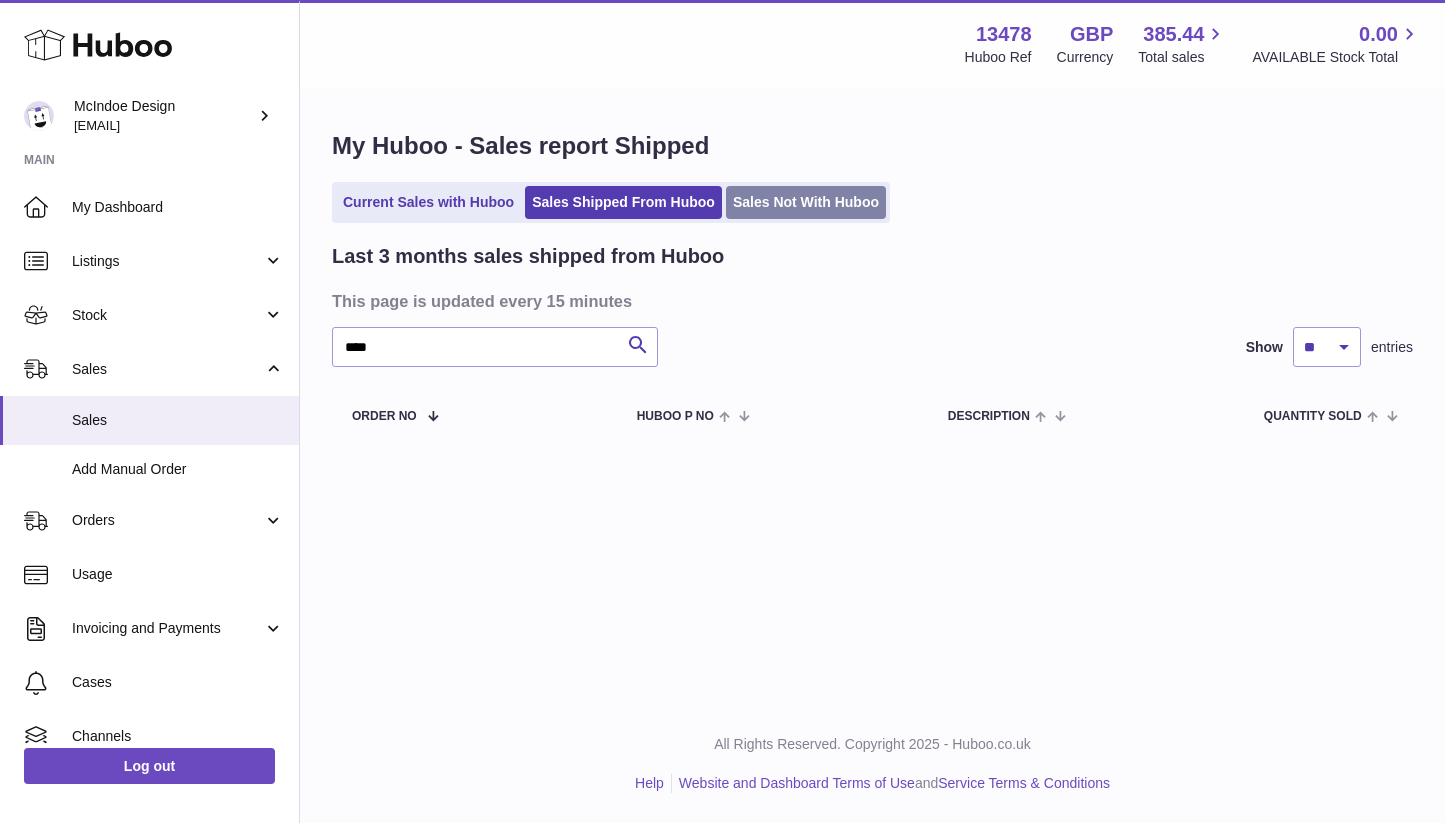 click on "Sales Not With Huboo" at bounding box center [806, 202] 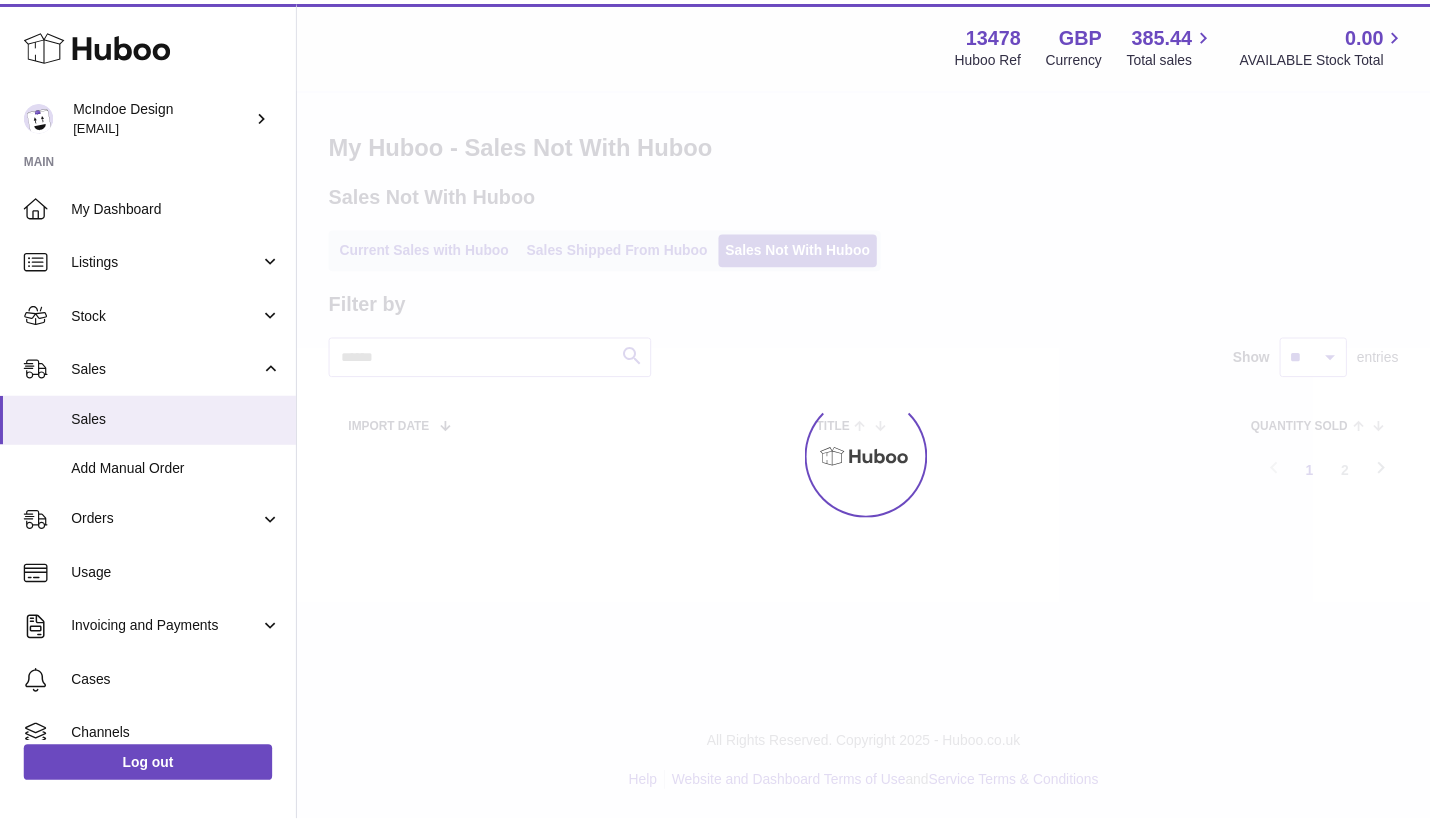scroll, scrollTop: 0, scrollLeft: 0, axis: both 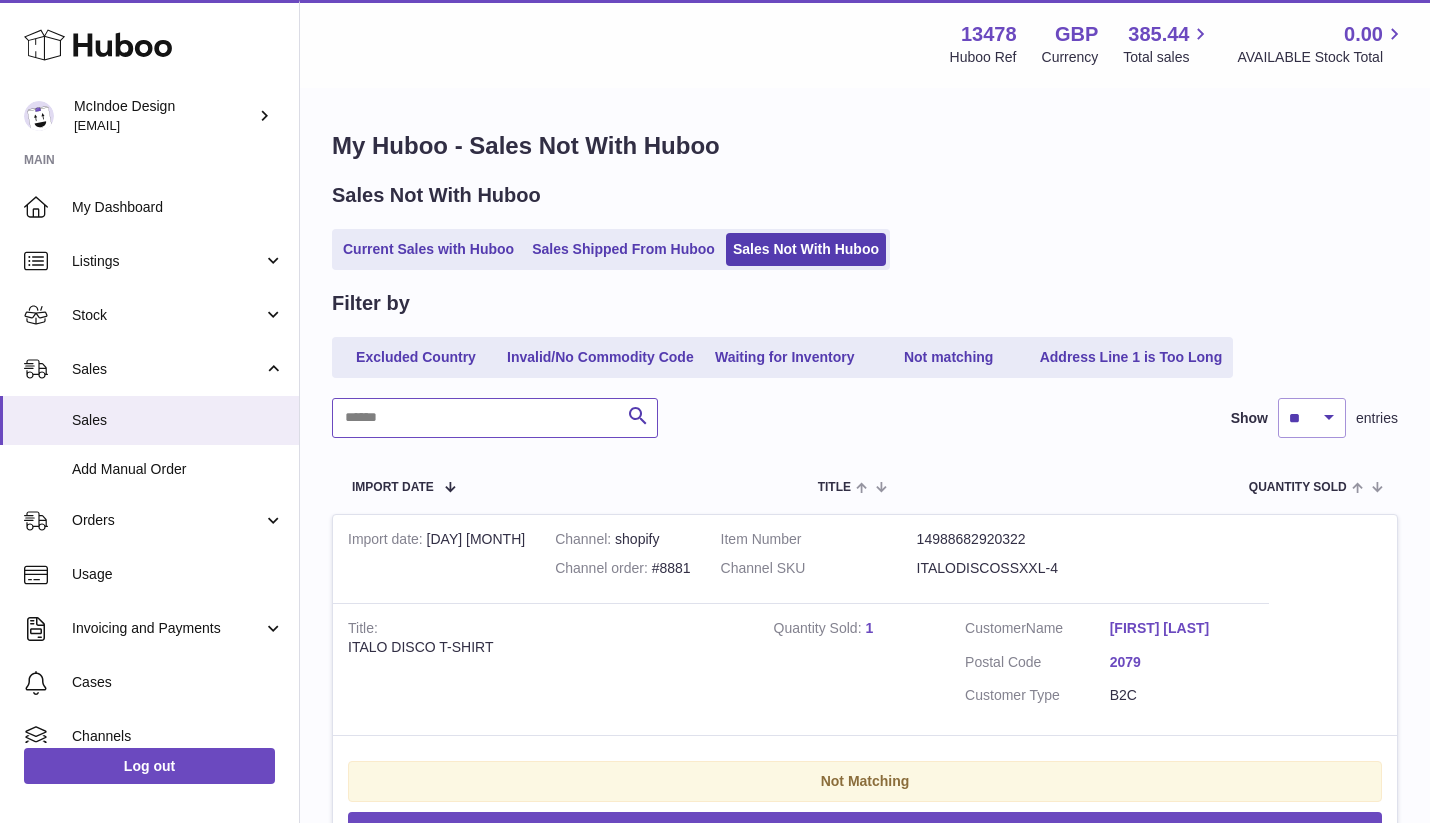 click at bounding box center [495, 418] 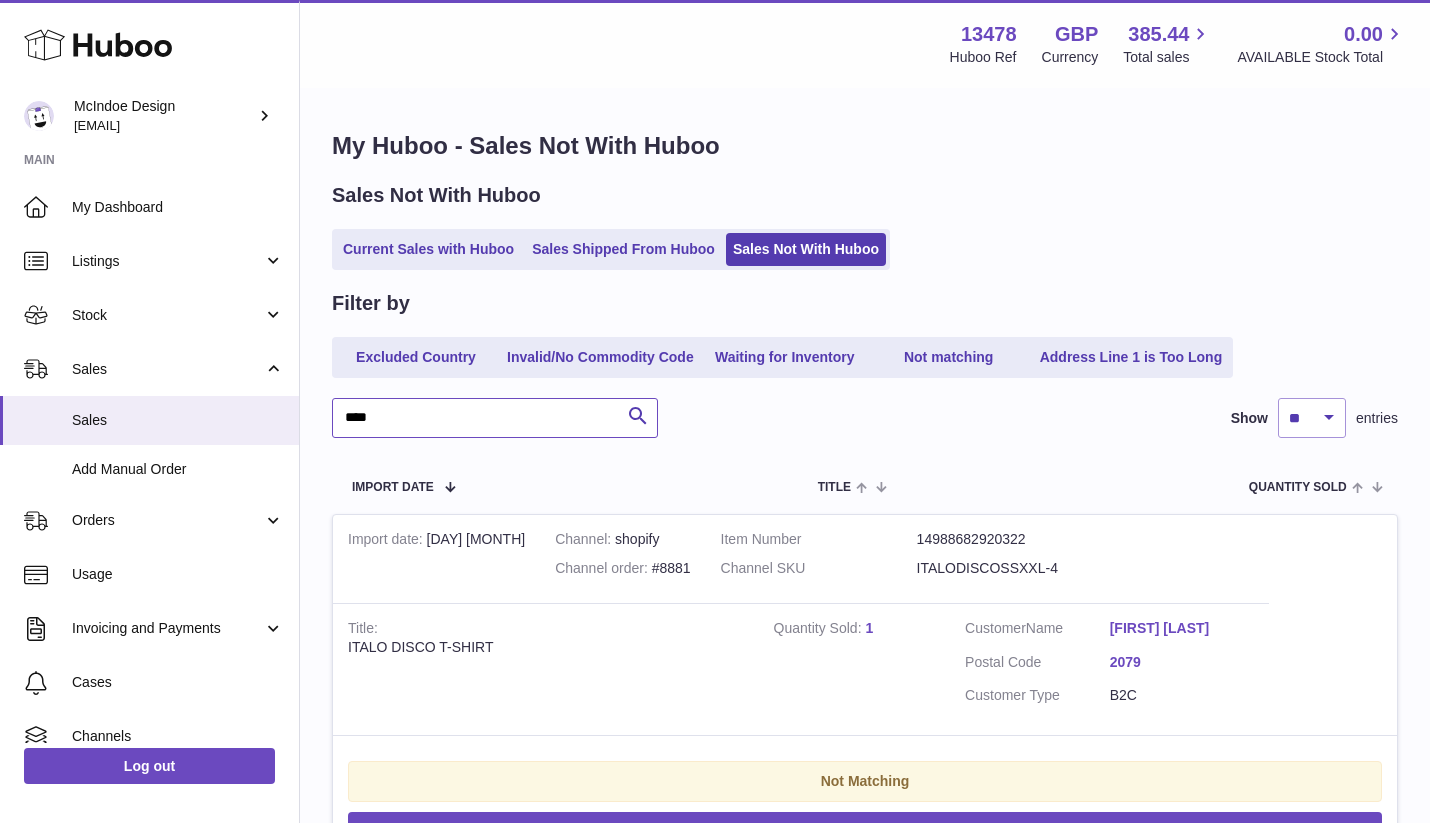 type on "****" 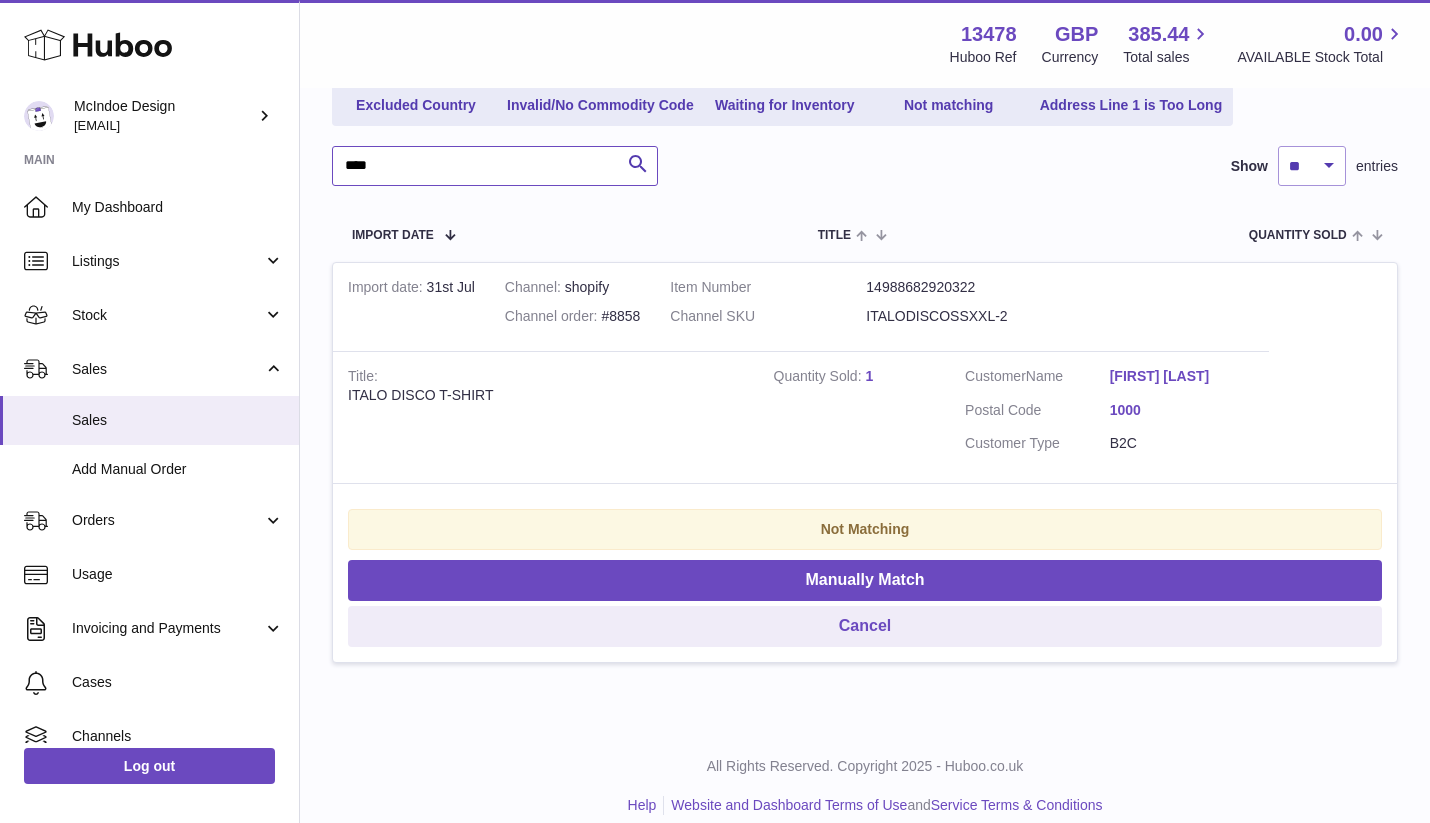 scroll, scrollTop: 274, scrollLeft: 0, axis: vertical 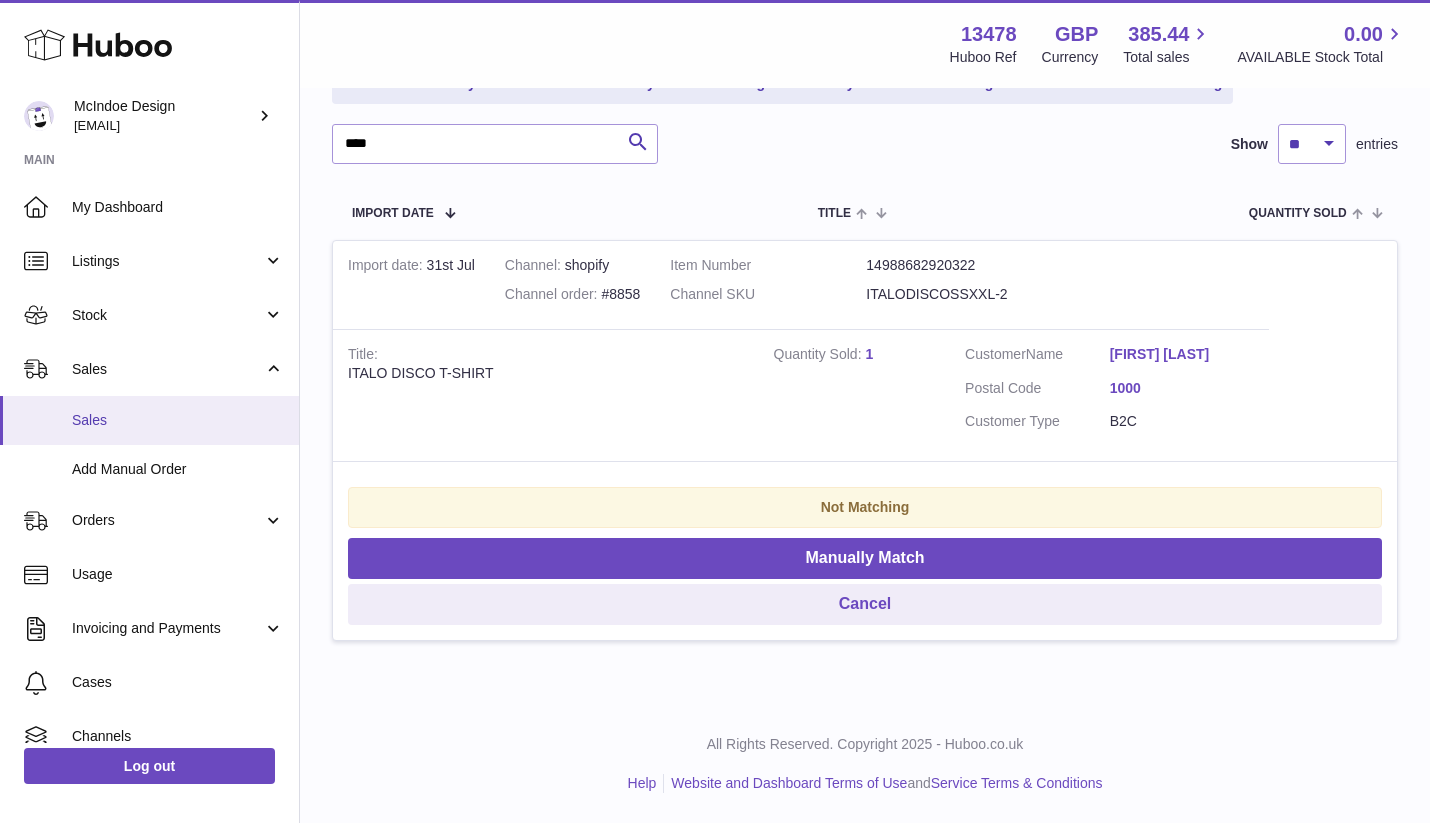 click on "Sales" at bounding box center (149, 420) 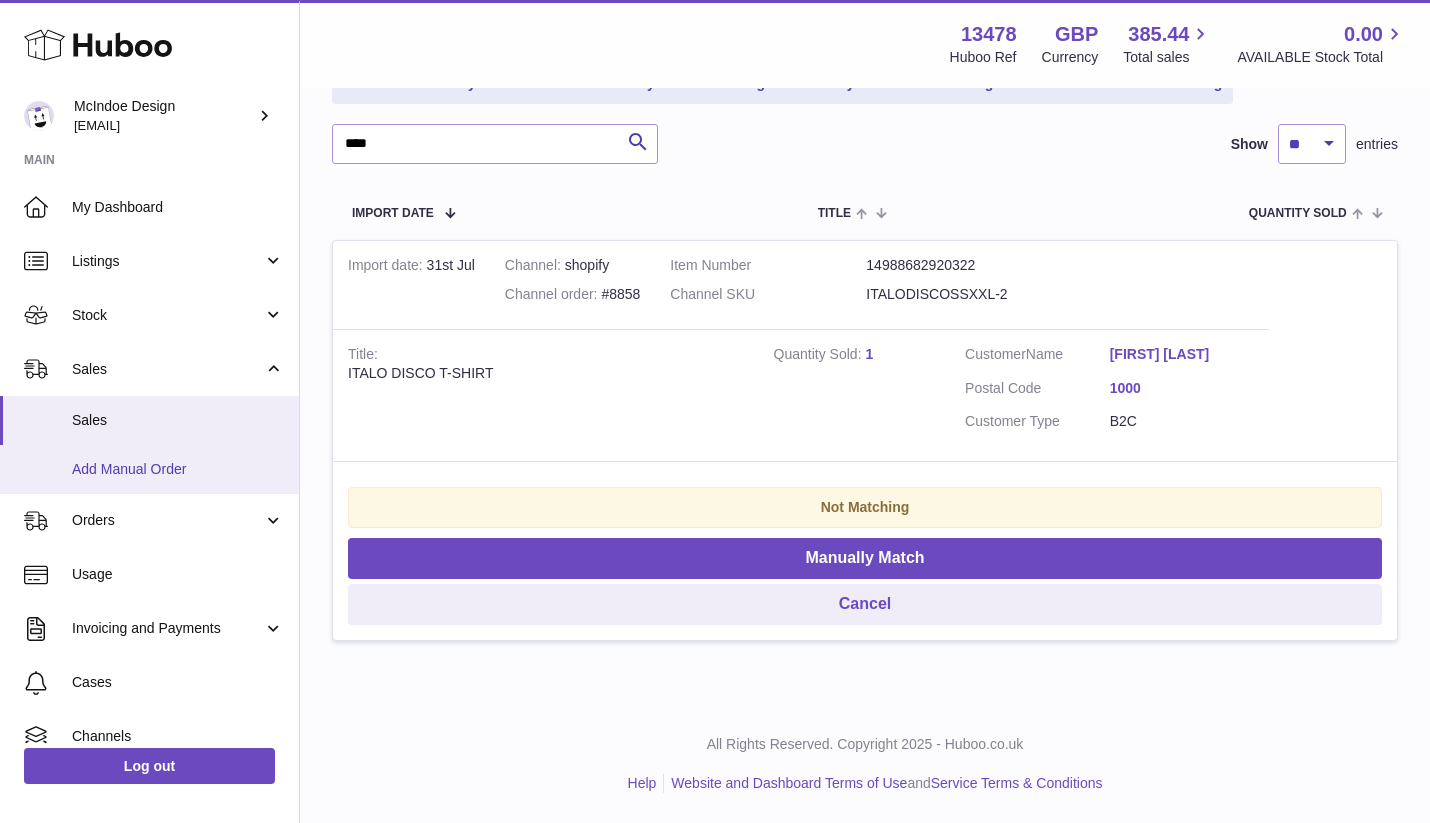 click on "Add Manual Order" at bounding box center (178, 469) 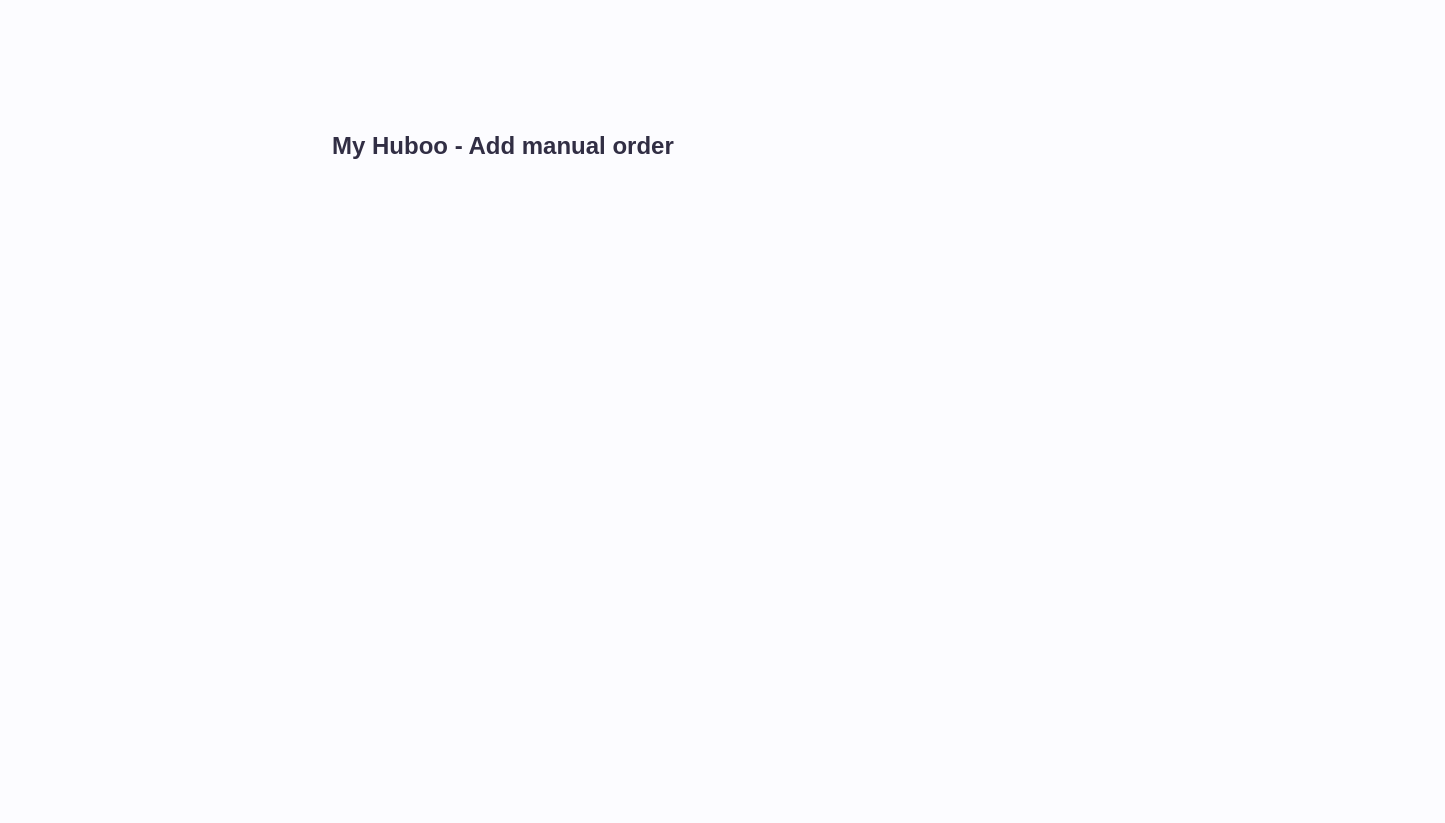 scroll, scrollTop: 0, scrollLeft: 0, axis: both 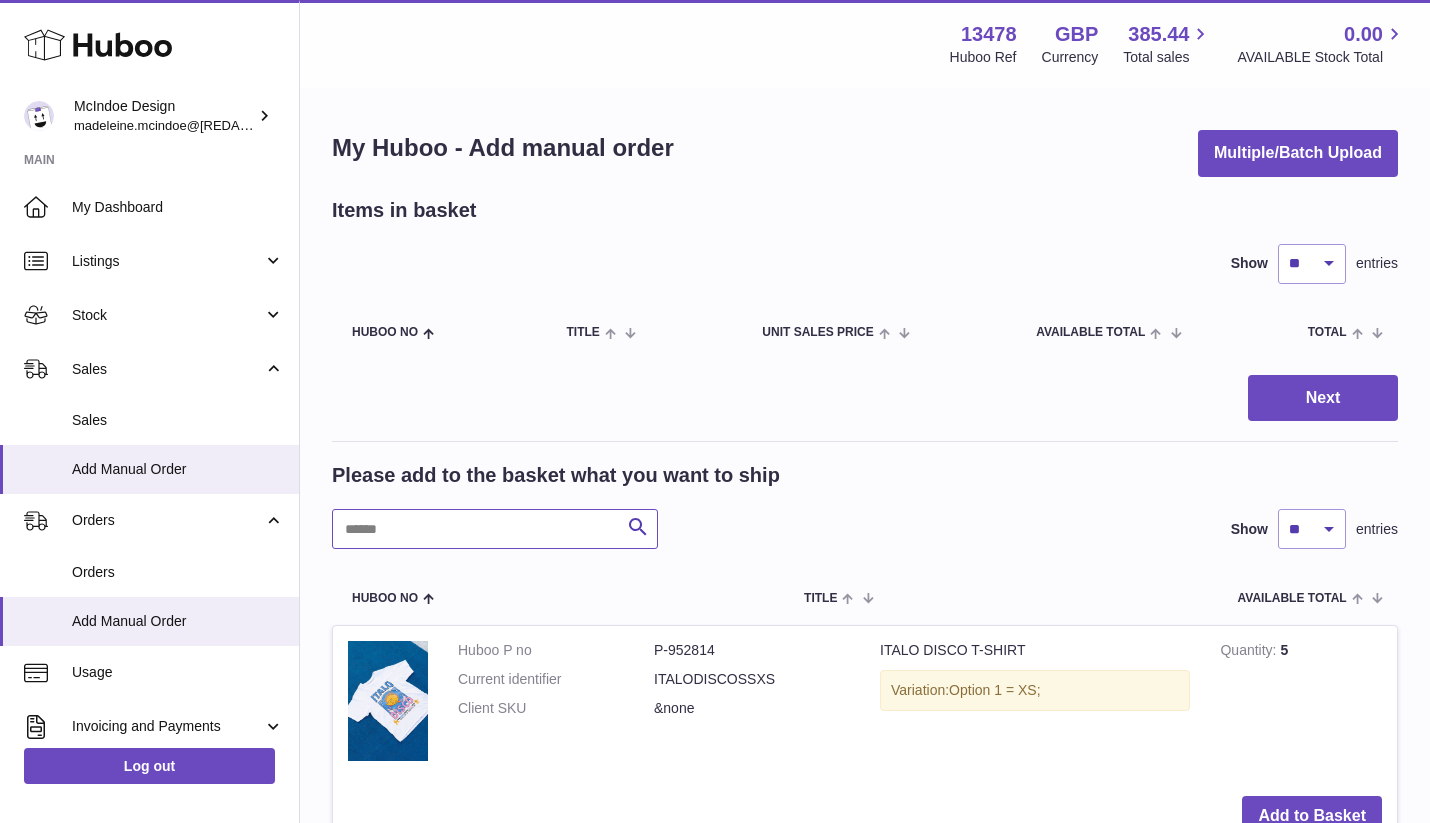 click at bounding box center (495, 529) 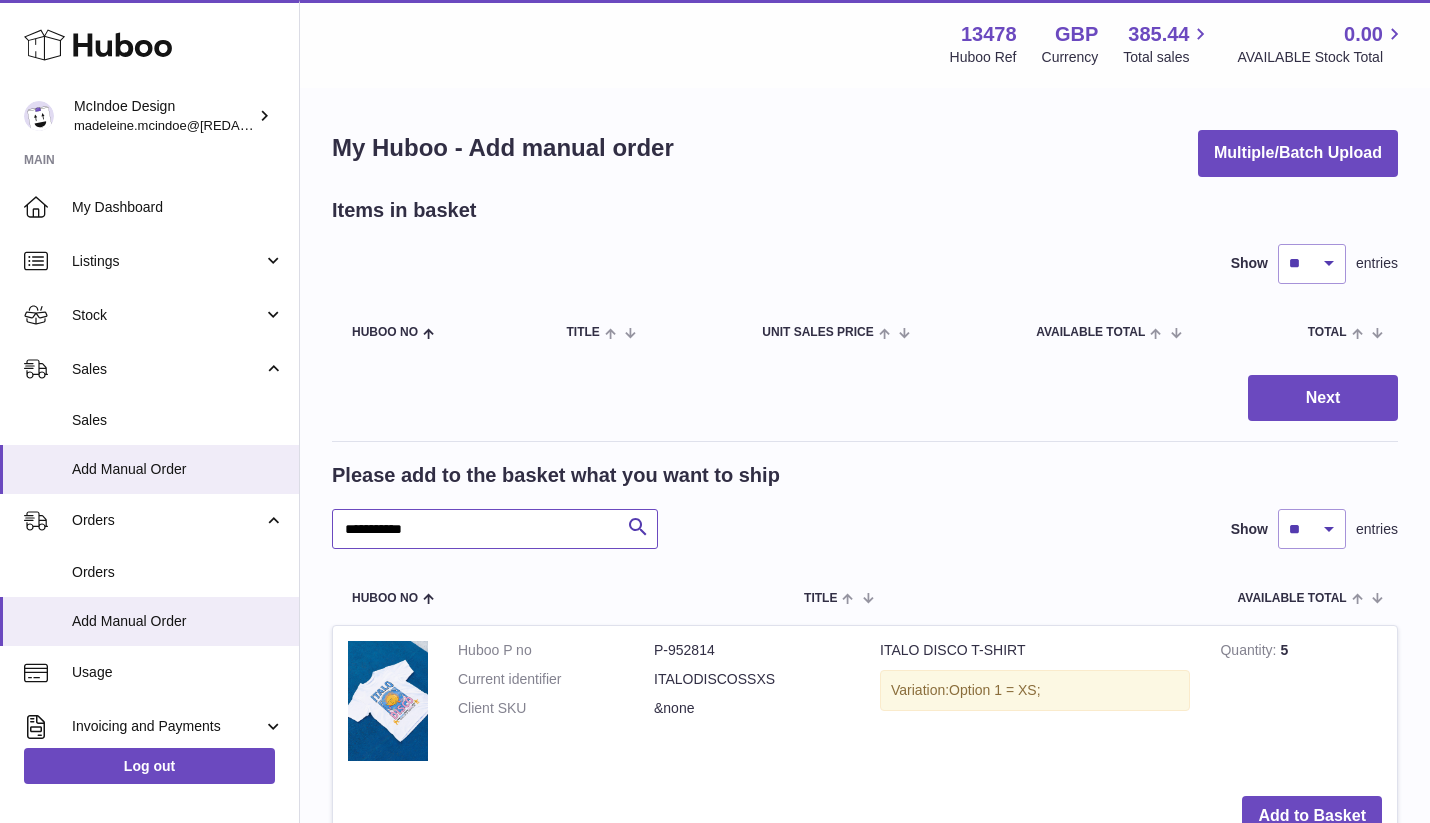 type on "**********" 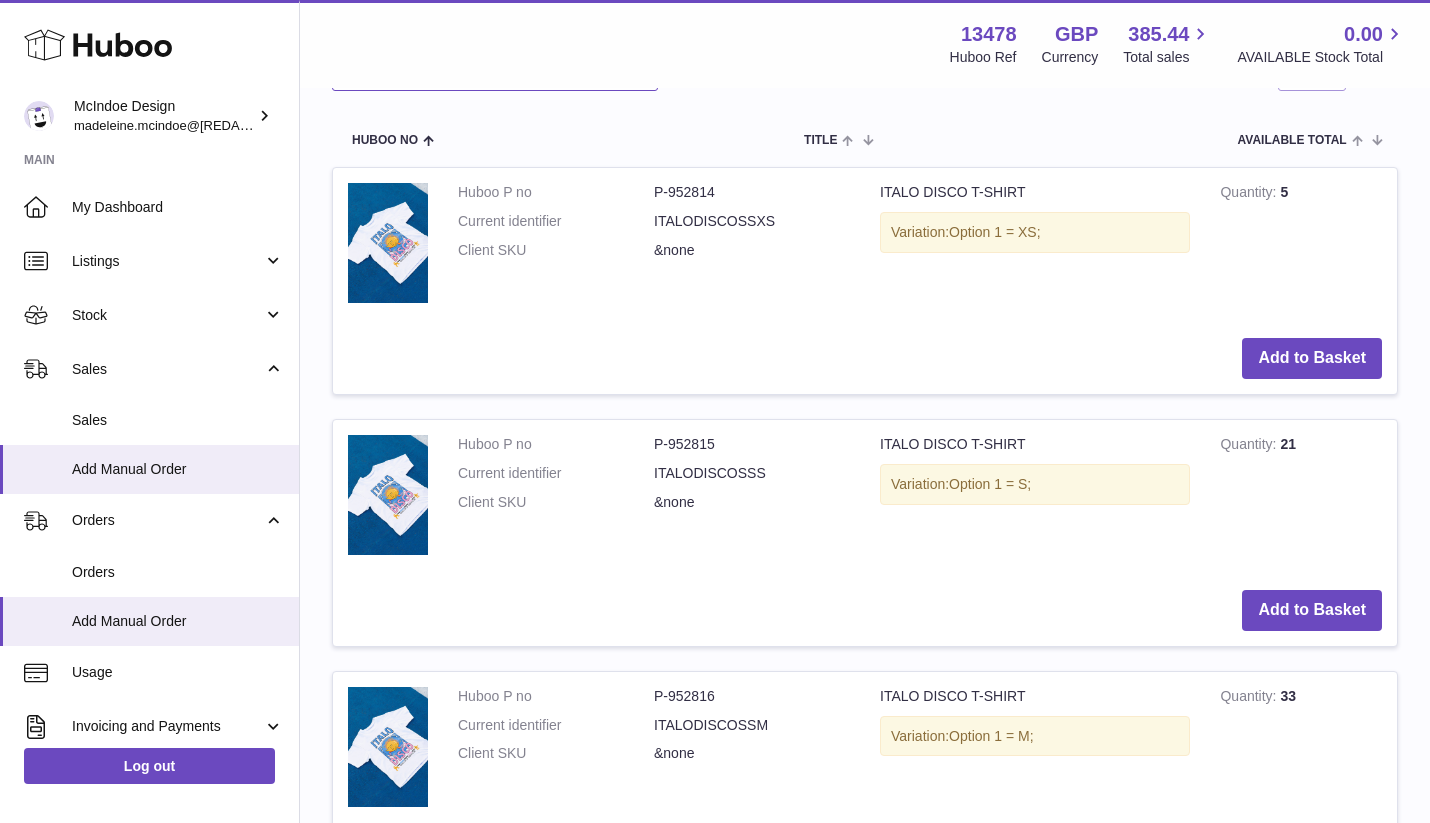 scroll, scrollTop: 479, scrollLeft: 0, axis: vertical 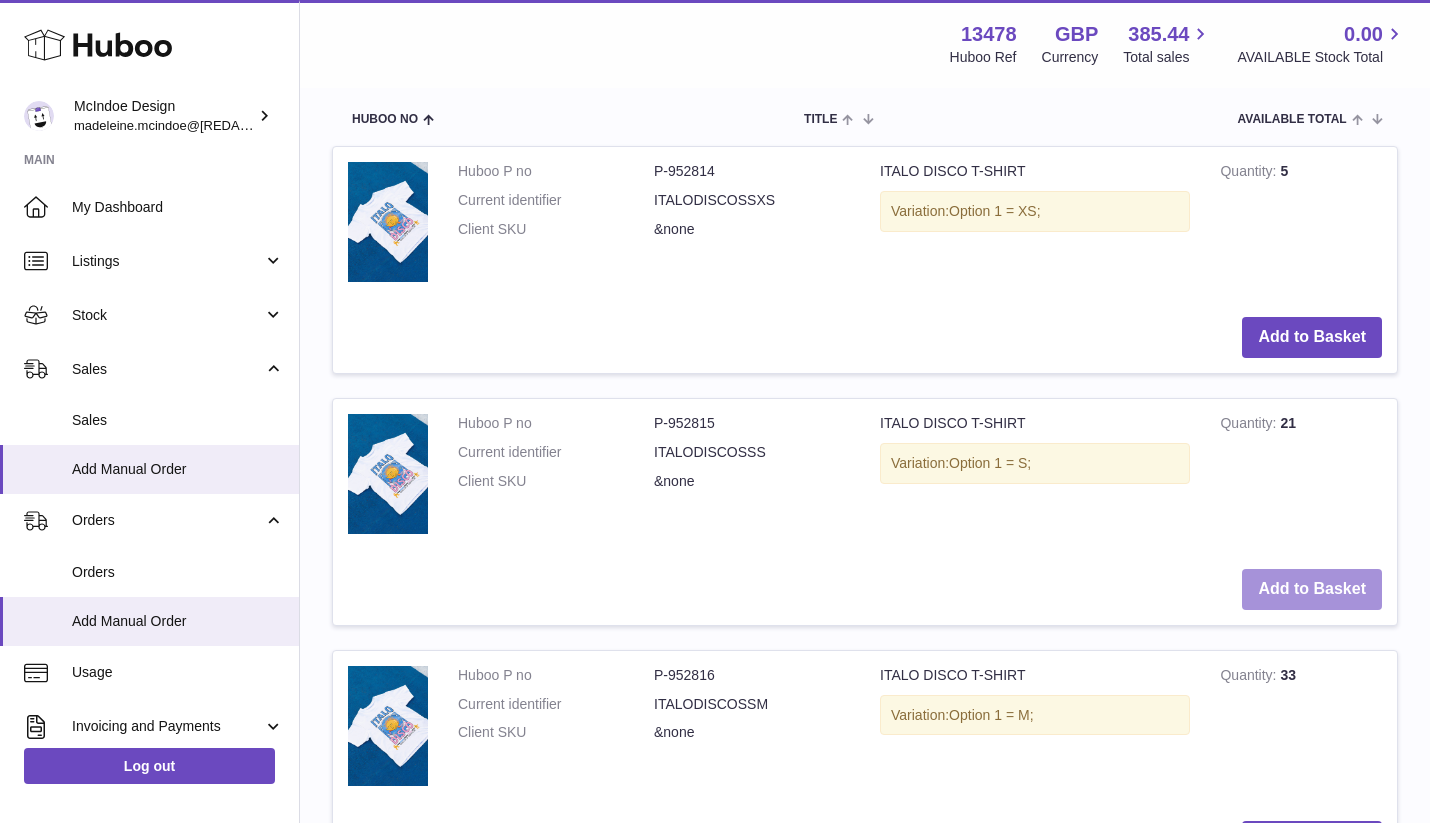 click on "Add to Basket" at bounding box center (1312, 589) 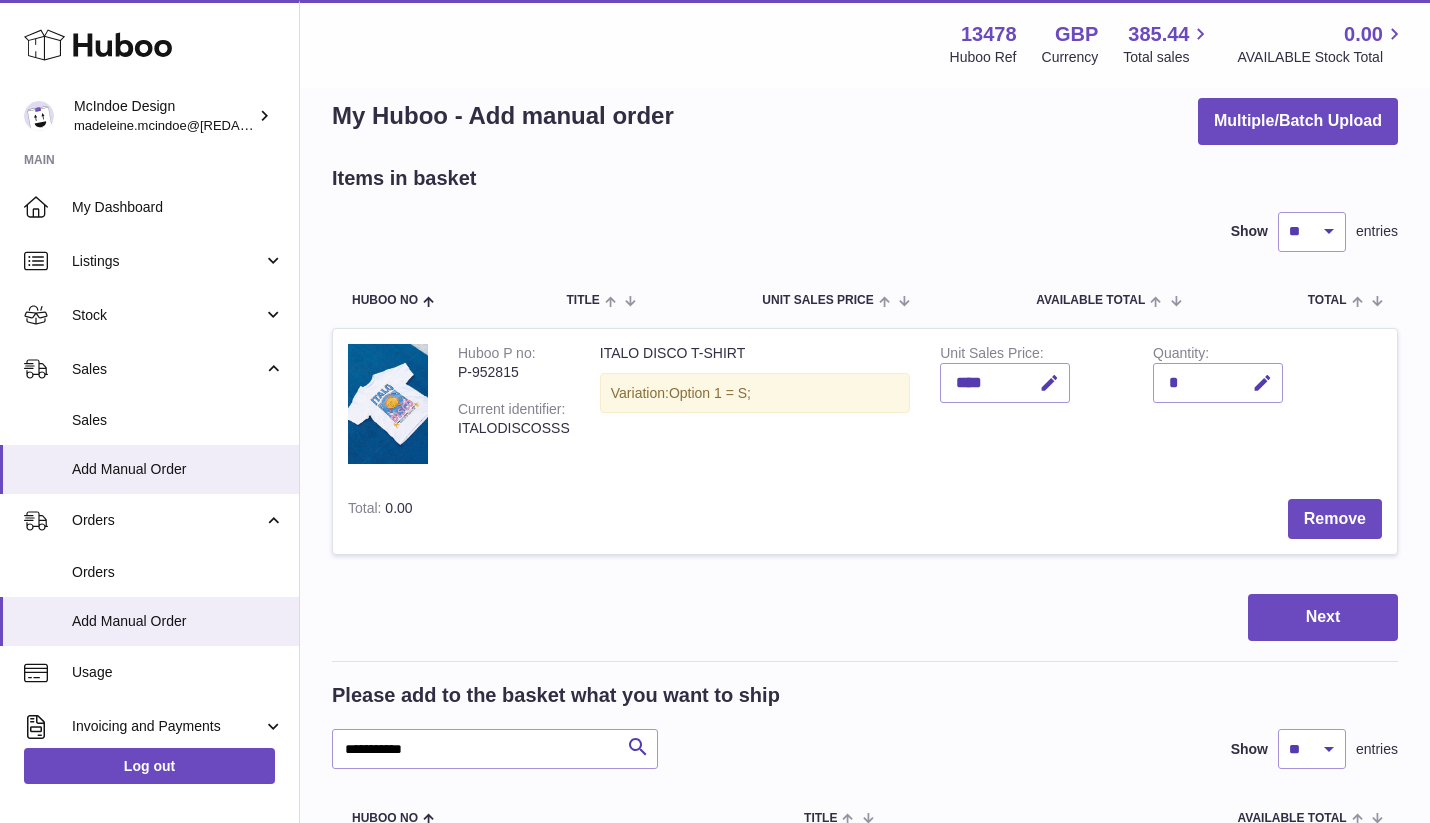 scroll, scrollTop: 0, scrollLeft: 0, axis: both 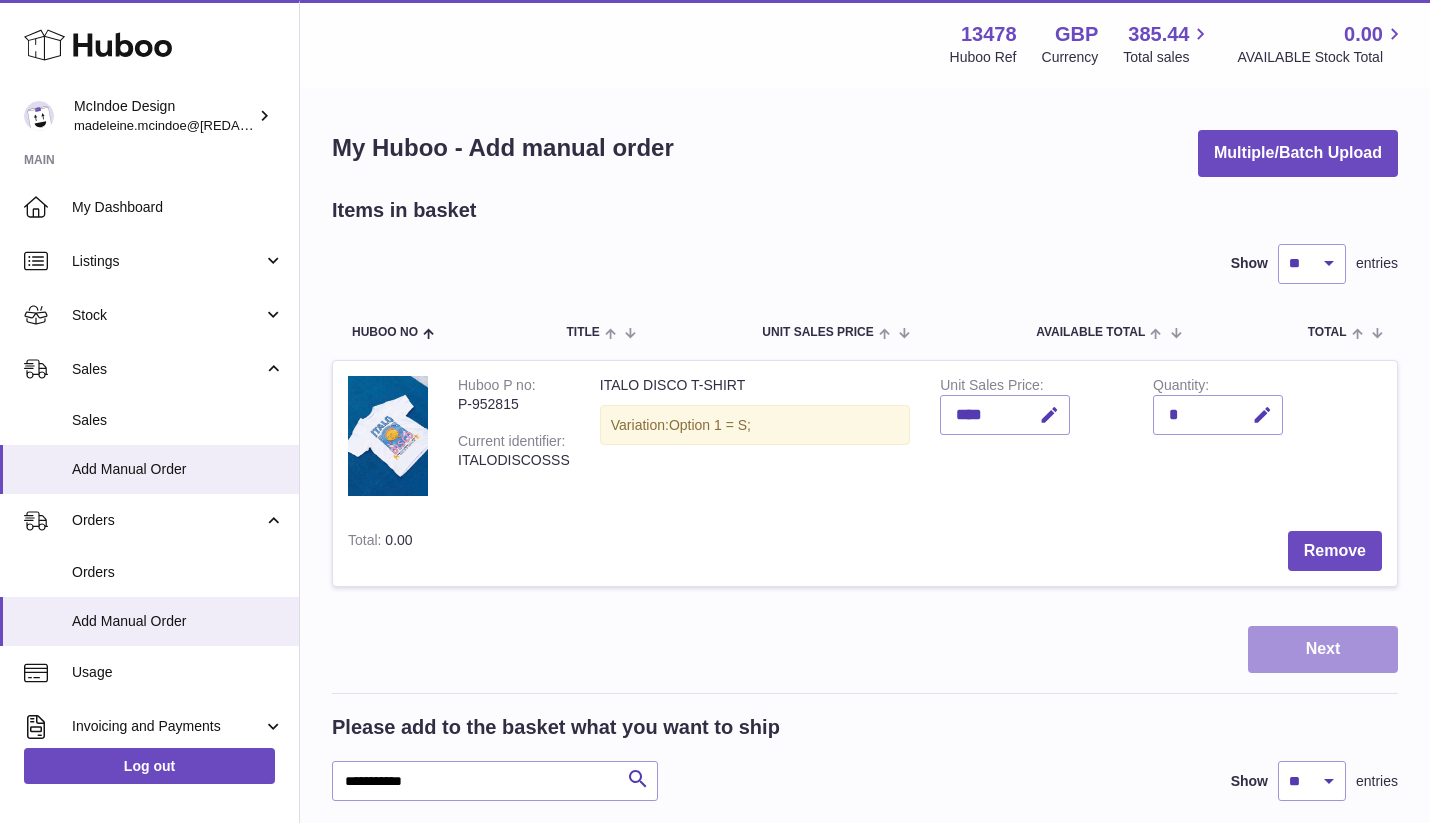 click on "Next" at bounding box center (1323, 649) 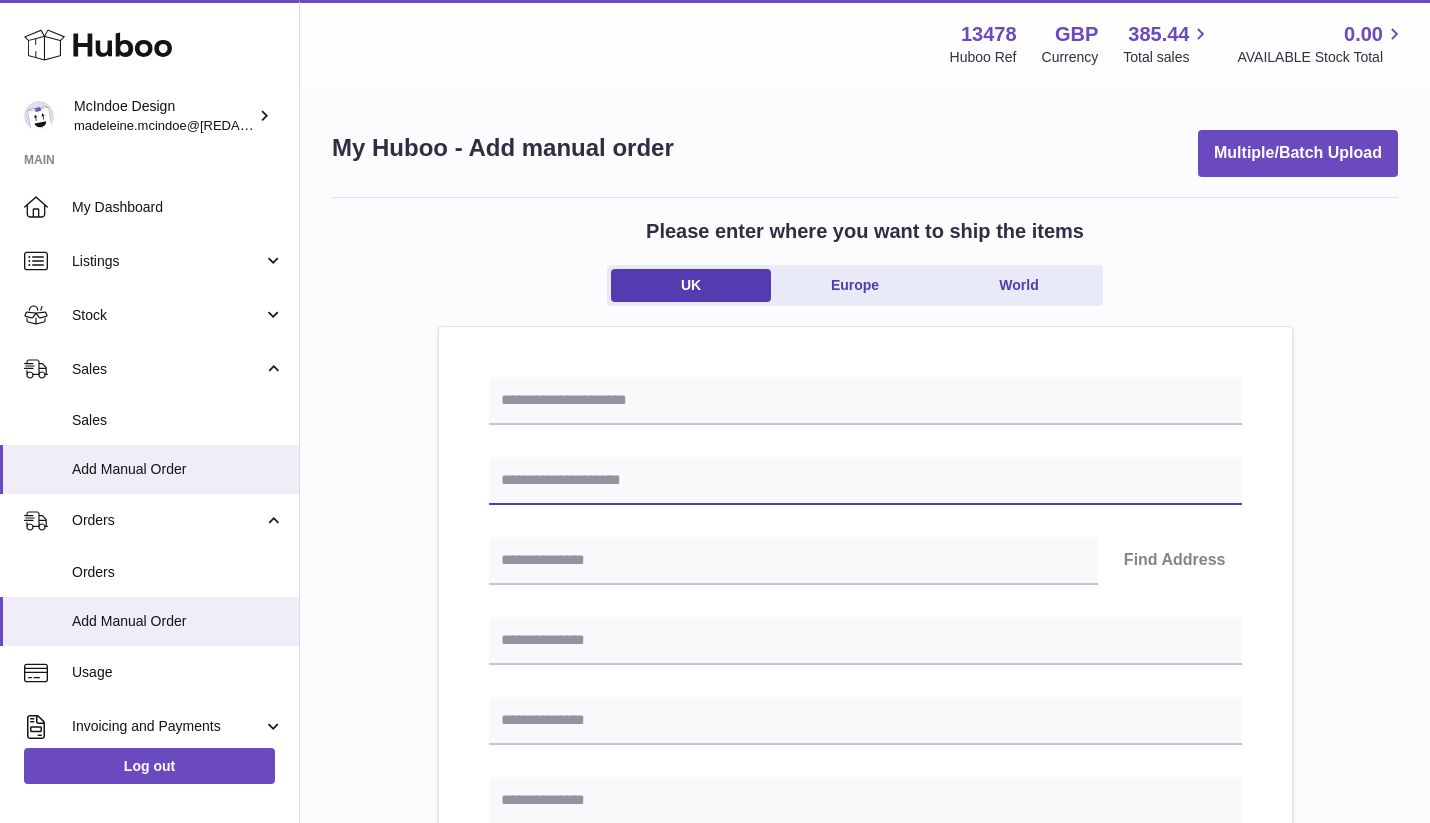click at bounding box center [865, 481] 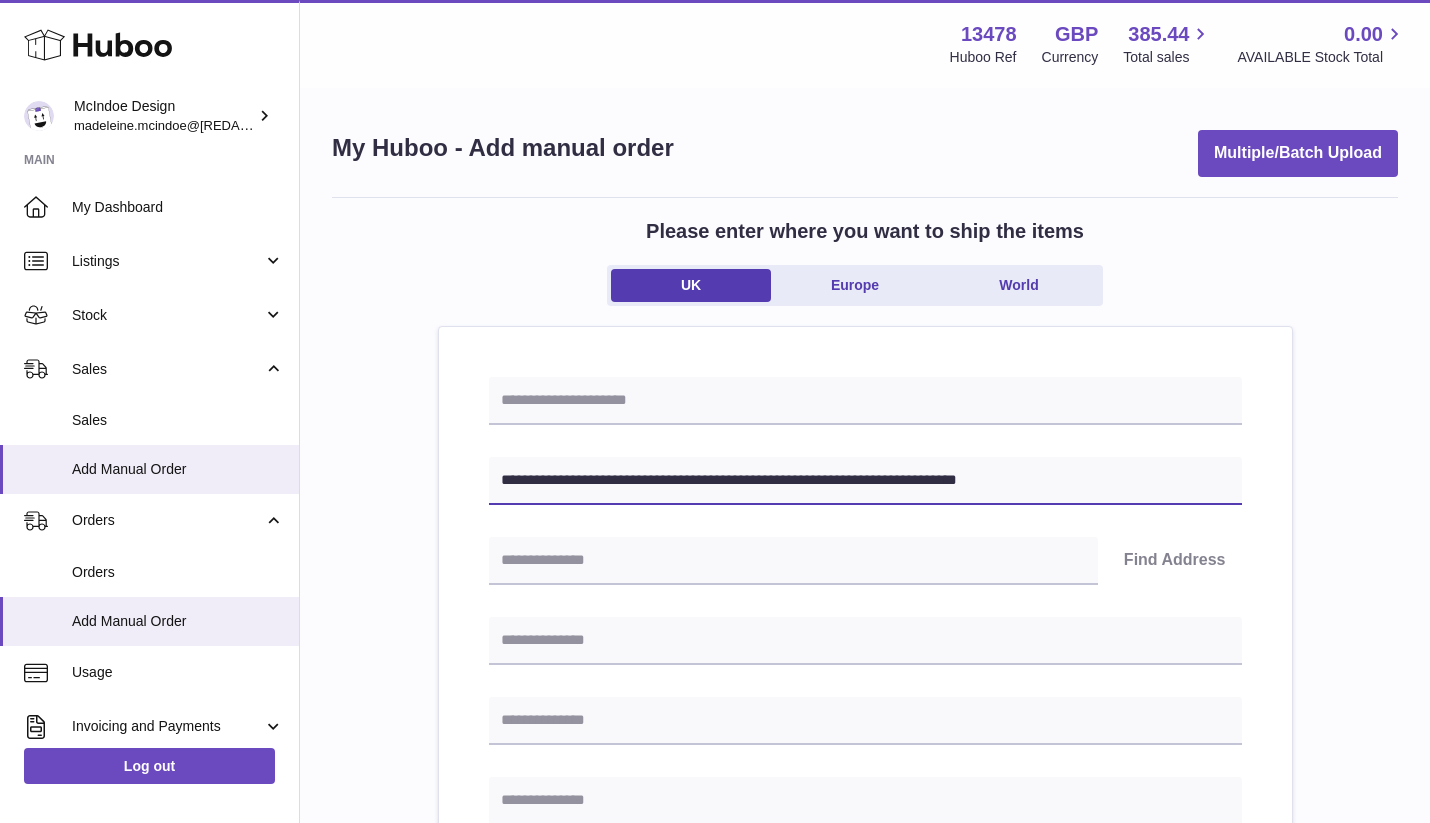 click on "**********" at bounding box center (865, 481) 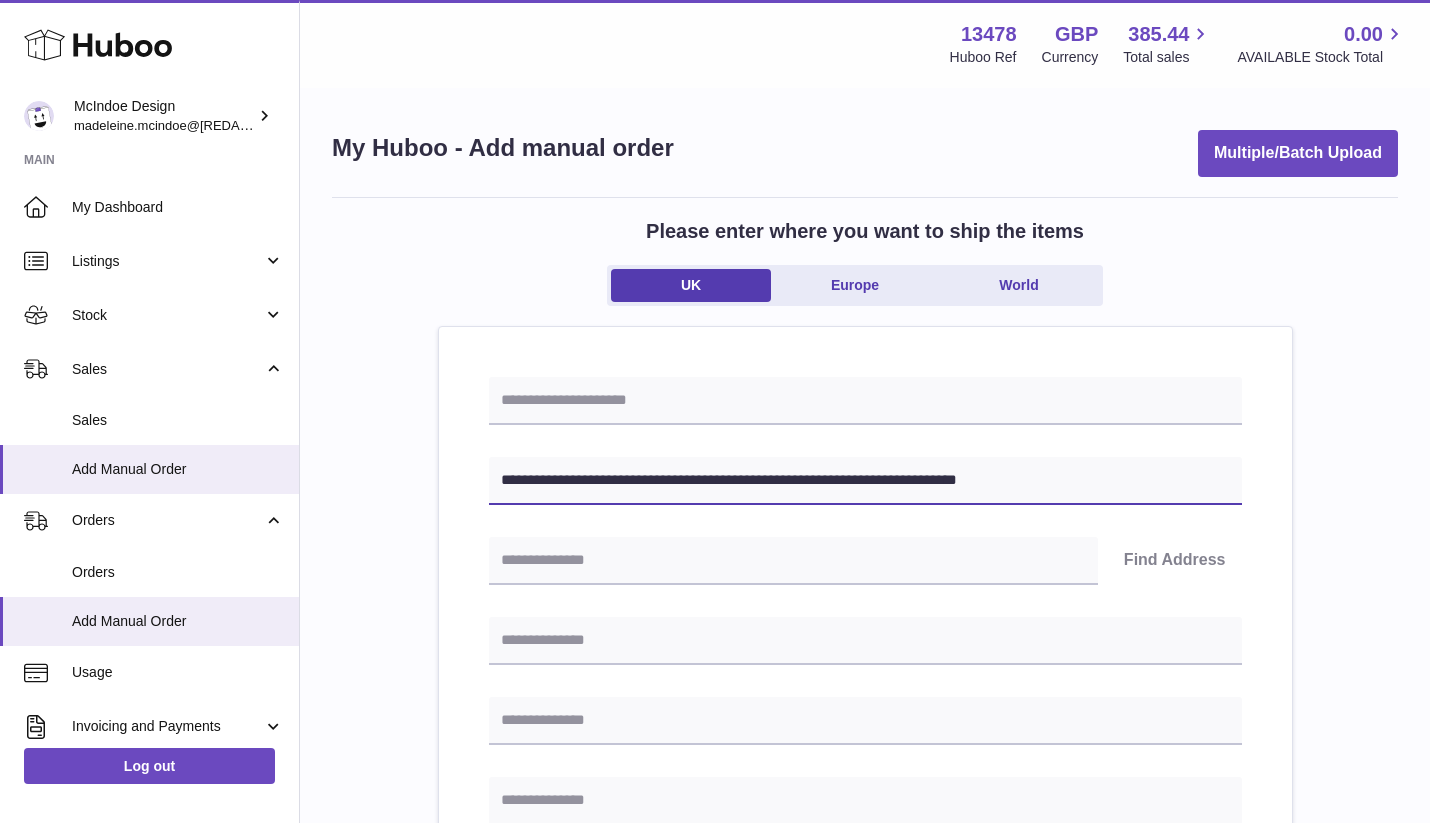 drag, startPoint x: 589, startPoint y: 481, endPoint x: 722, endPoint y: 488, distance: 133.18408 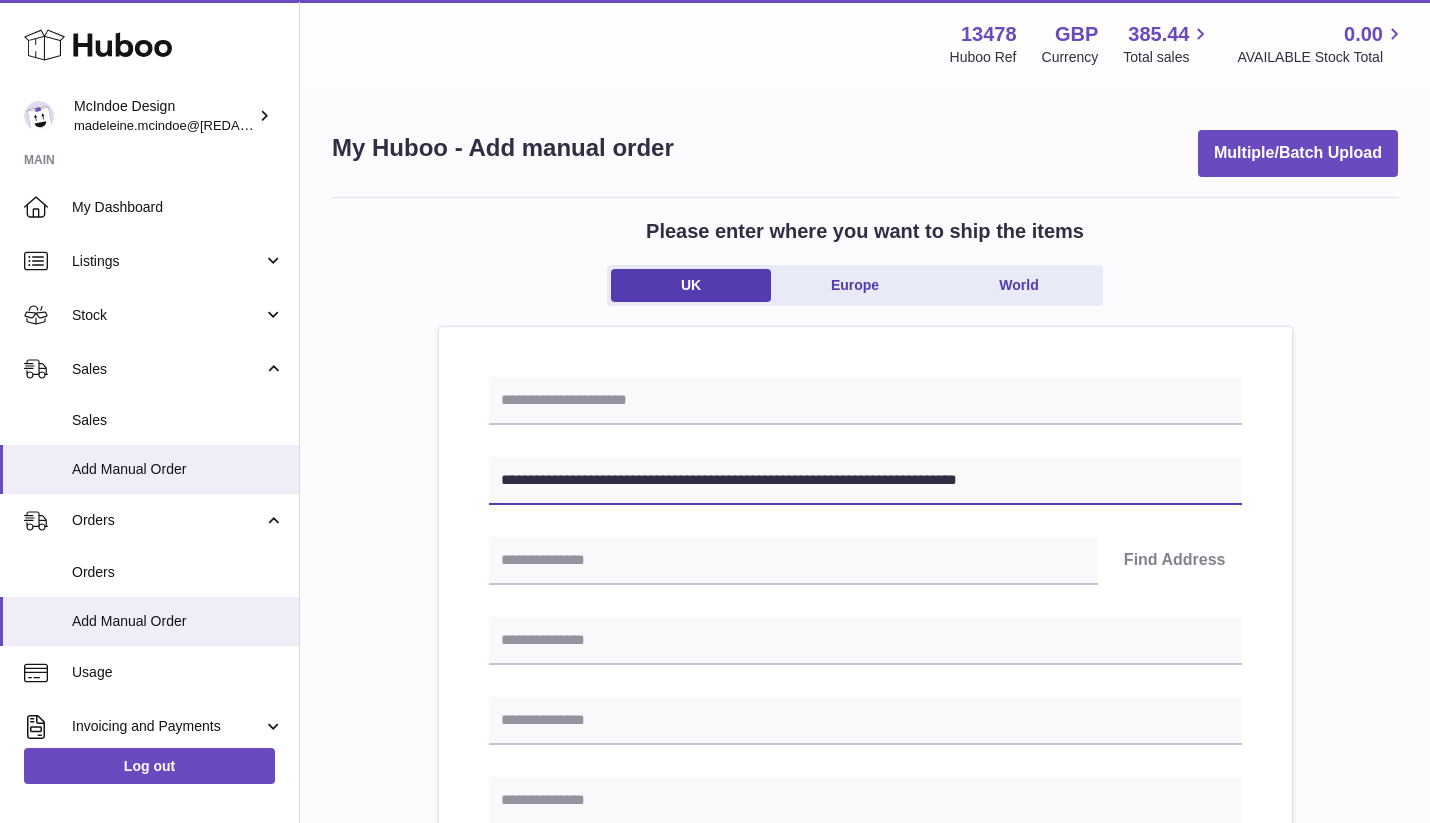 click on "**********" at bounding box center [865, 481] 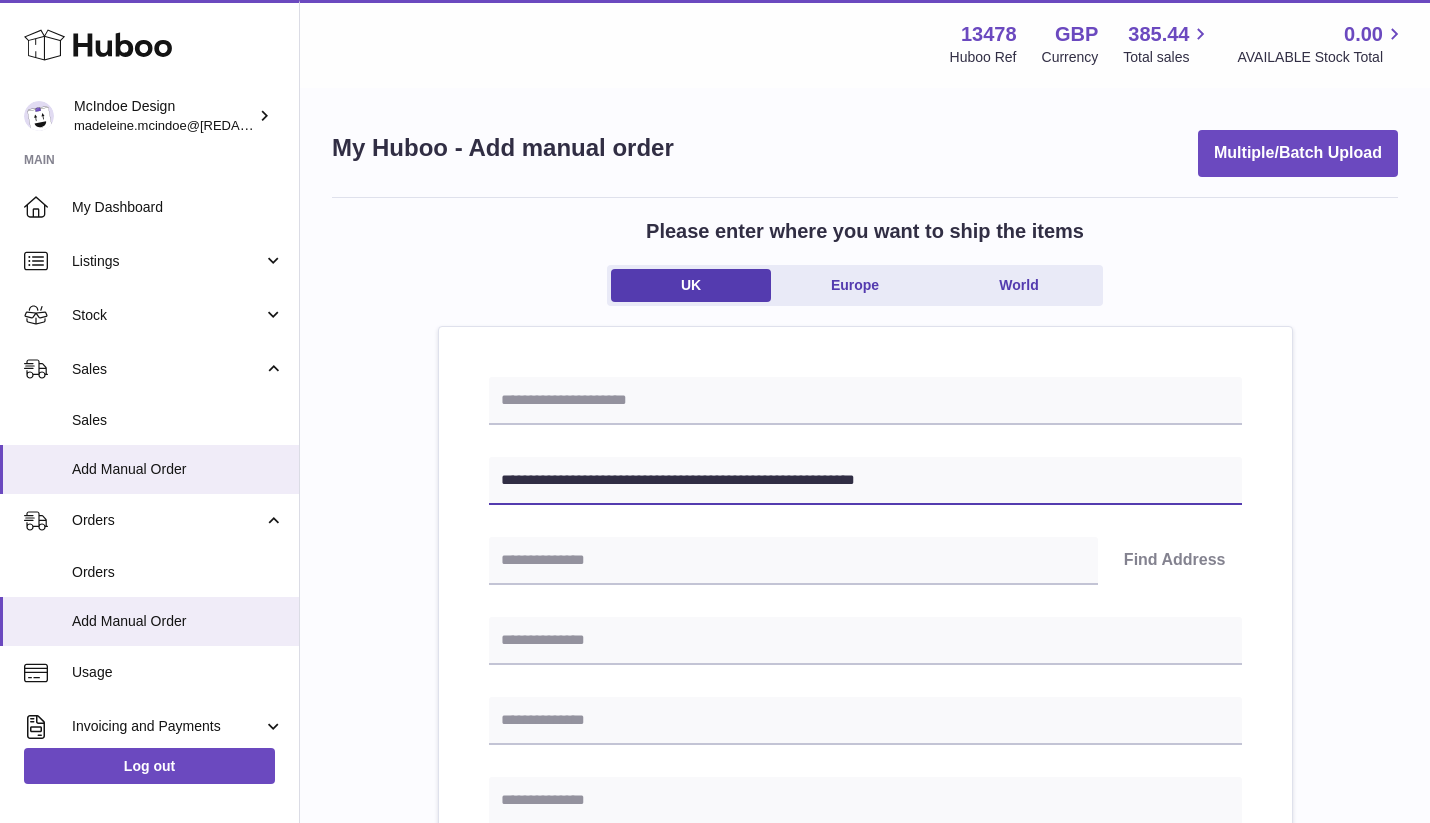 type on "**********" 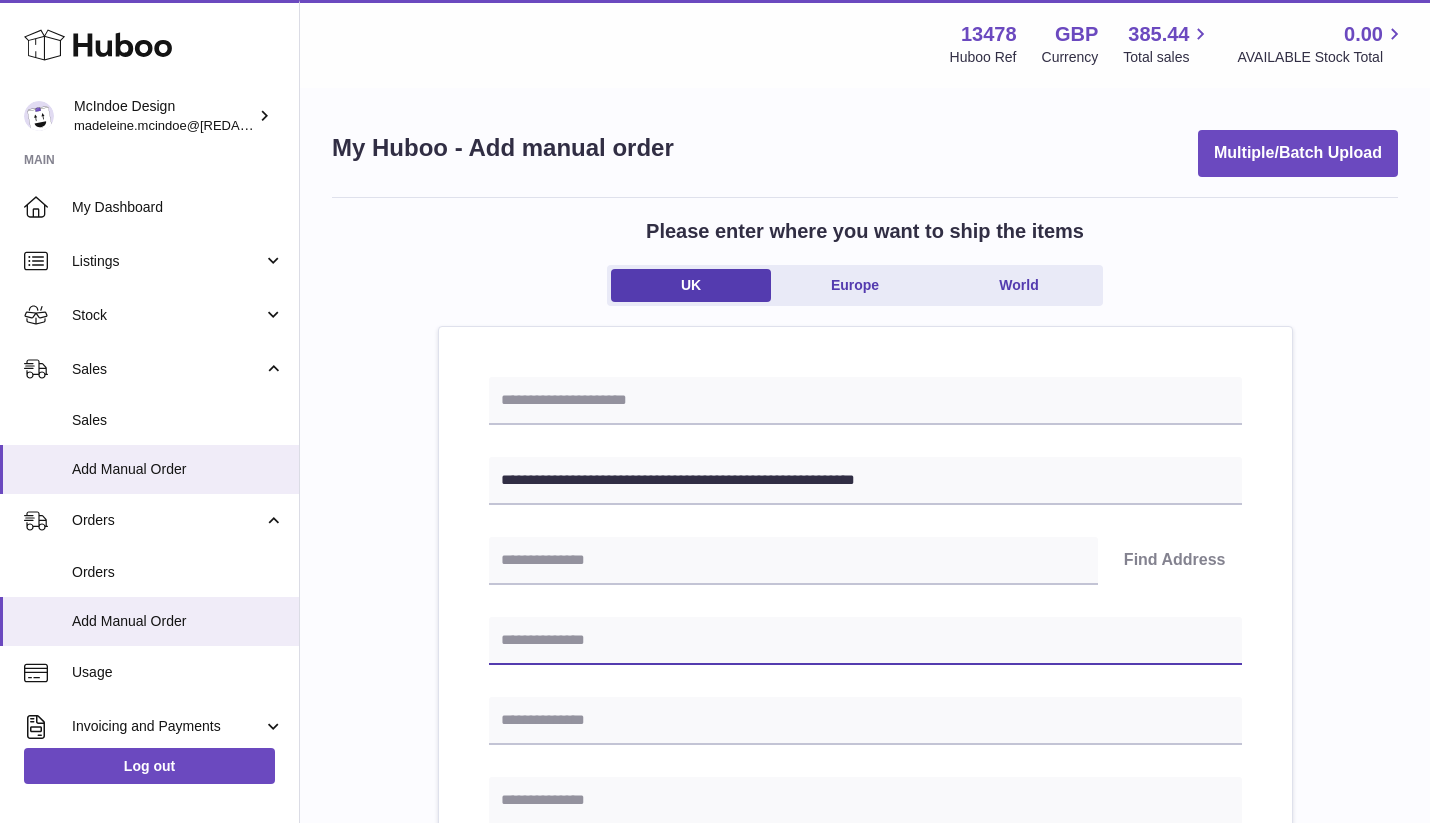 click at bounding box center (865, 641) 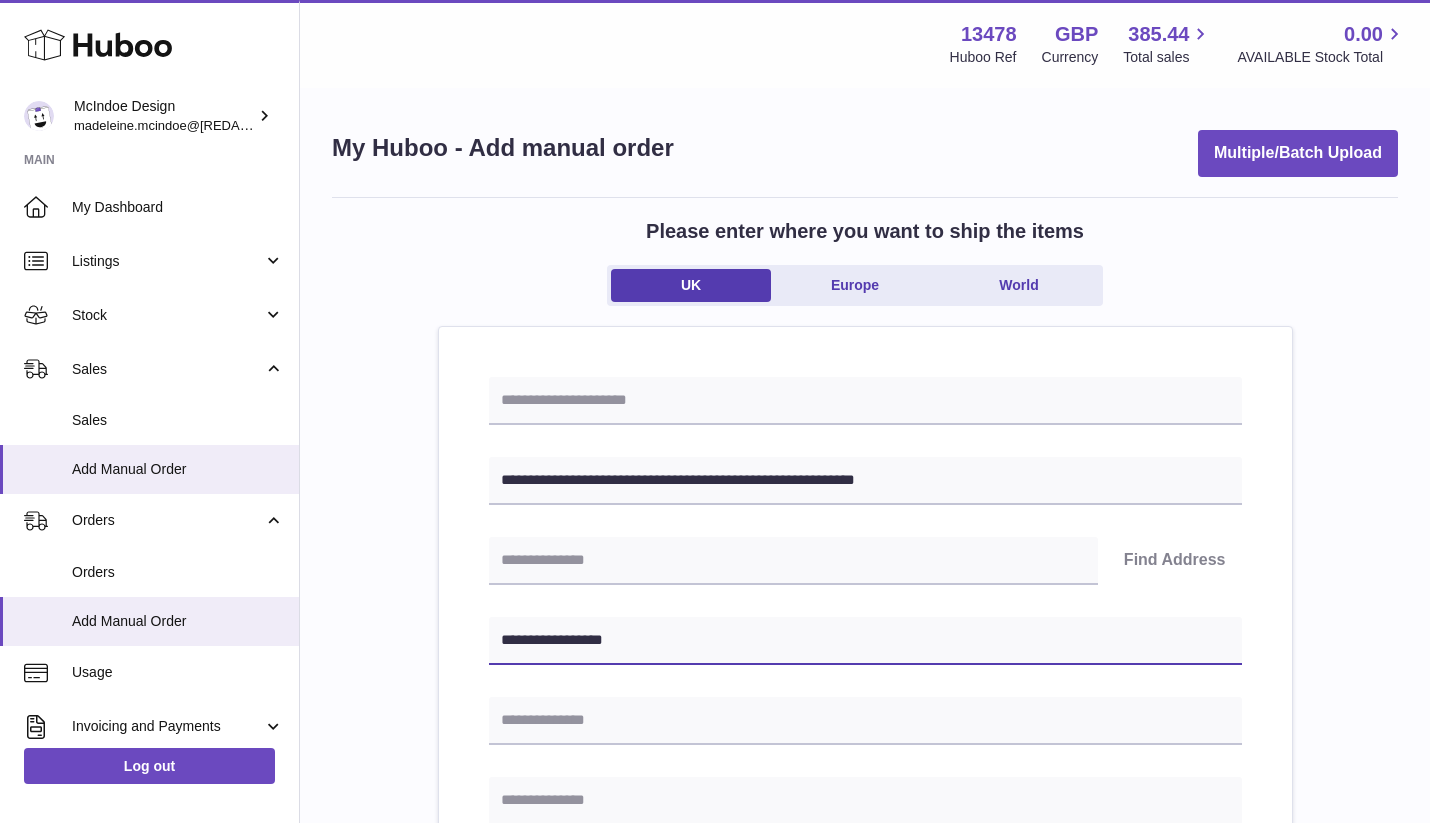 type on "**********" 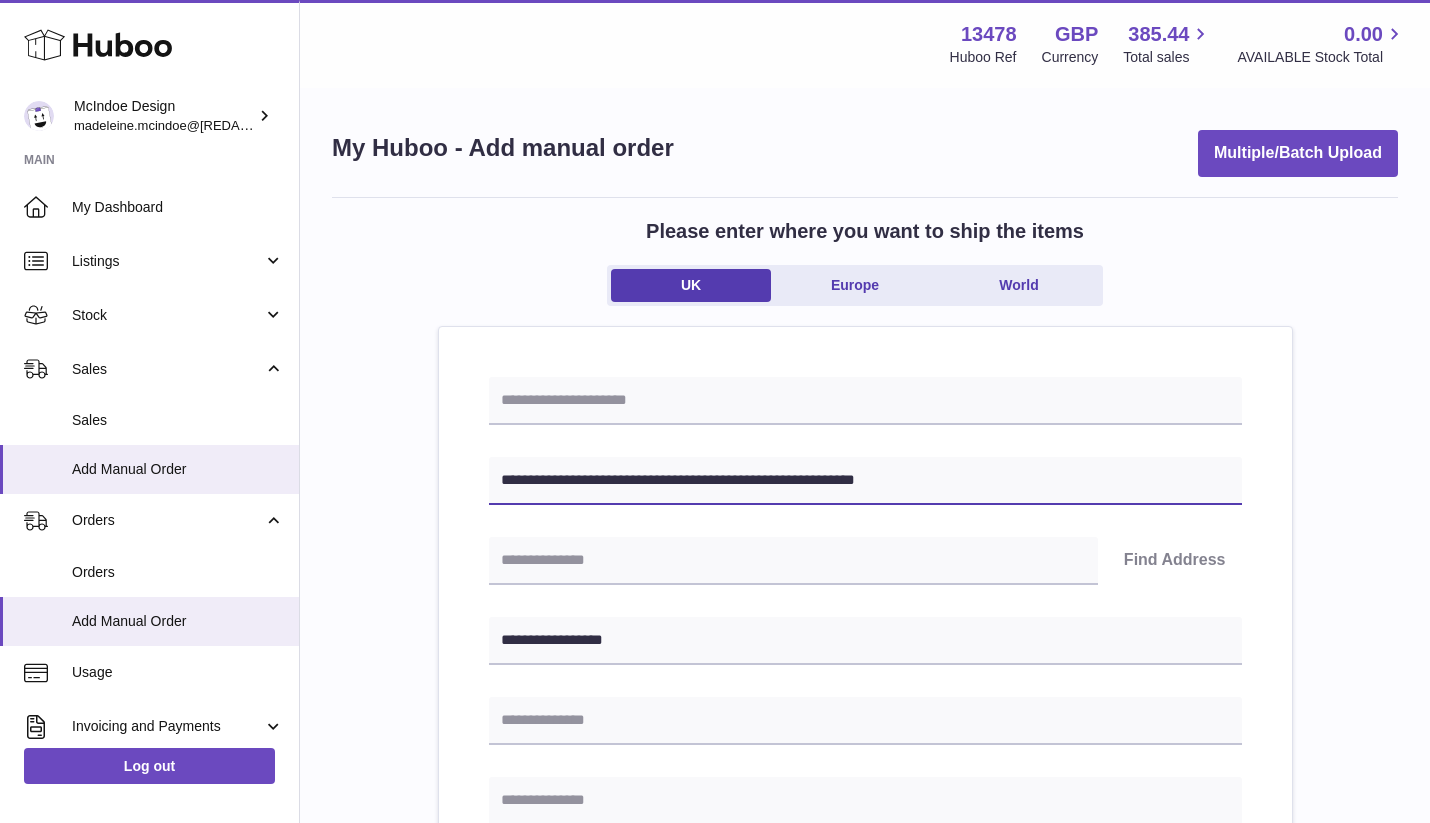 drag, startPoint x: 597, startPoint y: 474, endPoint x: 643, endPoint y: 479, distance: 46.270943 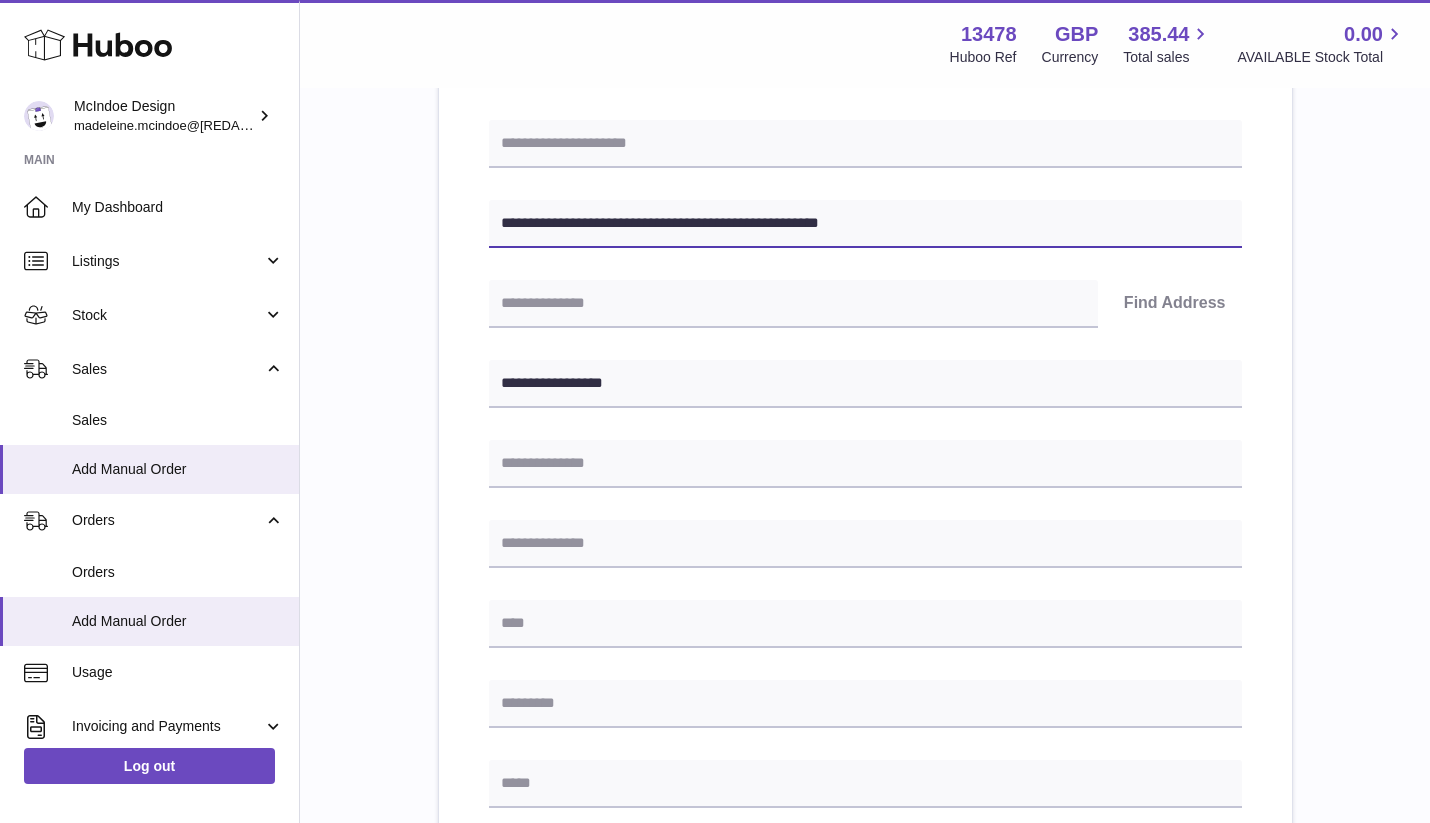 scroll, scrollTop: 265, scrollLeft: 0, axis: vertical 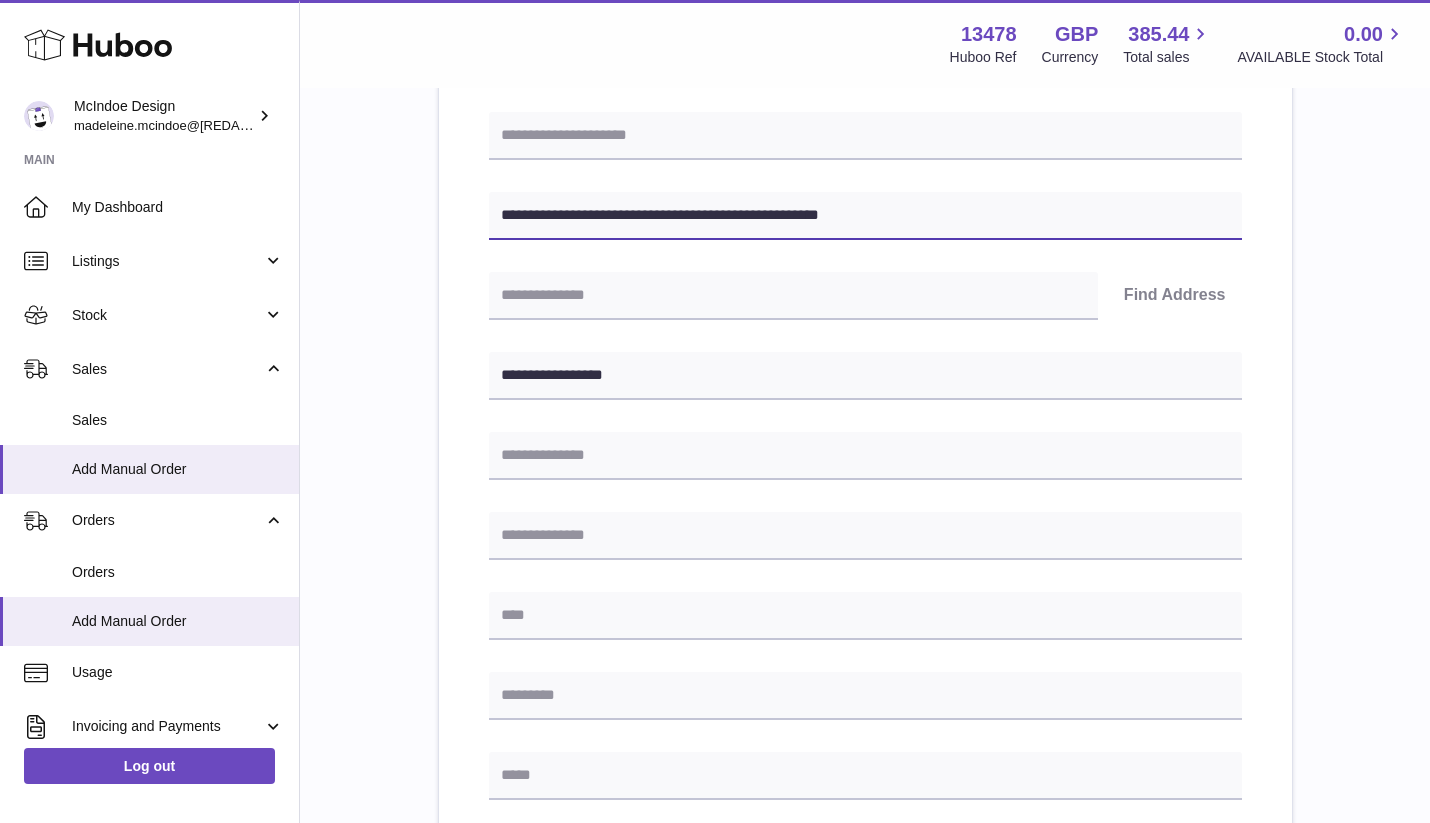 type on "**********" 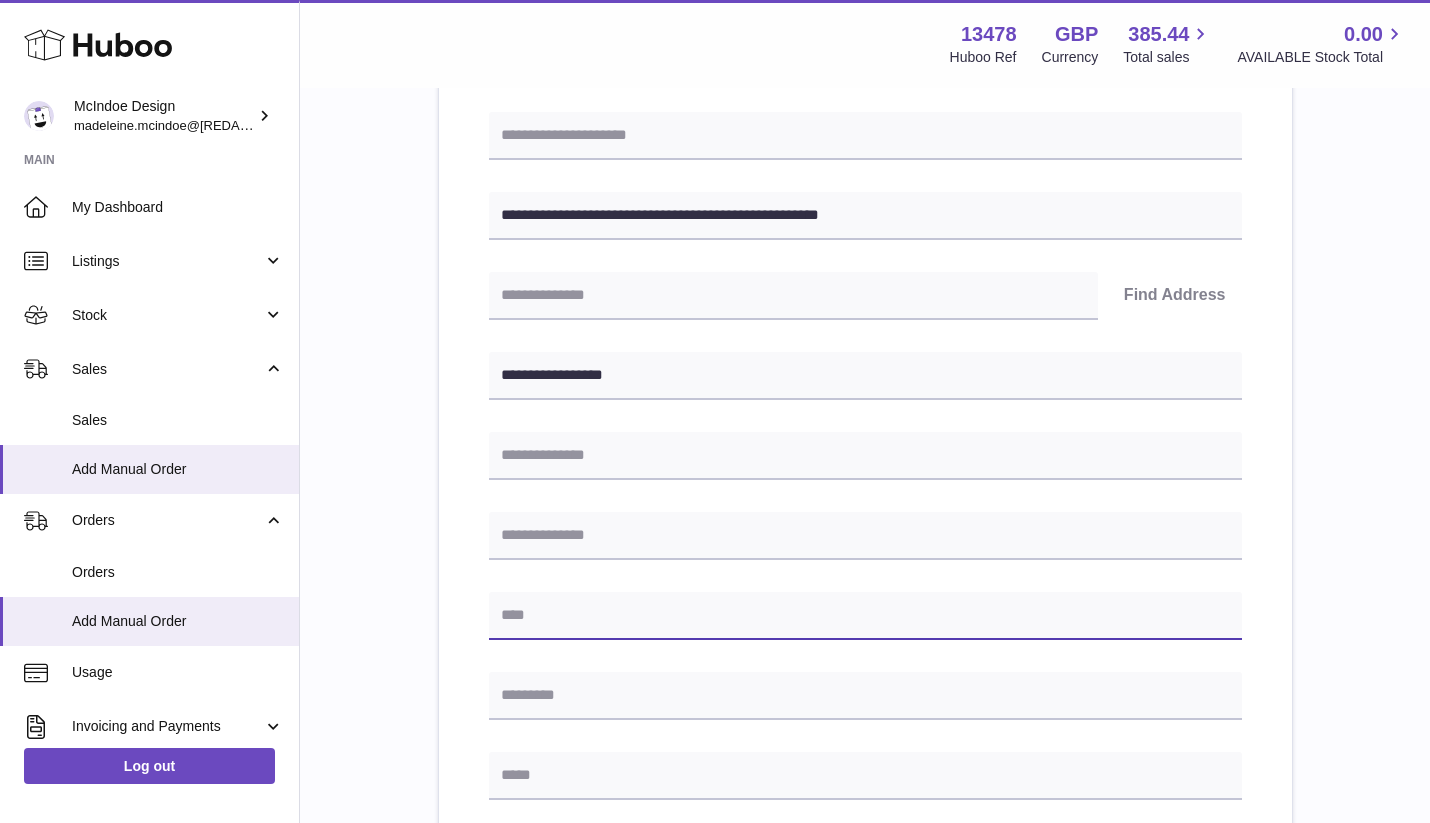 click at bounding box center (865, 616) 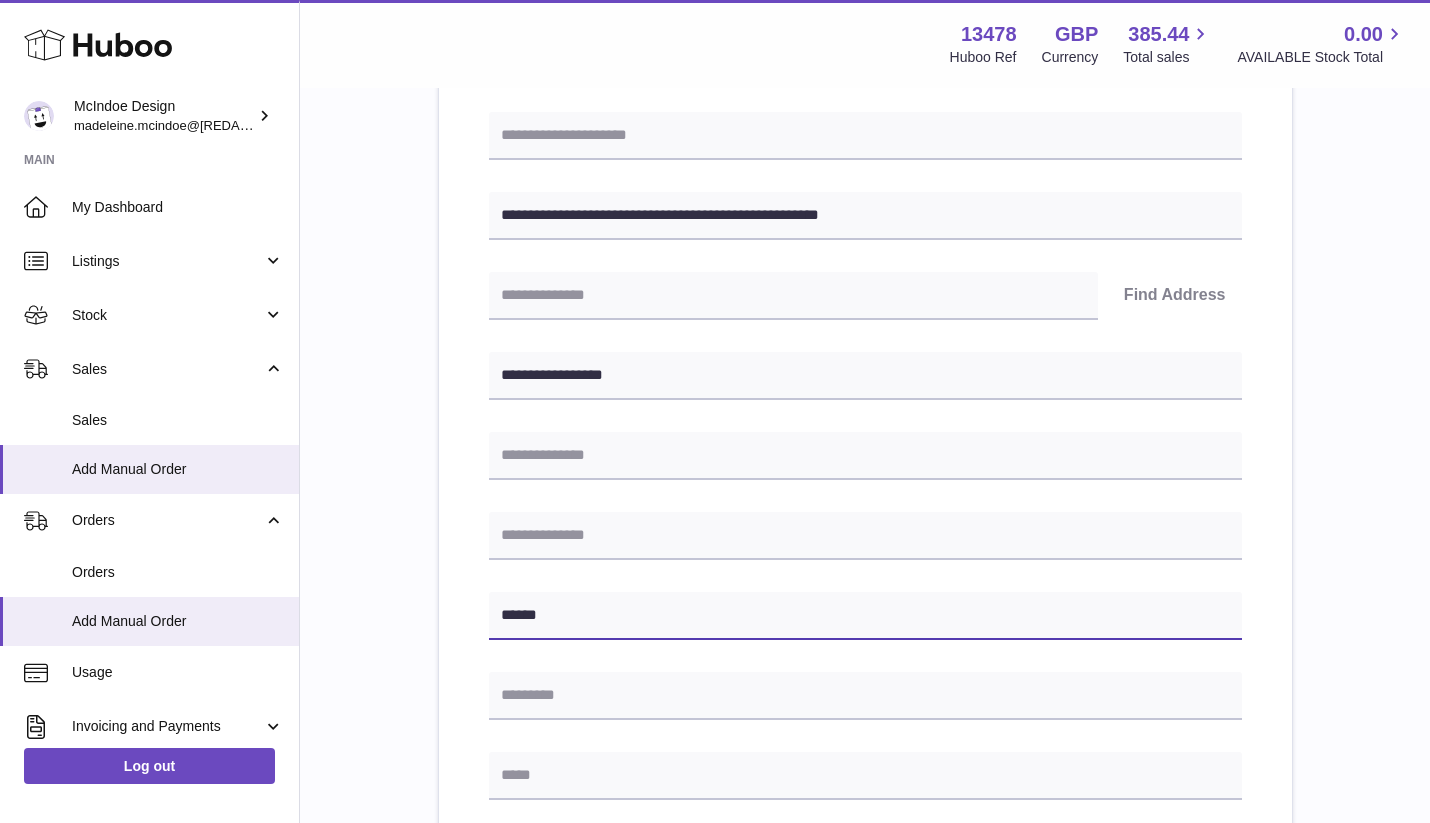 type on "******" 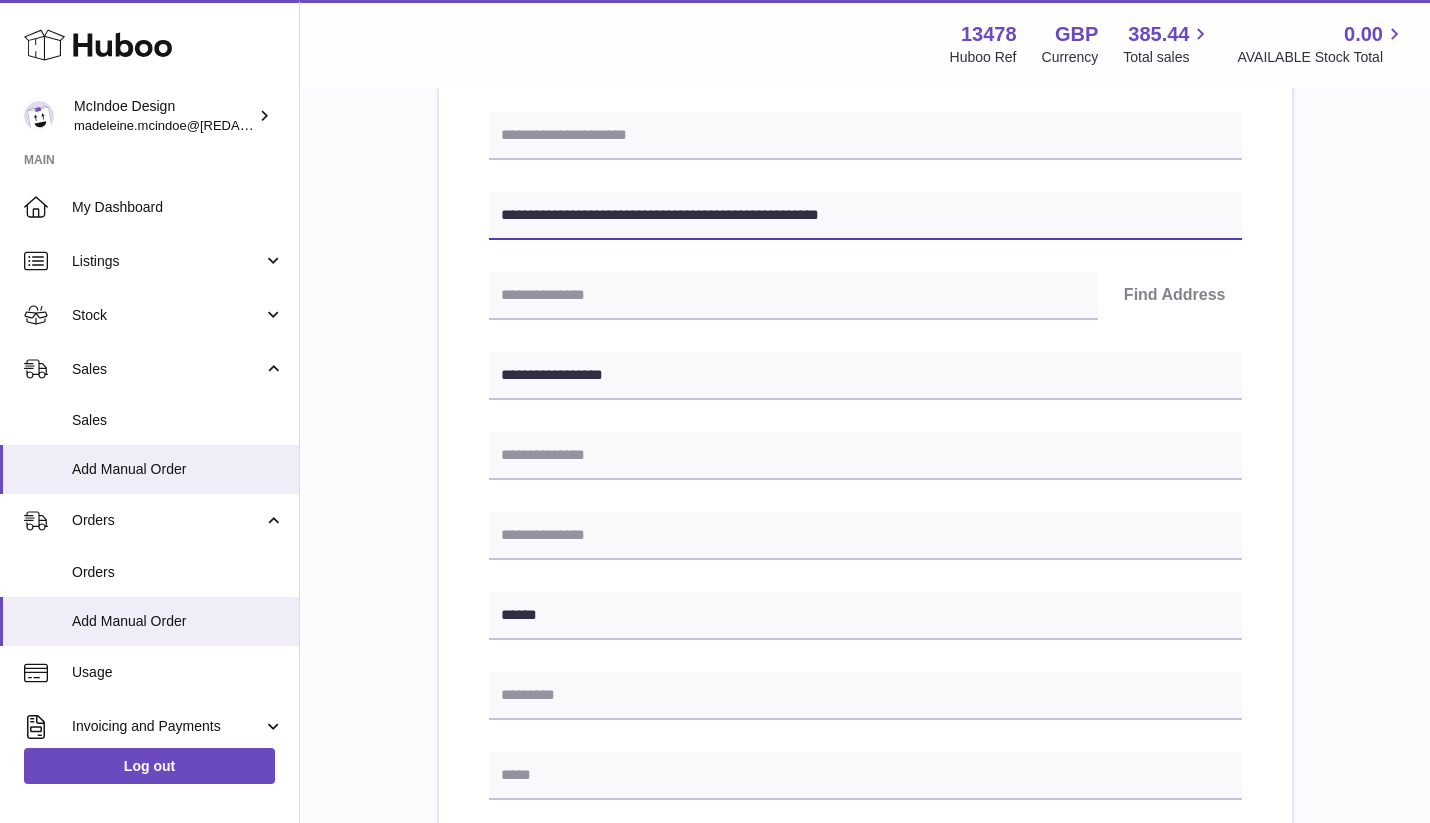 drag, startPoint x: 594, startPoint y: 212, endPoint x: 659, endPoint y: 216, distance: 65.12296 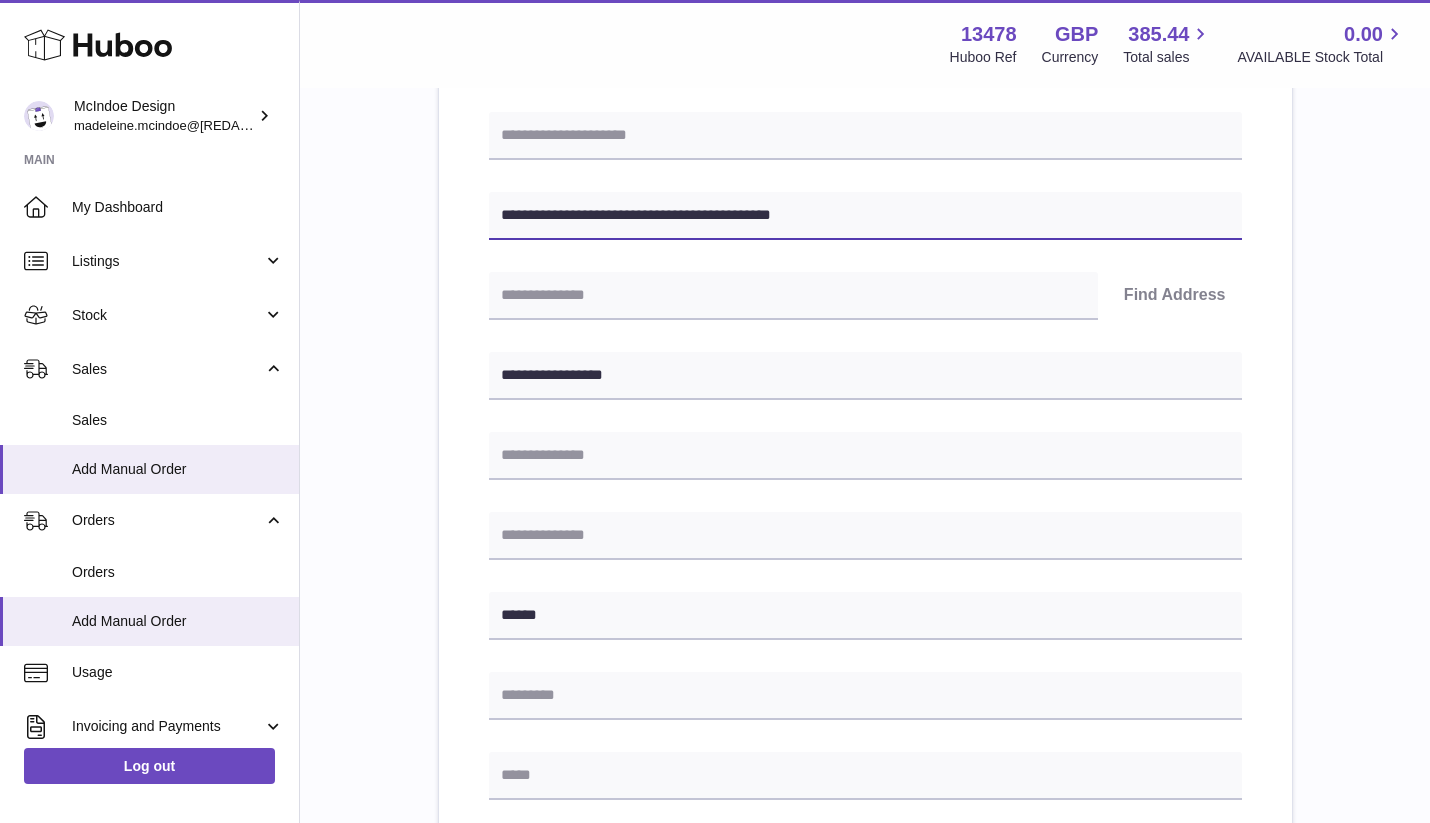 type on "**********" 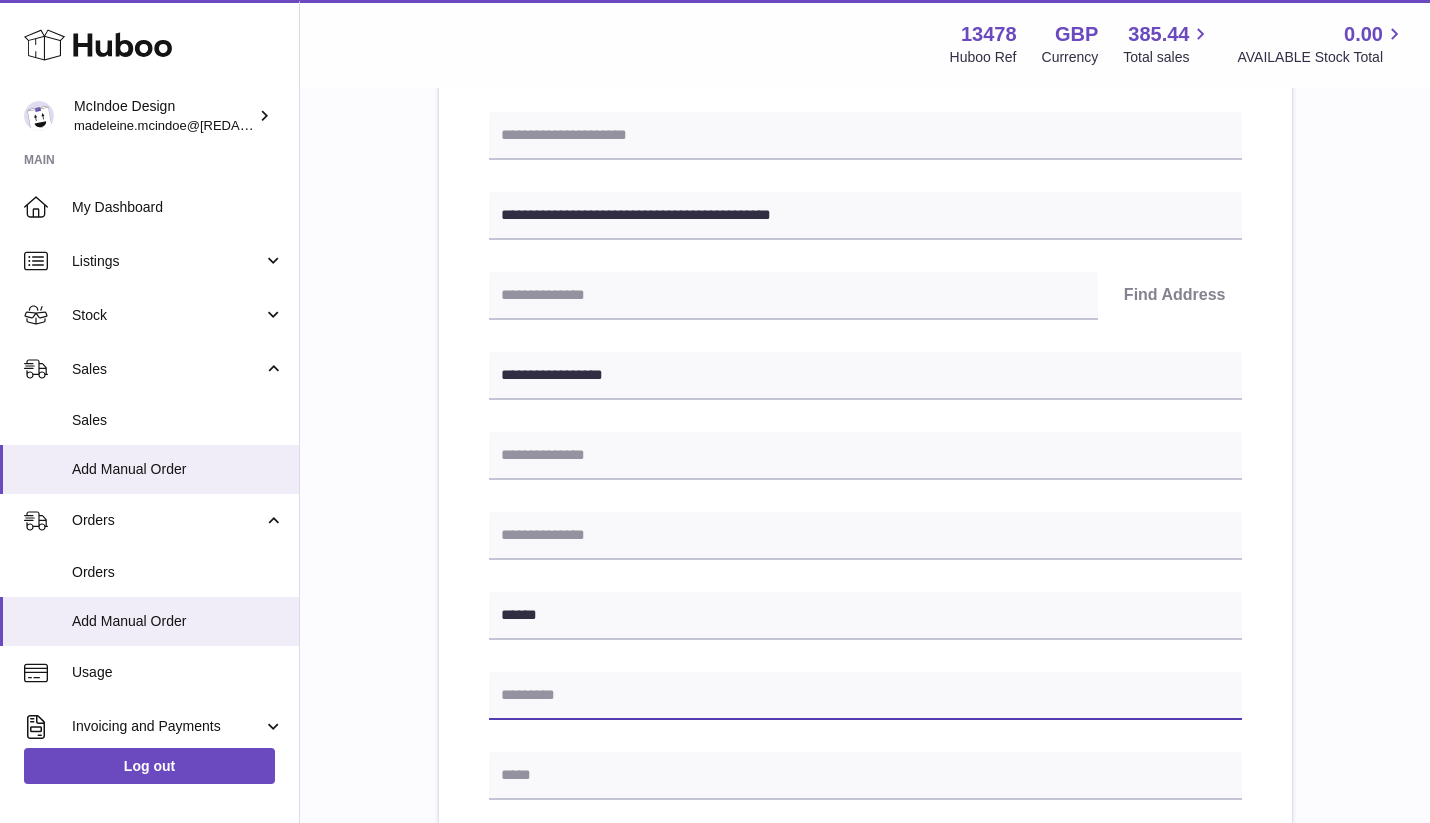 click at bounding box center (865, 696) 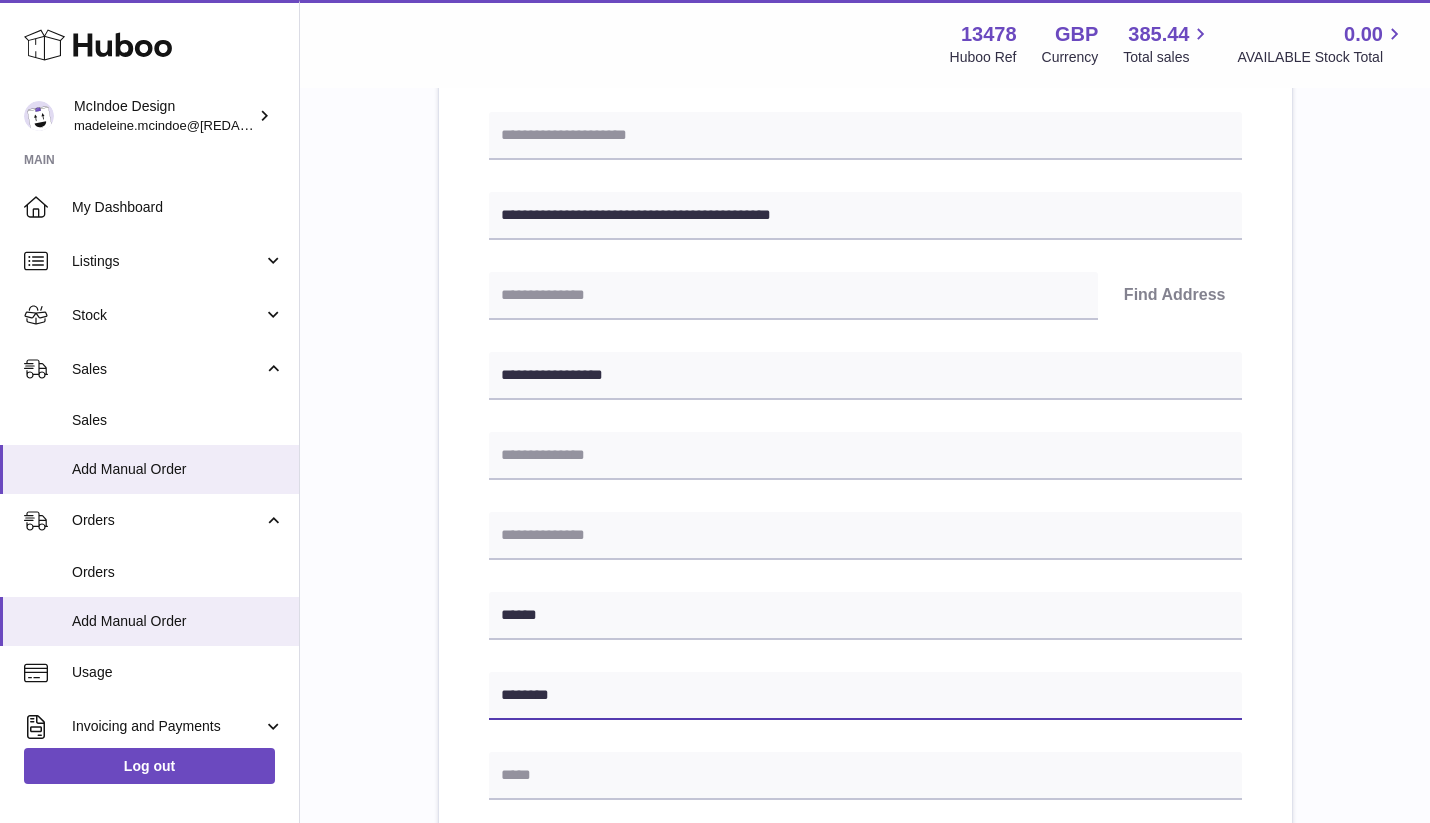 drag, startPoint x: 504, startPoint y: 694, endPoint x: 433, endPoint y: 694, distance: 71 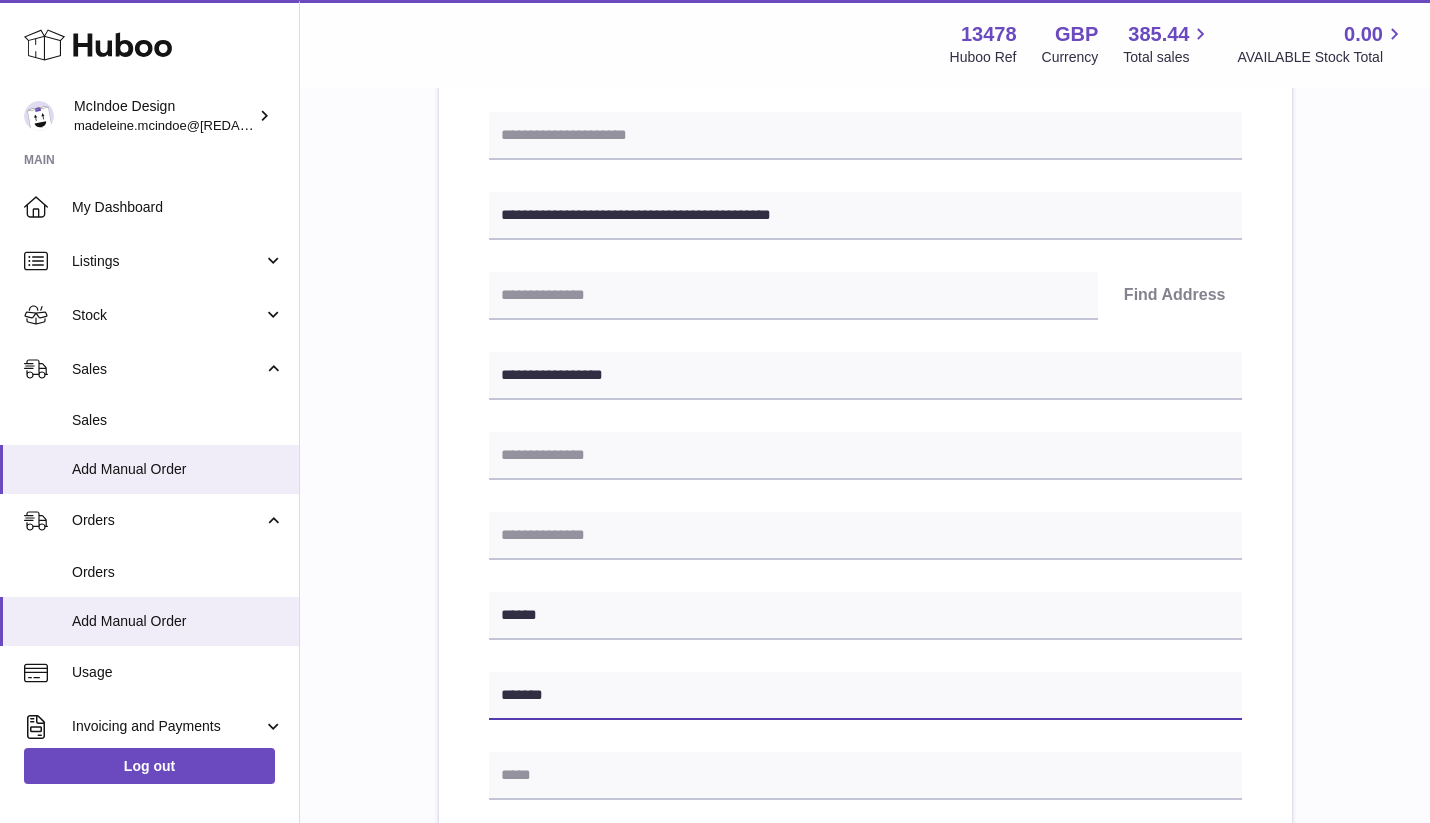 type on "*******" 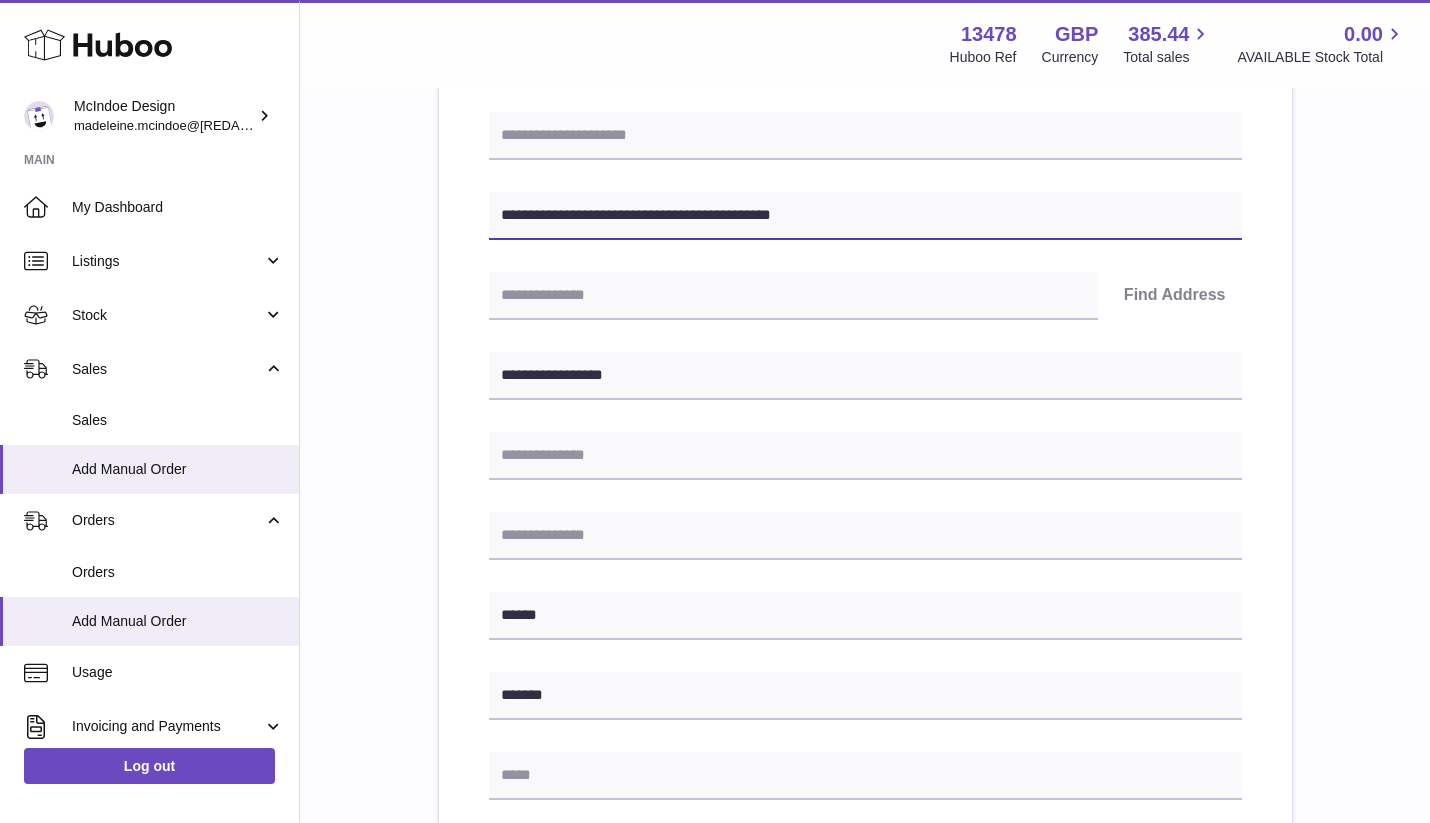 drag, startPoint x: 721, startPoint y: 214, endPoint x: 1021, endPoint y: 260, distance: 303.50616 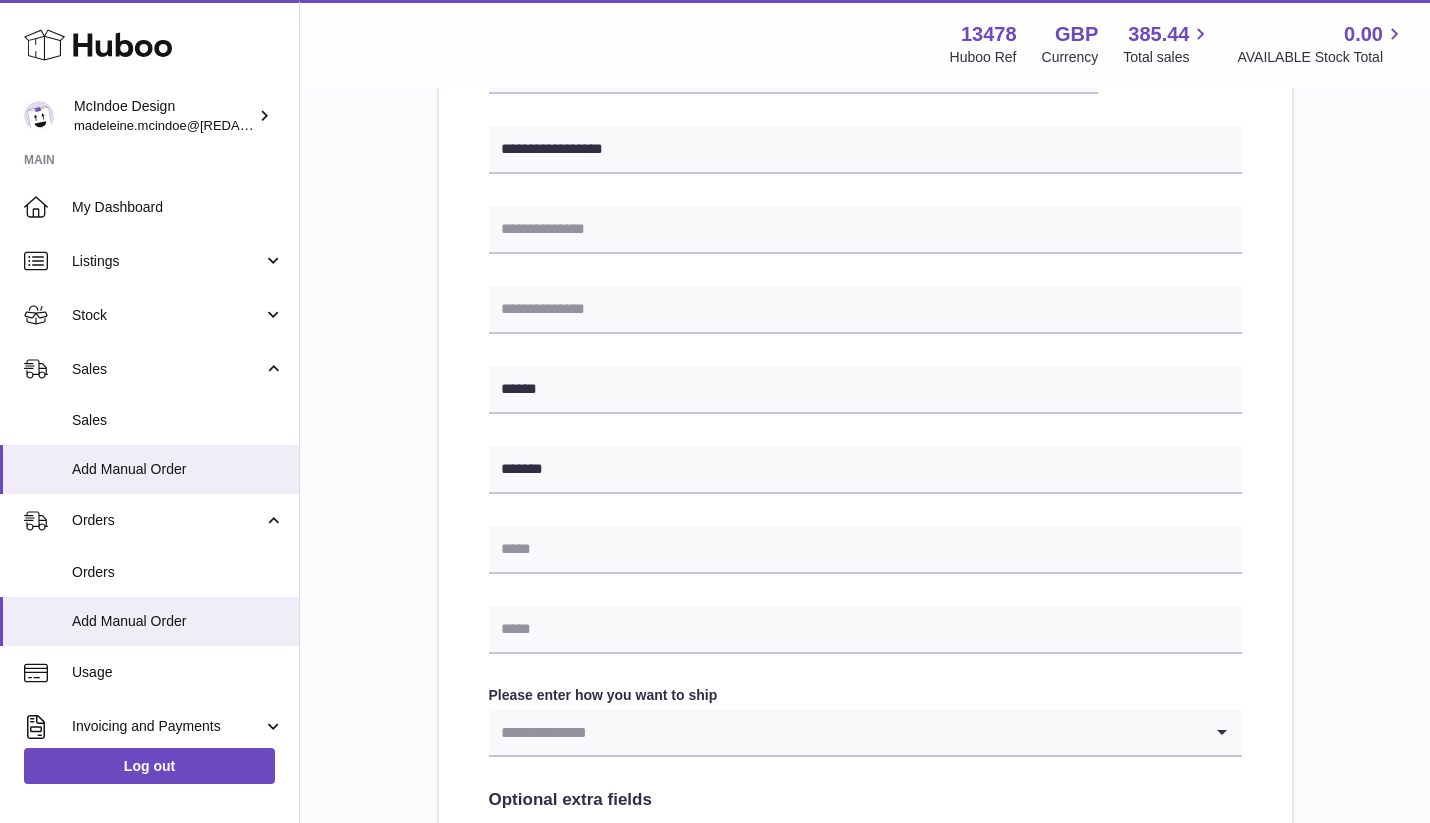 scroll, scrollTop: 495, scrollLeft: 0, axis: vertical 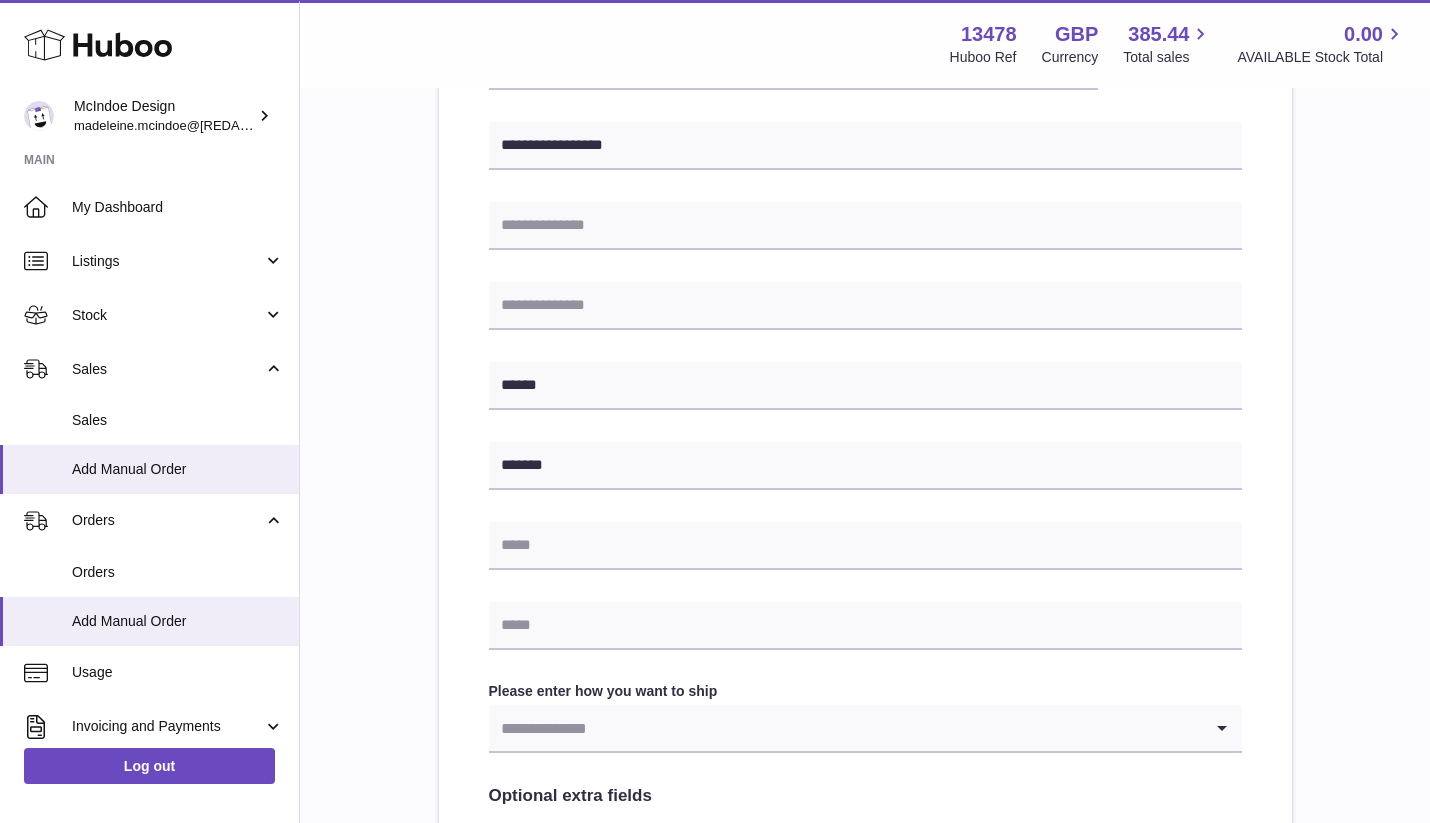 type on "**********" 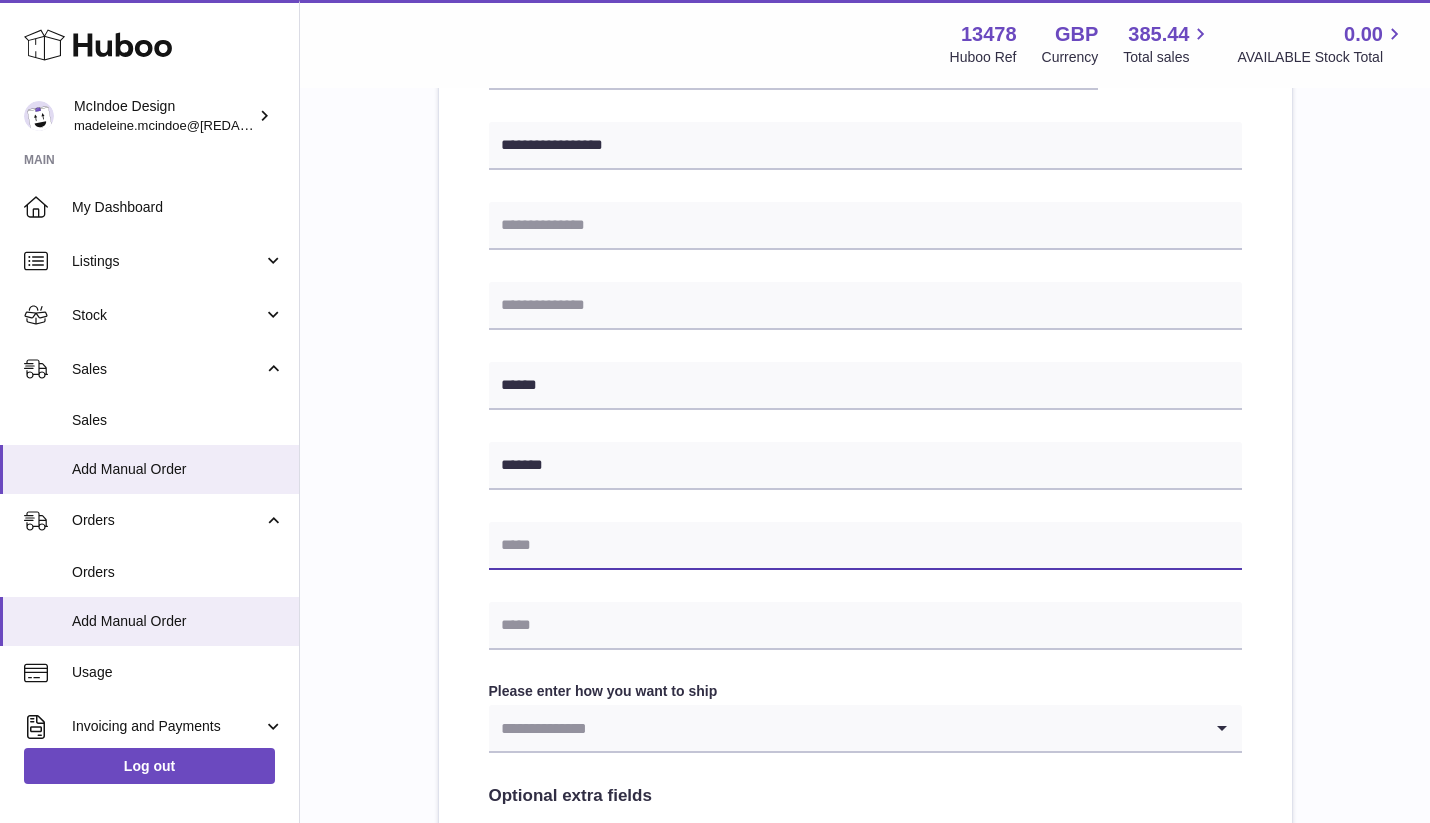 click at bounding box center [865, 546] 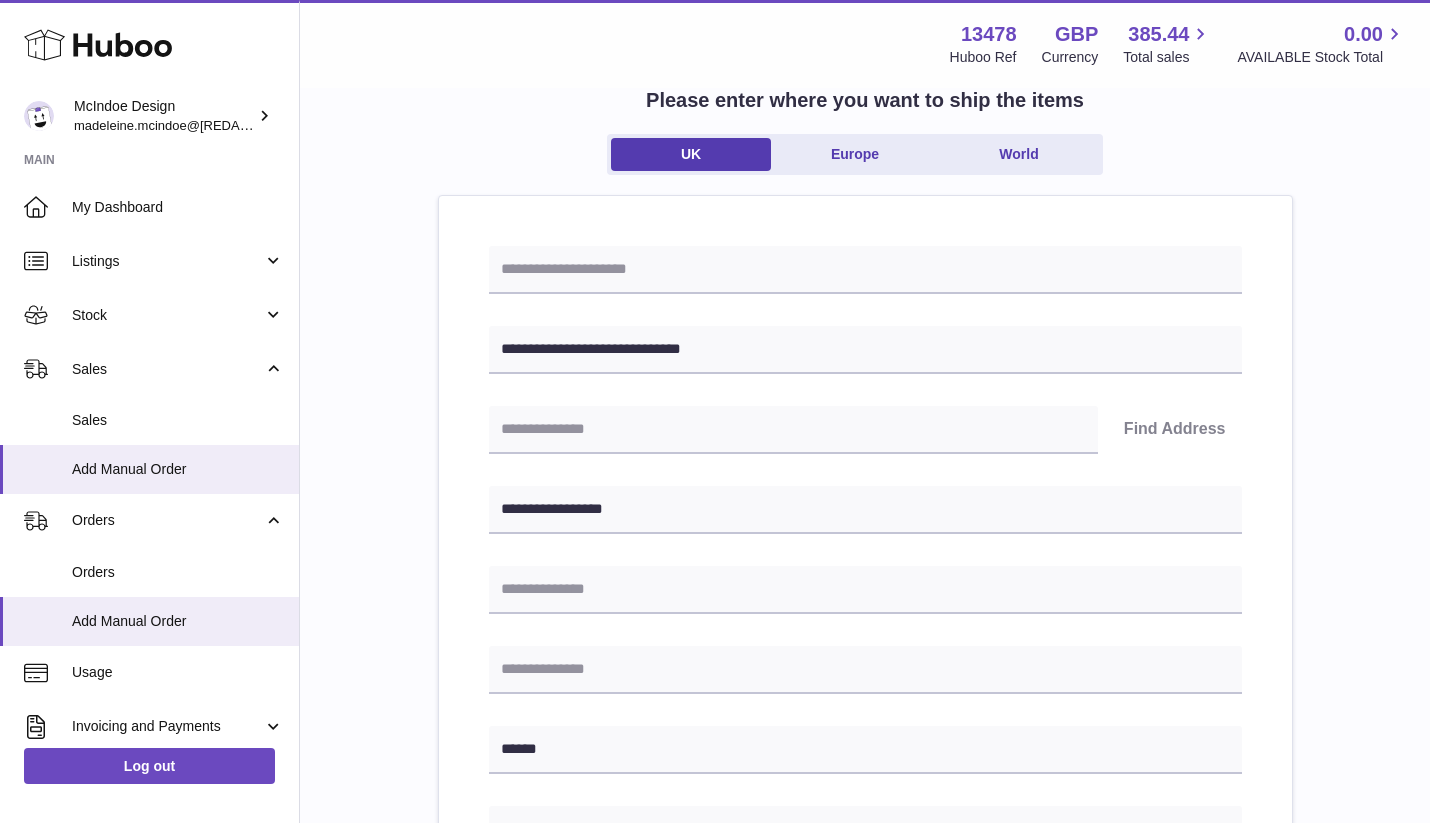 scroll, scrollTop: 115, scrollLeft: 0, axis: vertical 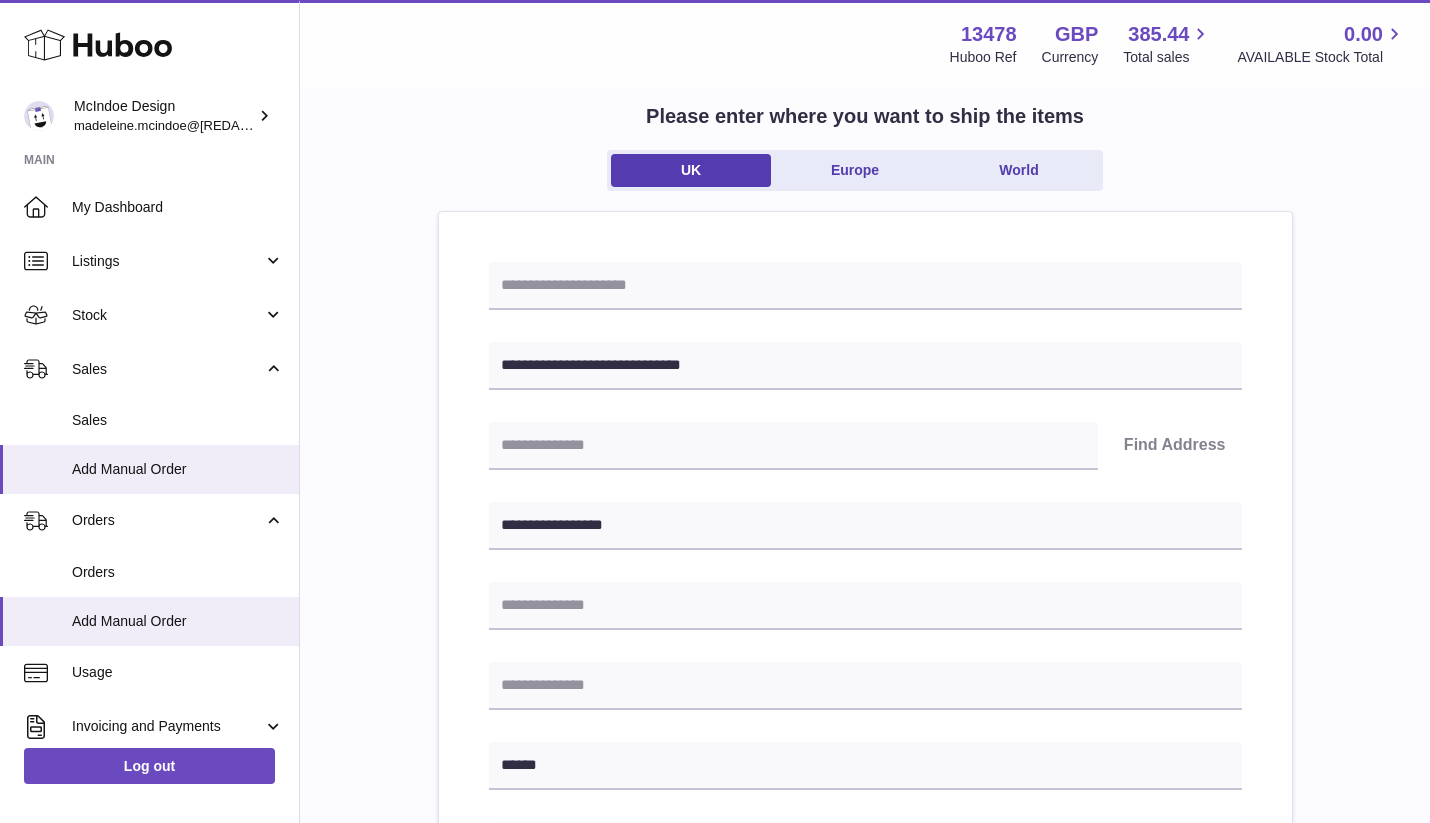type on "**********" 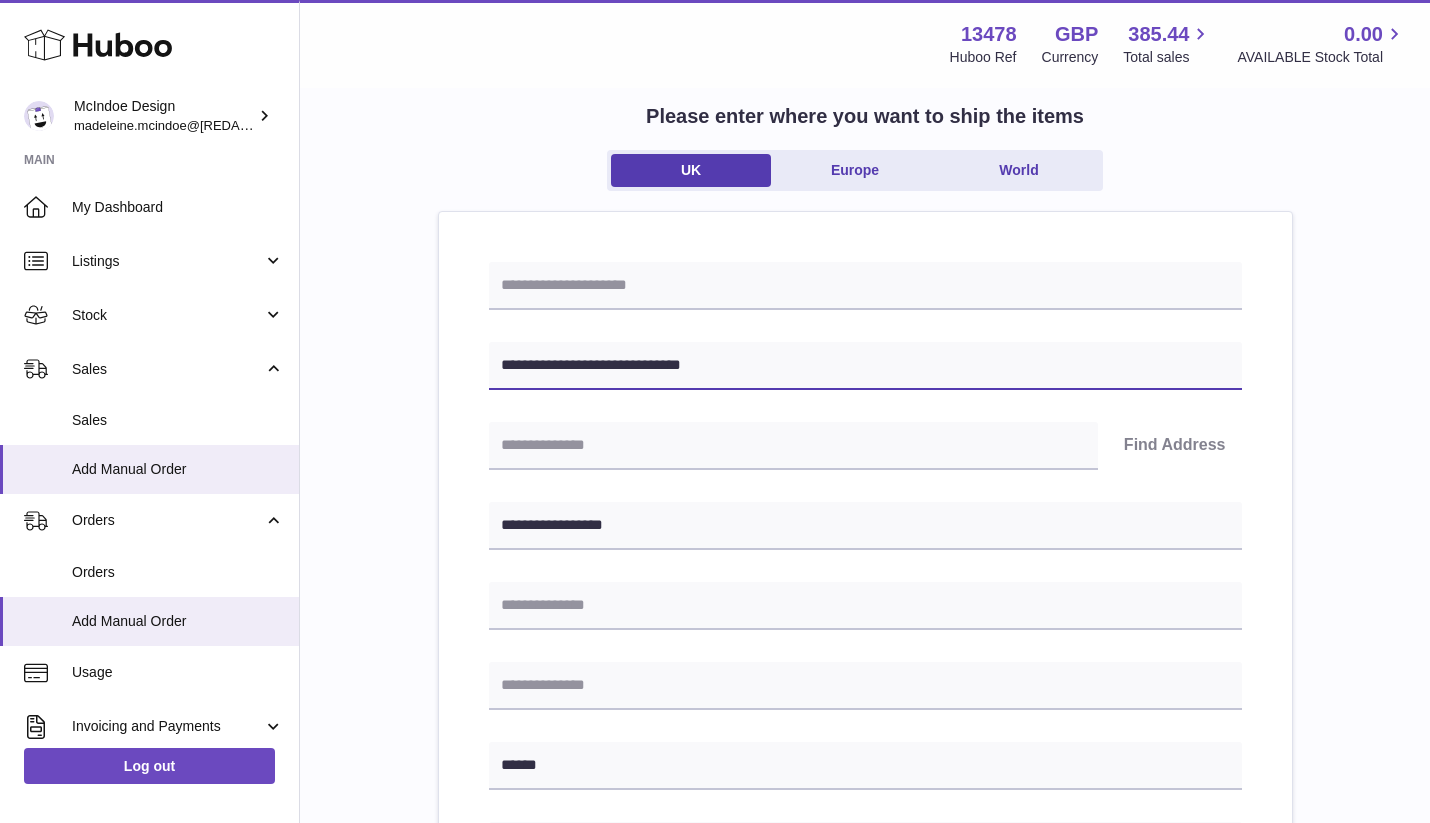 drag, startPoint x: 582, startPoint y: 364, endPoint x: 870, endPoint y: 397, distance: 289.88446 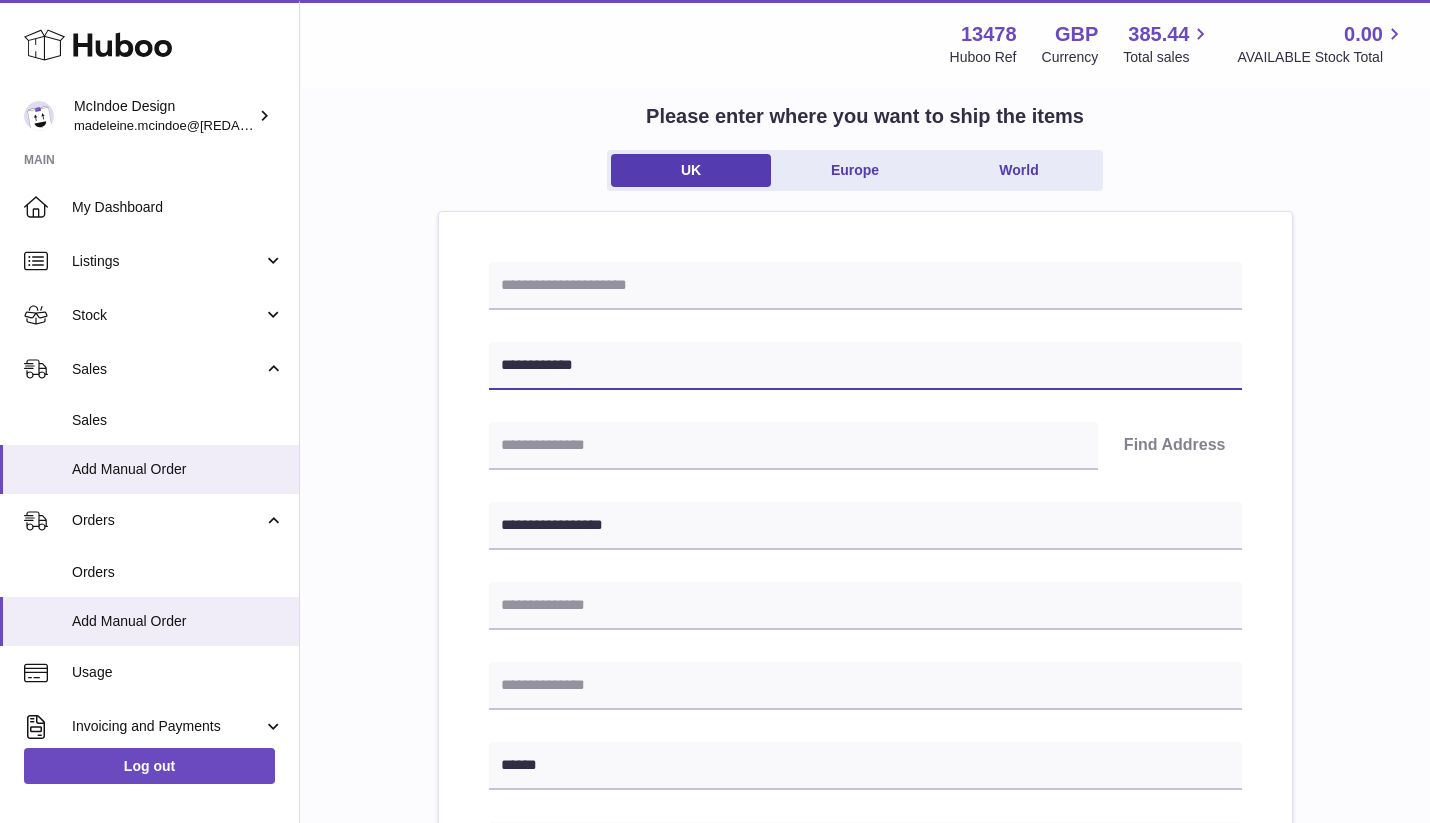 type on "**********" 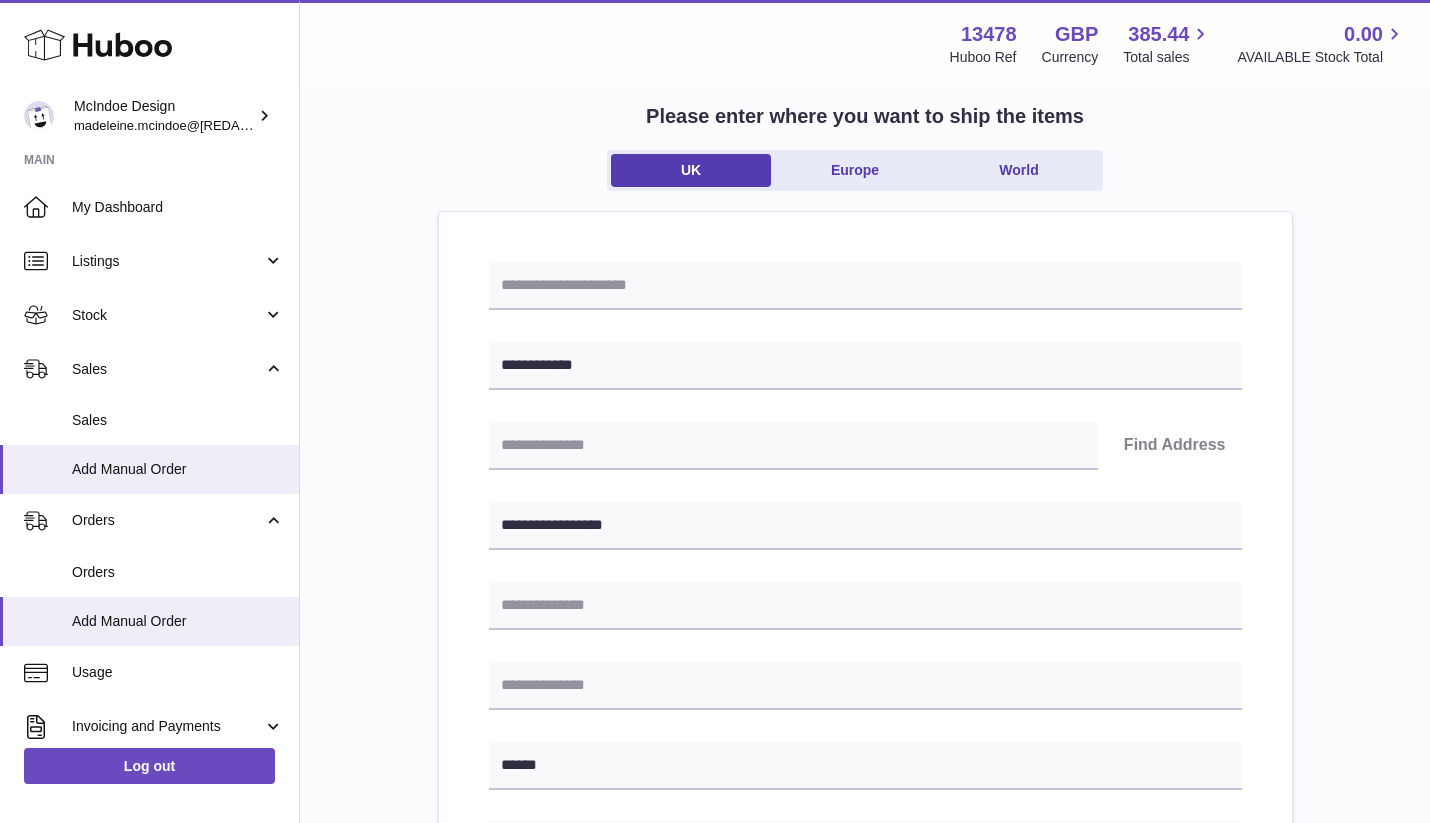 click on "**********" at bounding box center (865, 843) 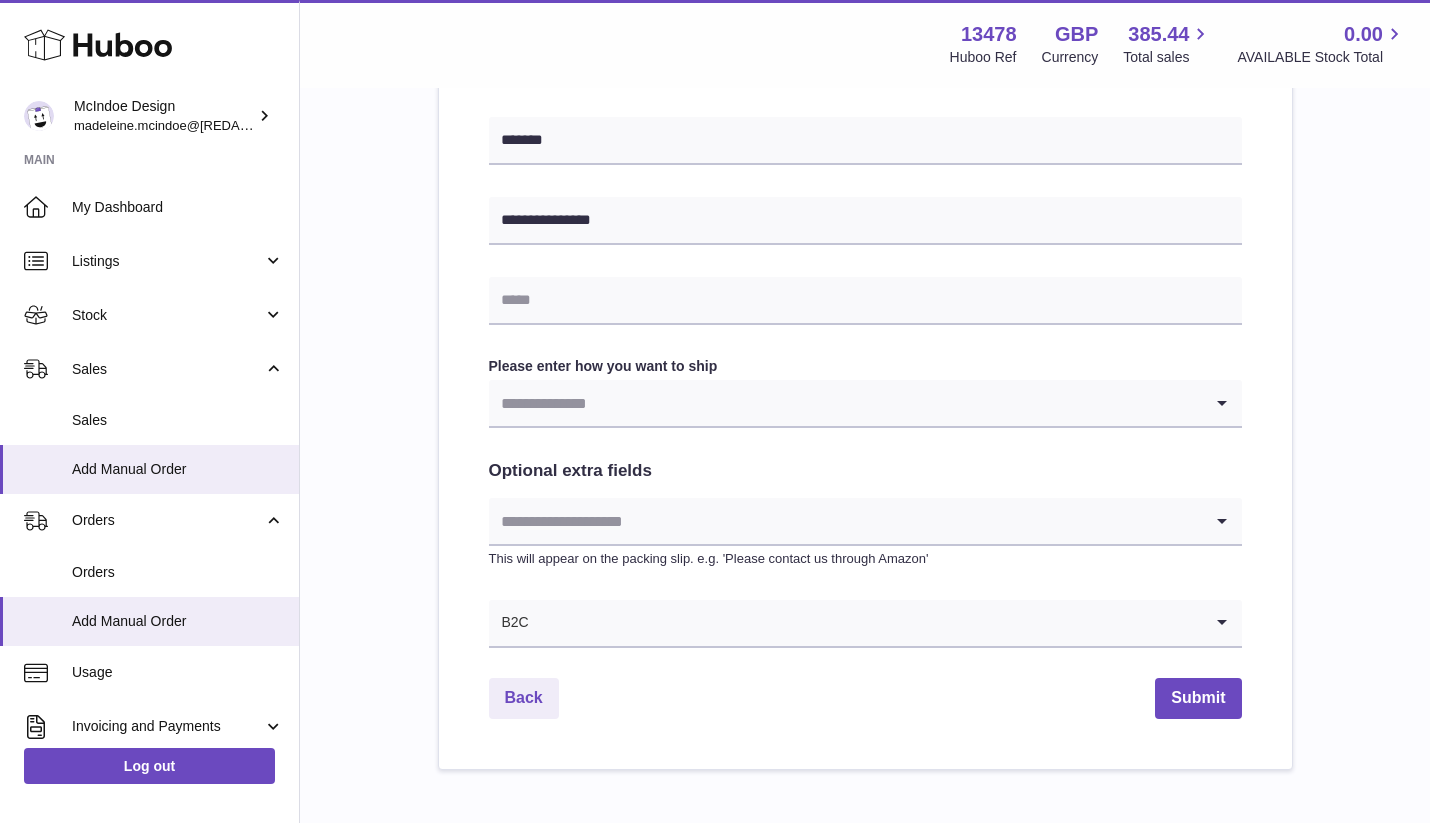 scroll, scrollTop: 822, scrollLeft: 0, axis: vertical 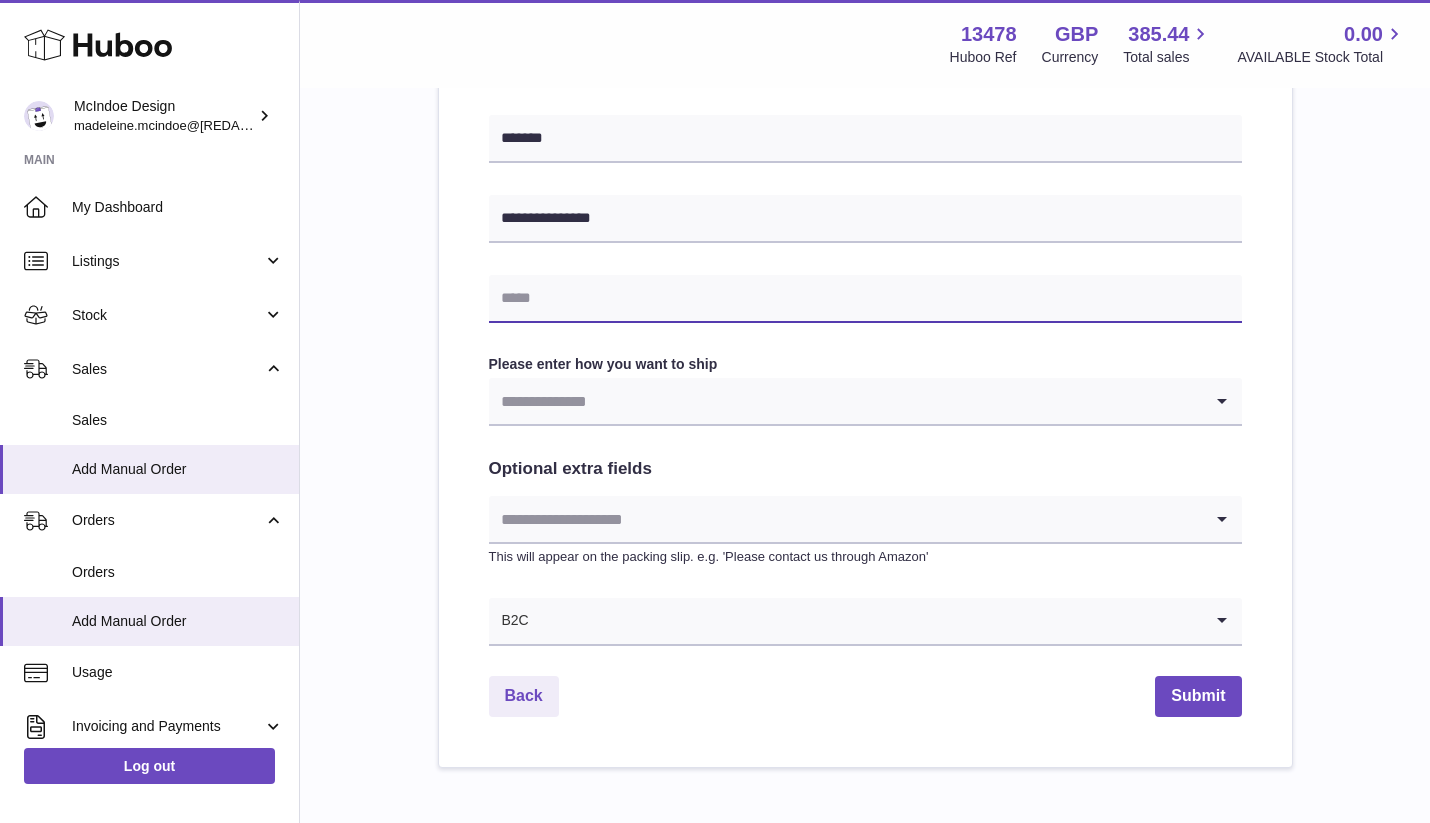 click at bounding box center [865, 299] 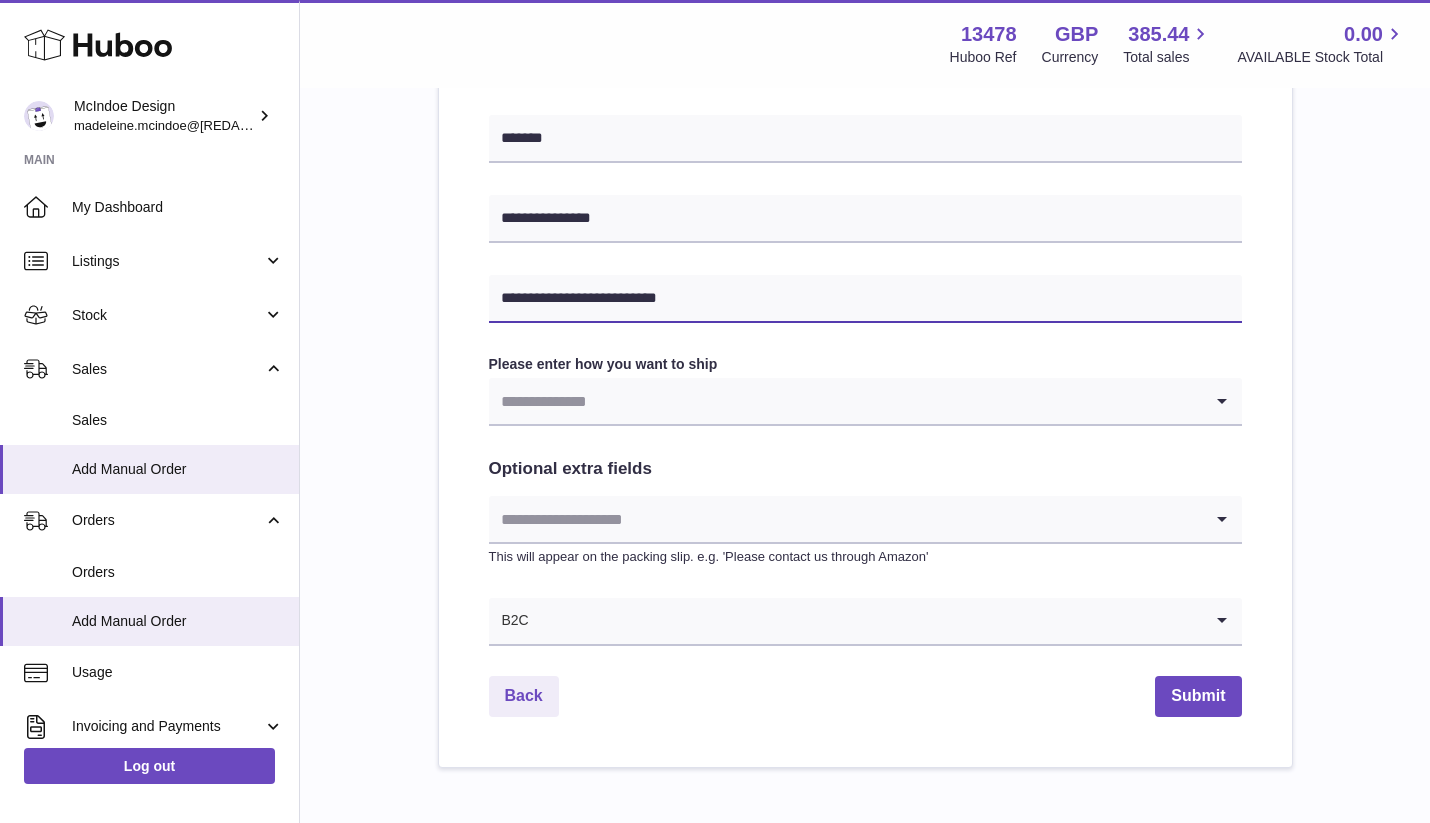 type on "**********" 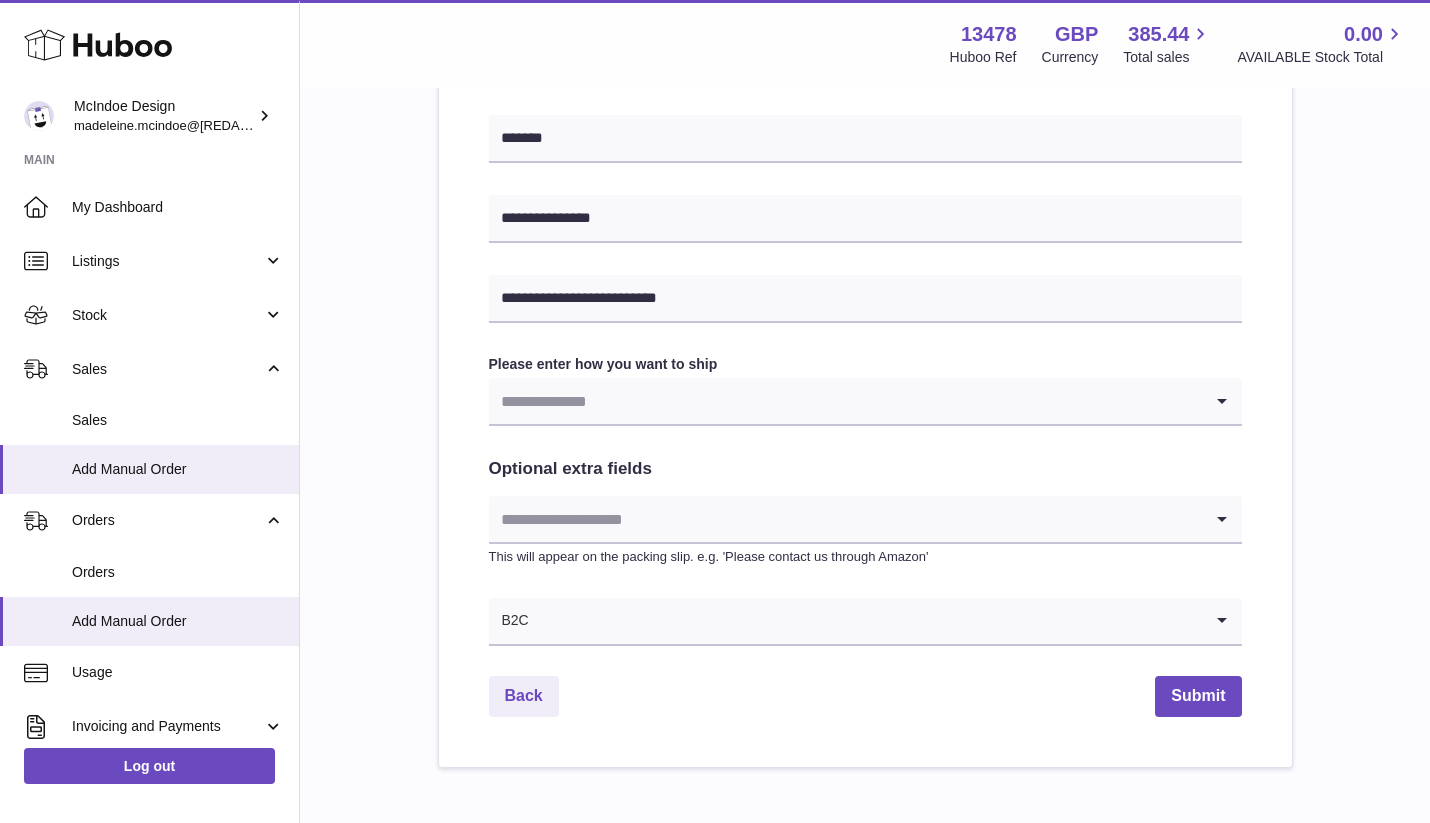 click on "**********" at bounding box center [865, 71] 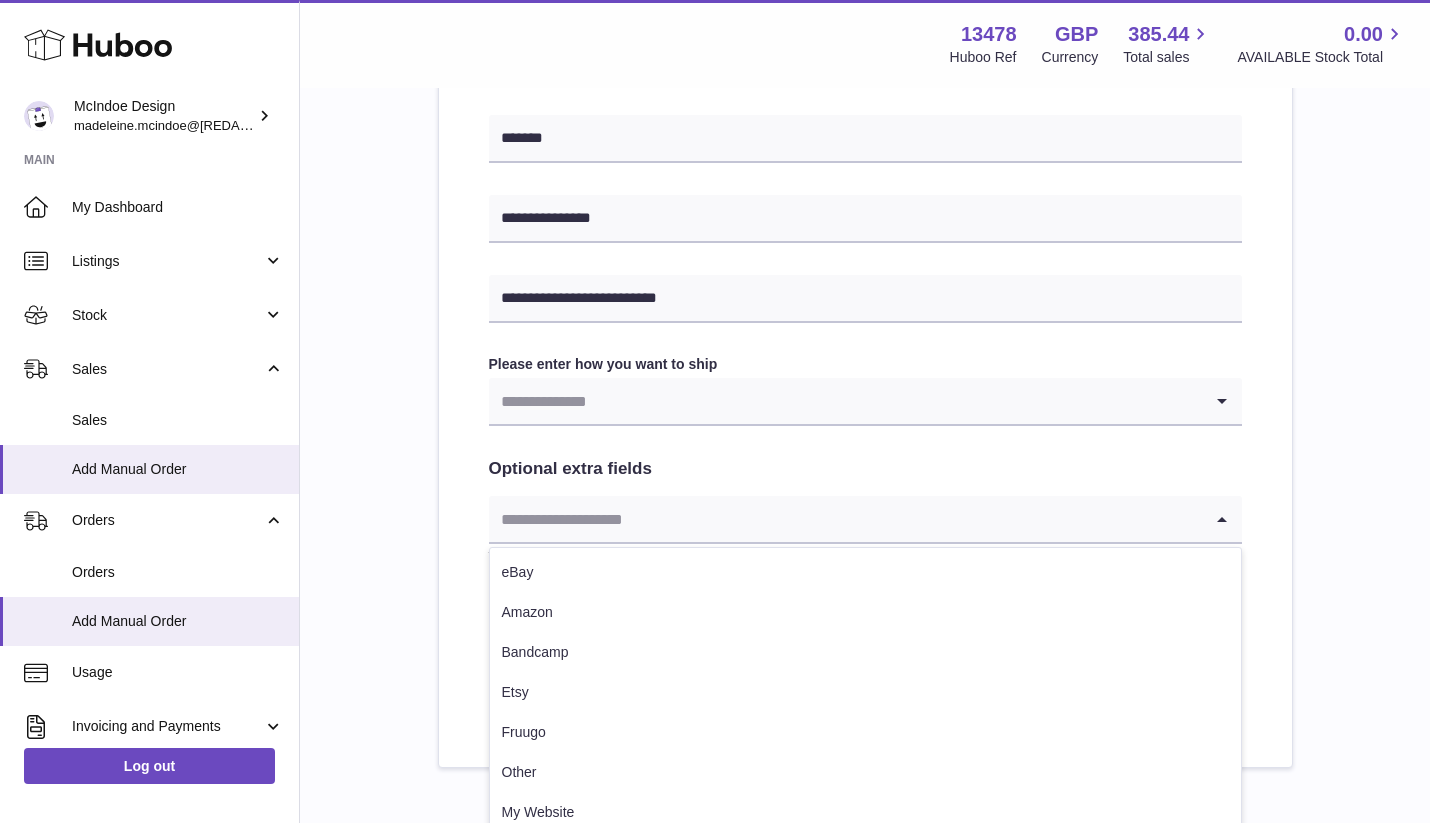 click at bounding box center [845, 519] 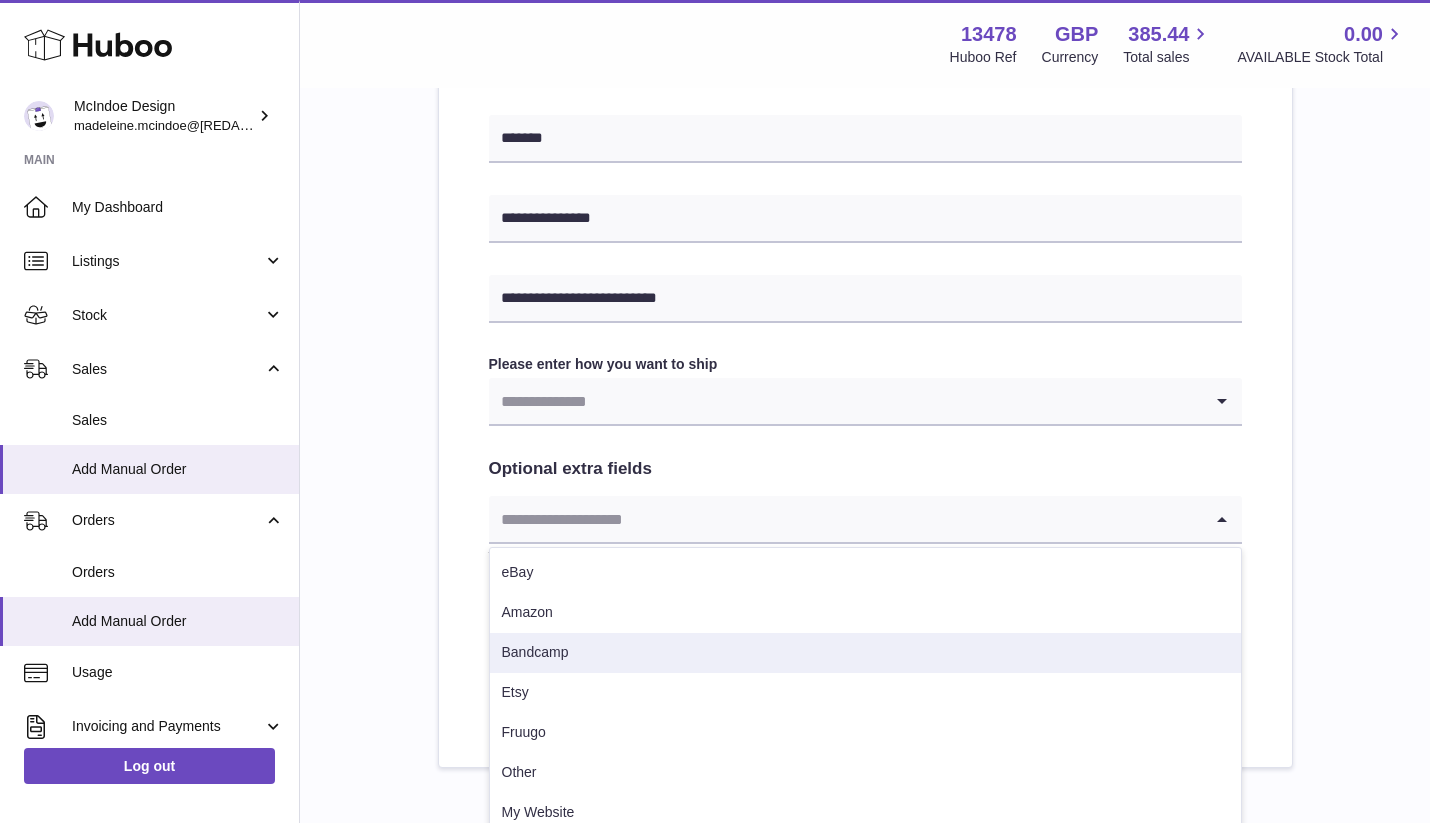 click on "**********" at bounding box center (865, 71) 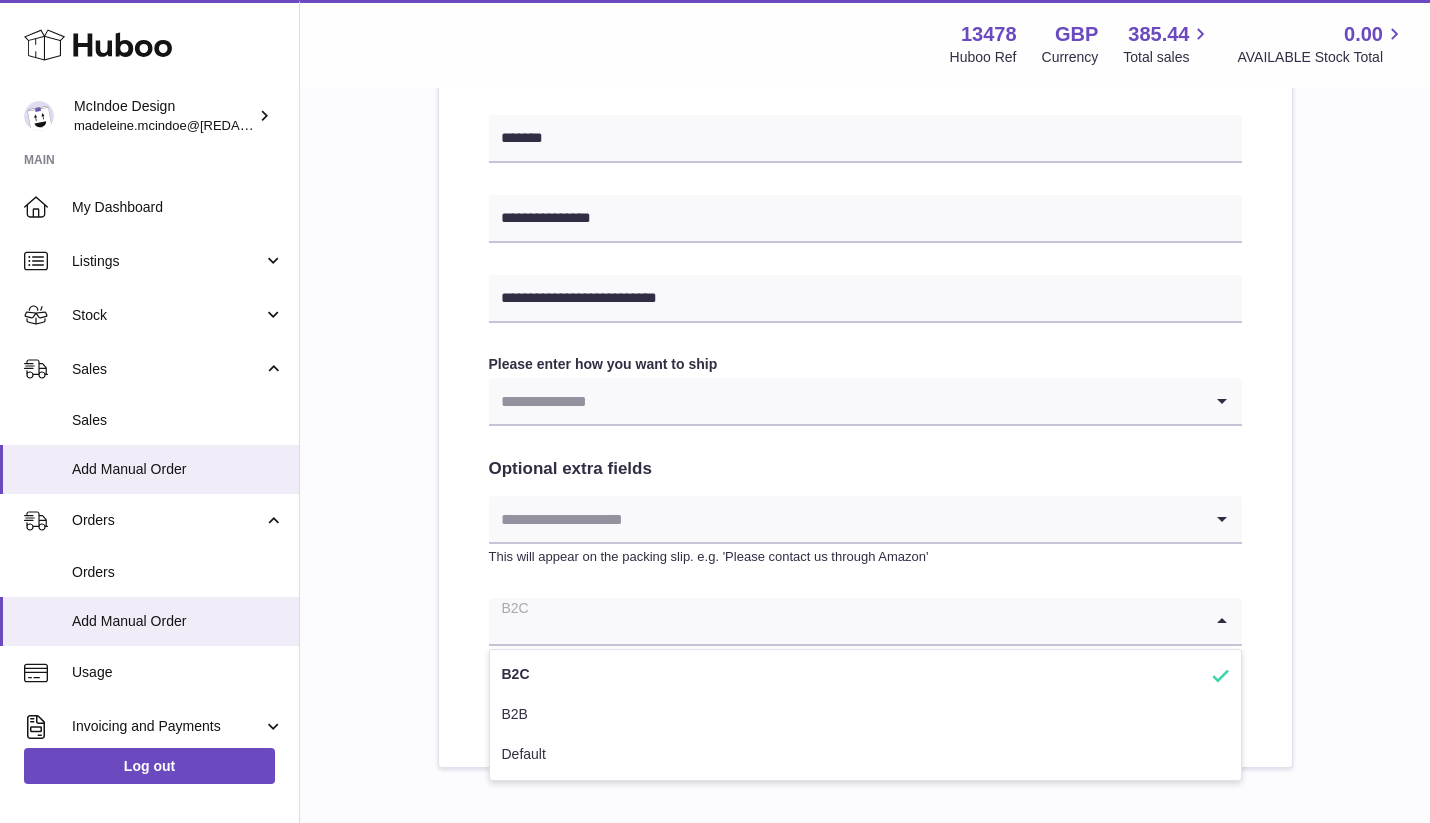 click at bounding box center (845, 621) 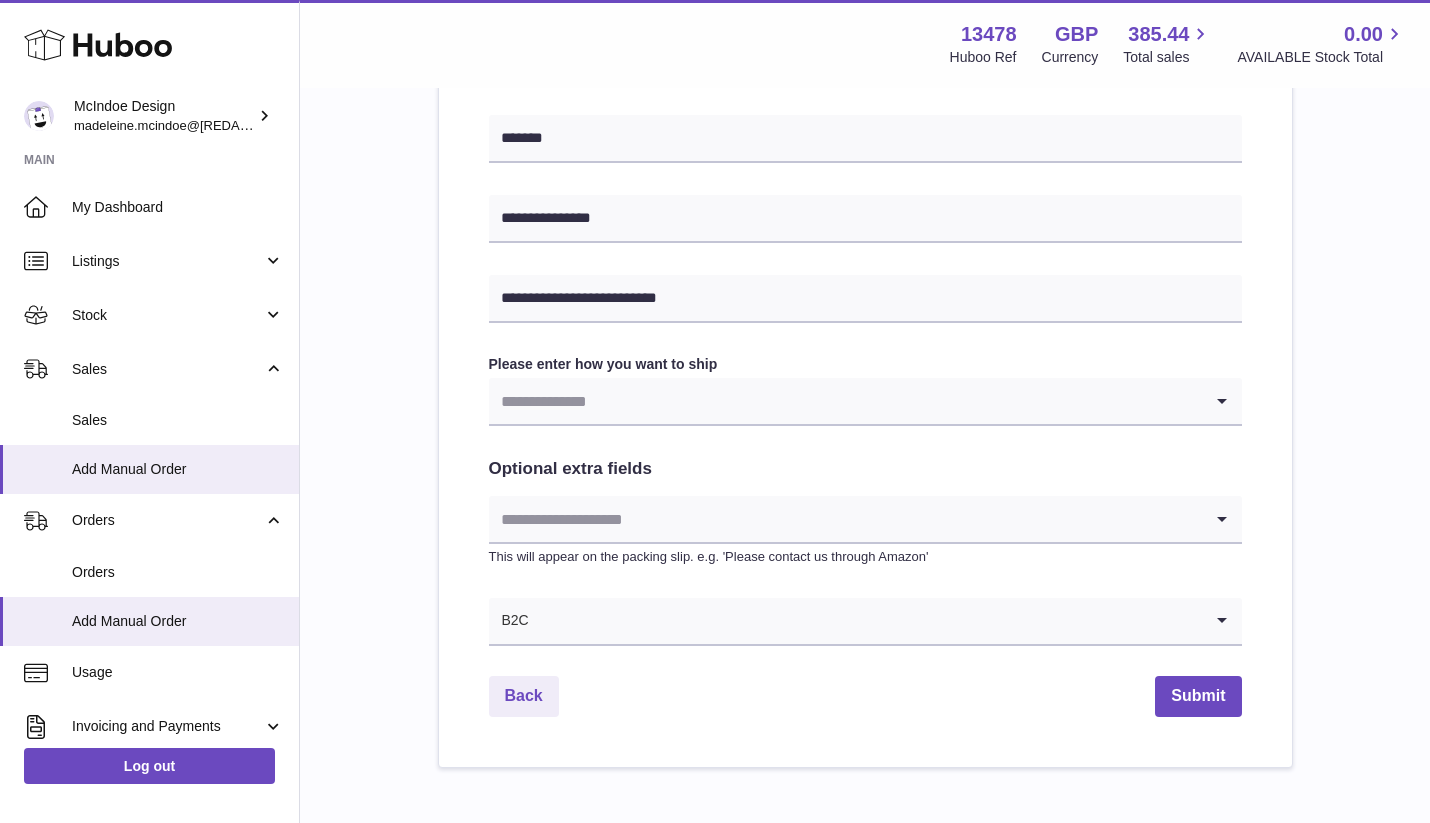 click at bounding box center (845, 401) 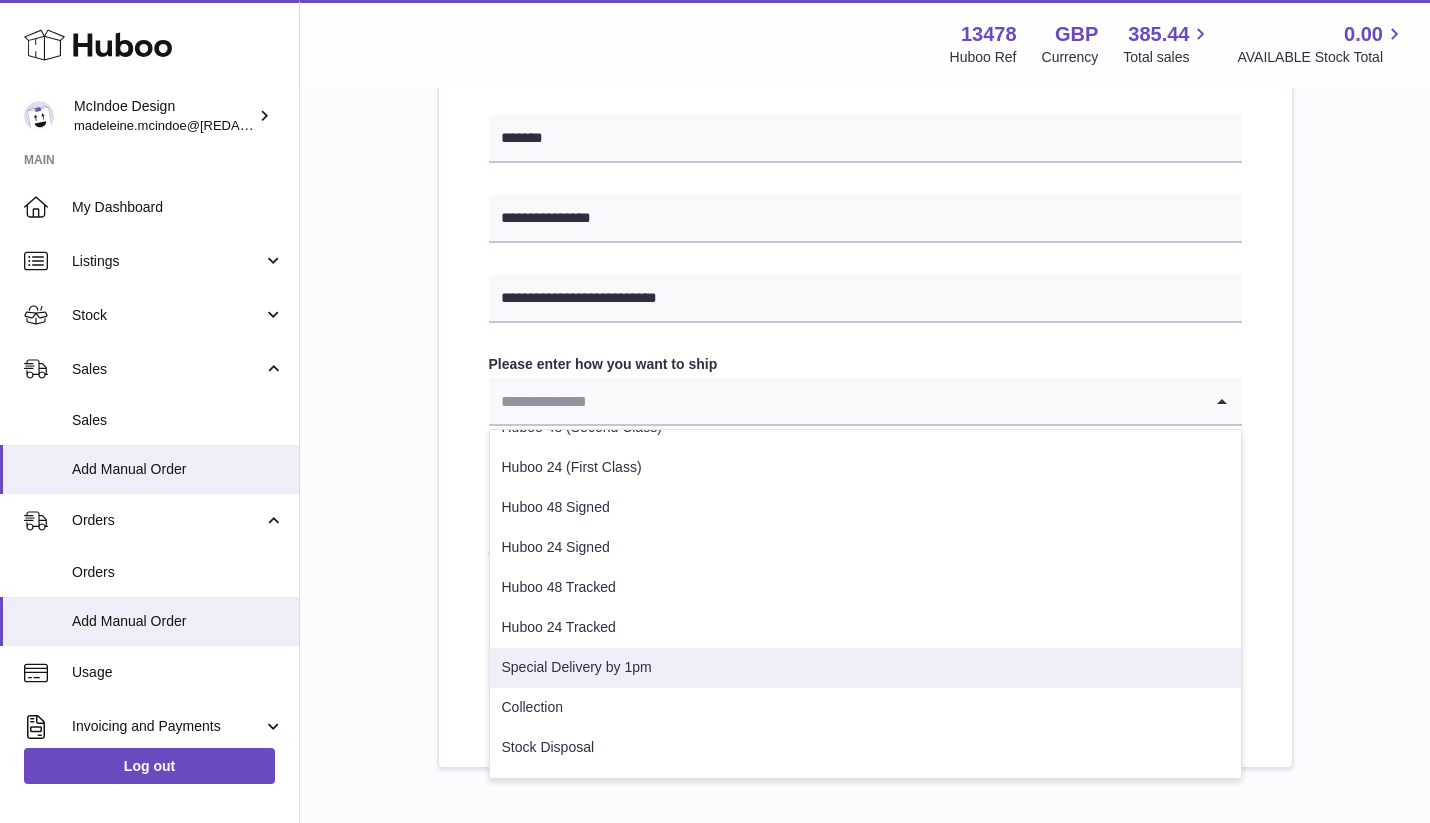 scroll, scrollTop: 16, scrollLeft: 0, axis: vertical 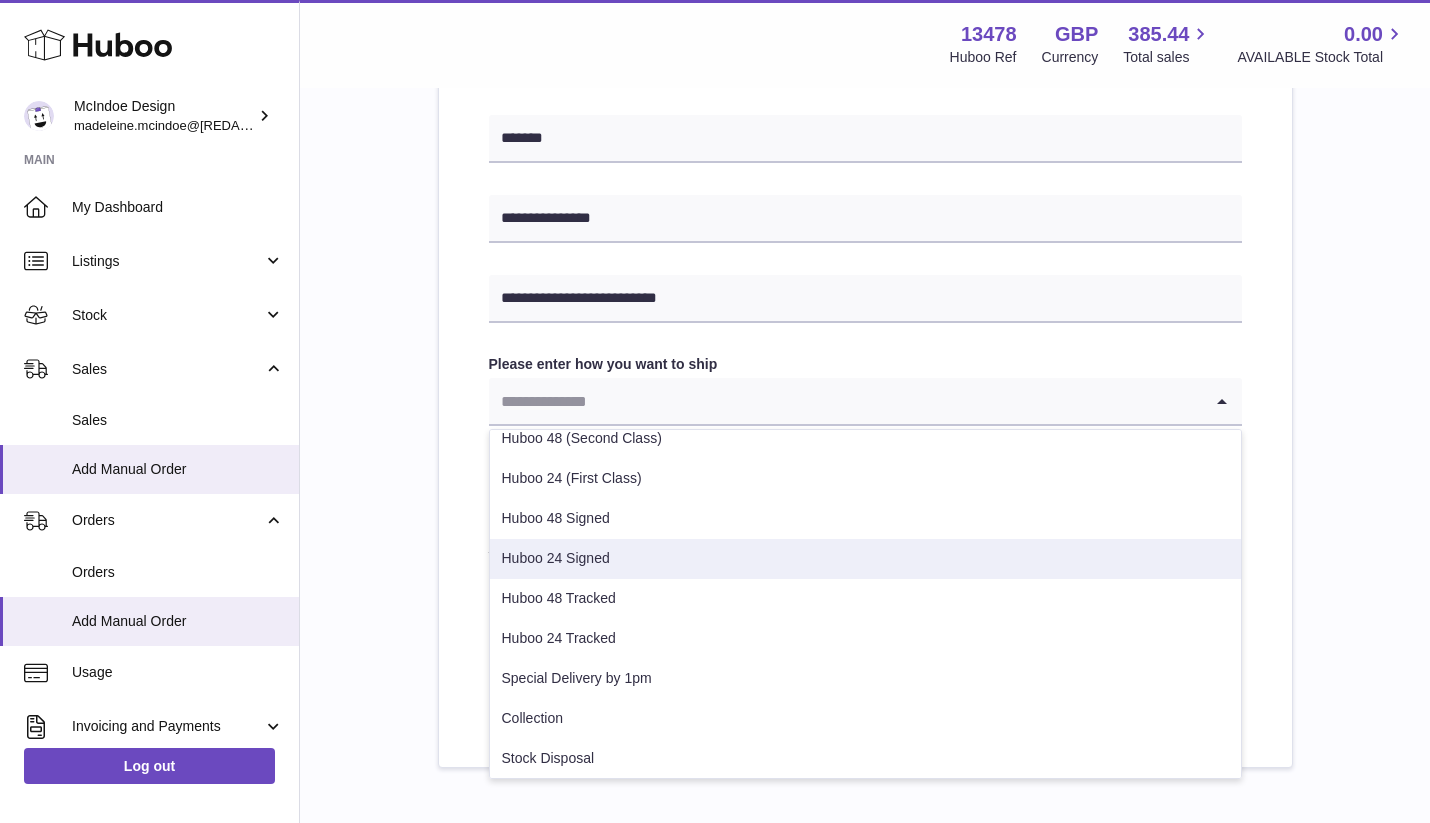 click on "Huboo 24 Signed" at bounding box center [865, 559] 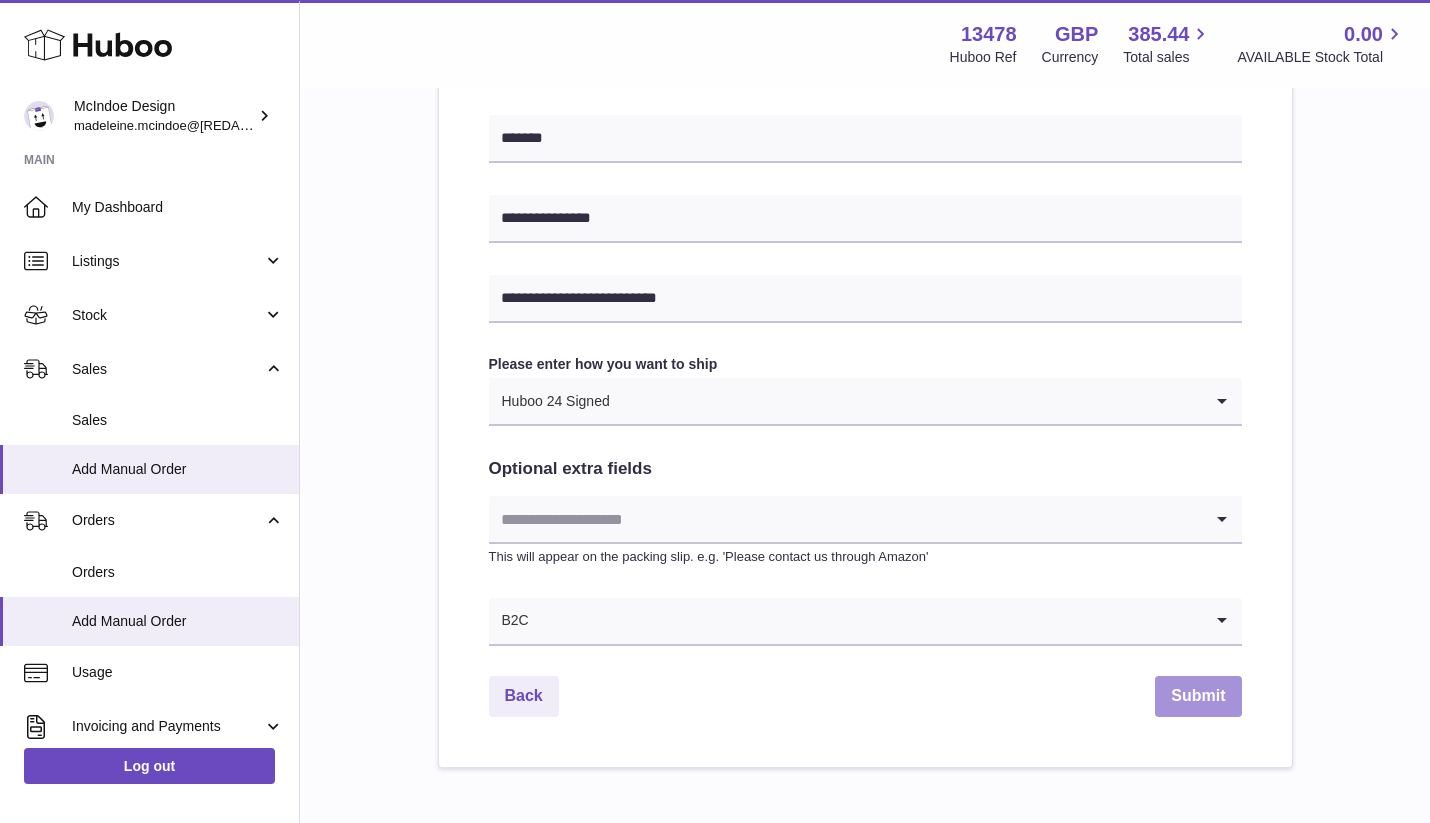 click on "Submit" at bounding box center [1198, 696] 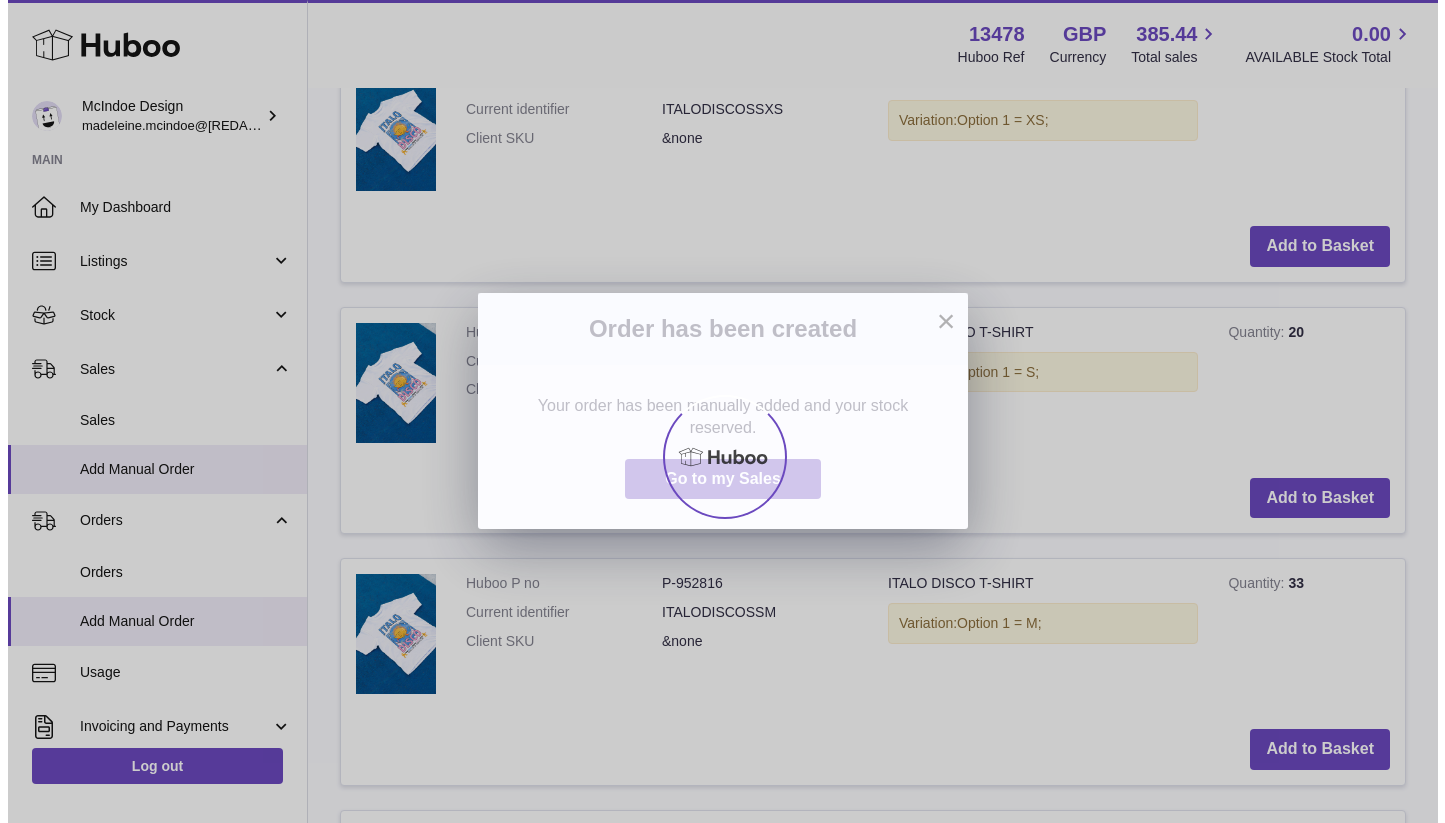 scroll, scrollTop: 0, scrollLeft: 0, axis: both 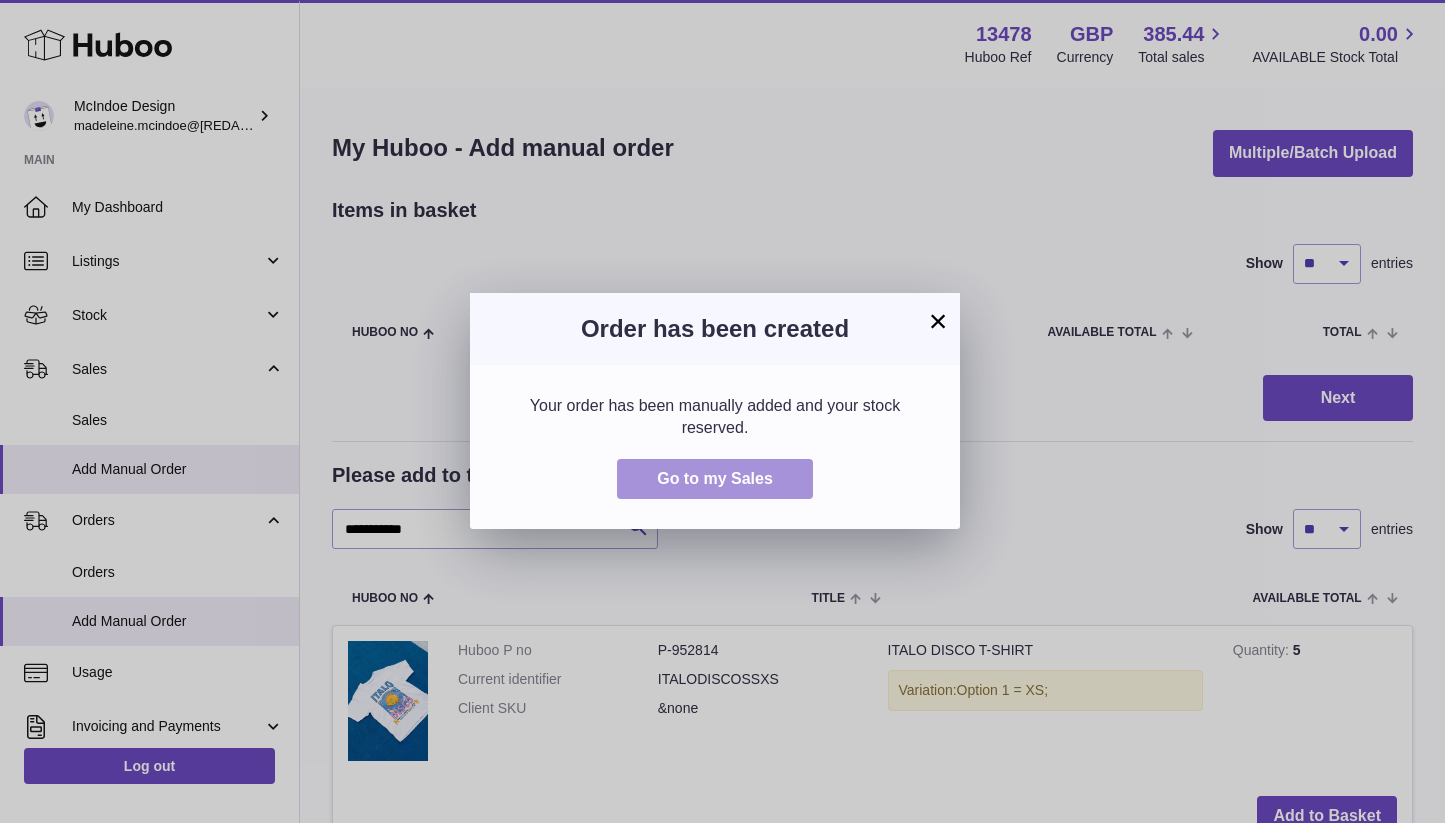 click on "Go to my Sales" at bounding box center [715, 479] 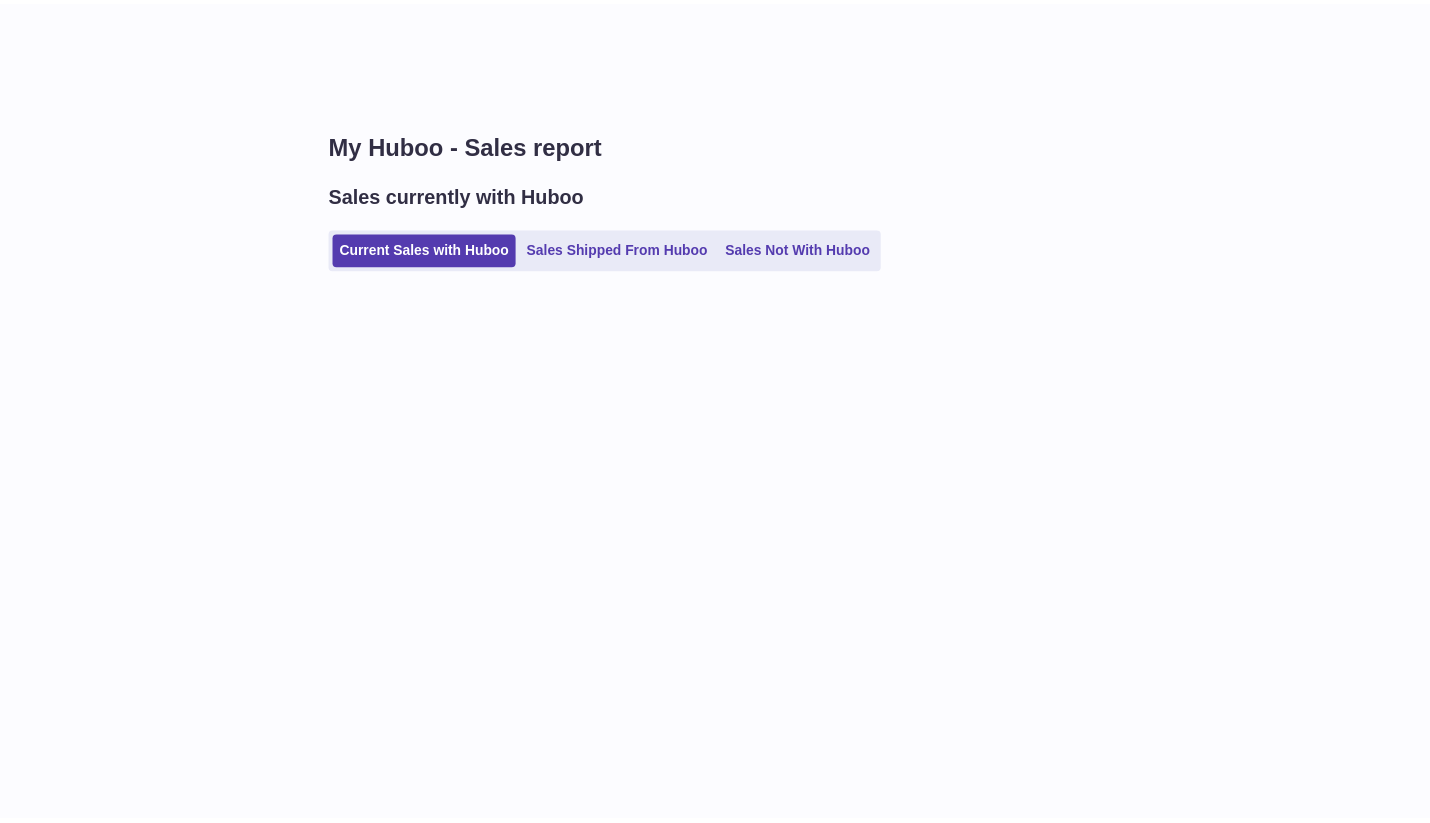 scroll, scrollTop: 0, scrollLeft: 0, axis: both 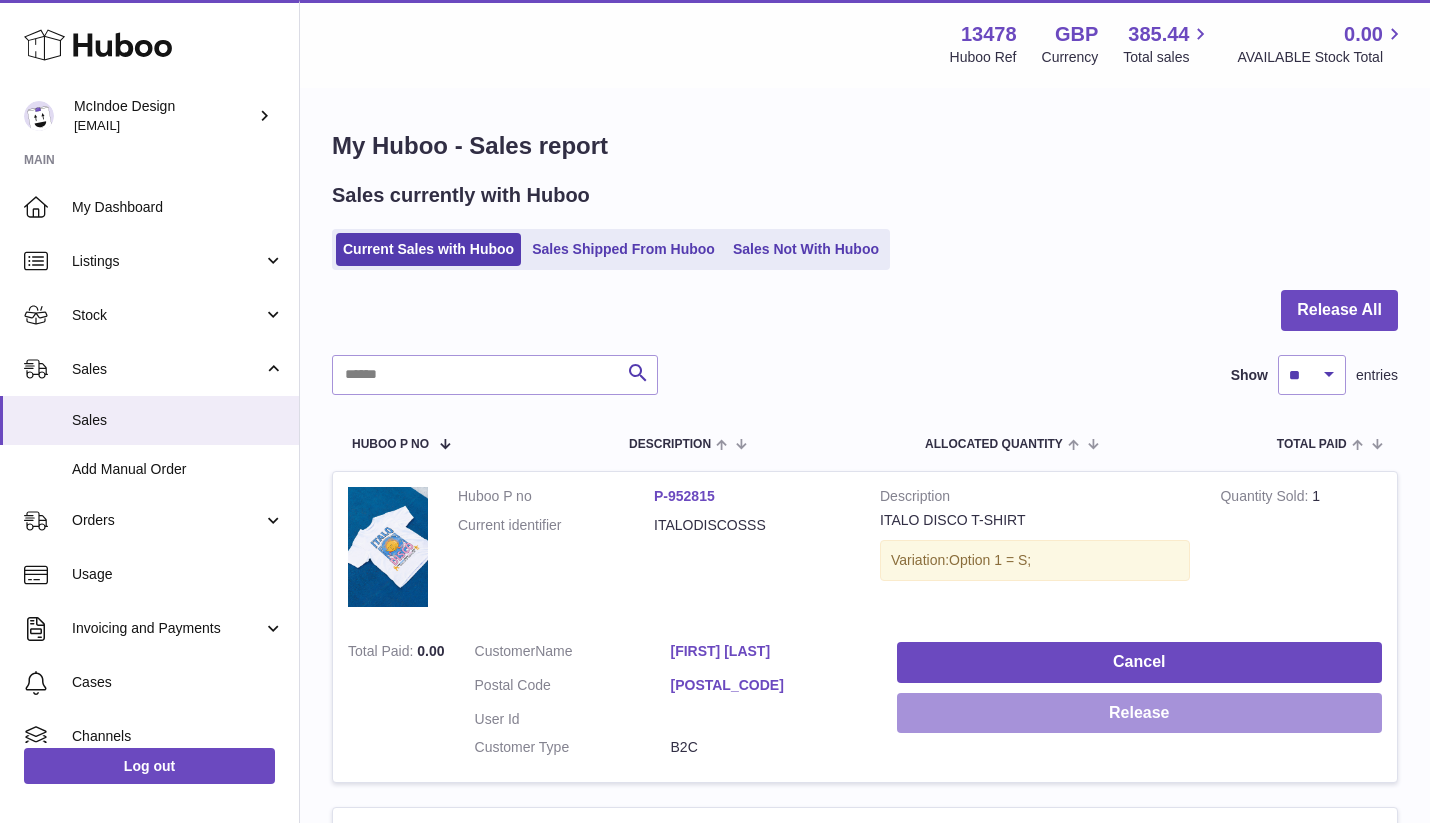 click on "Release" at bounding box center (1139, 713) 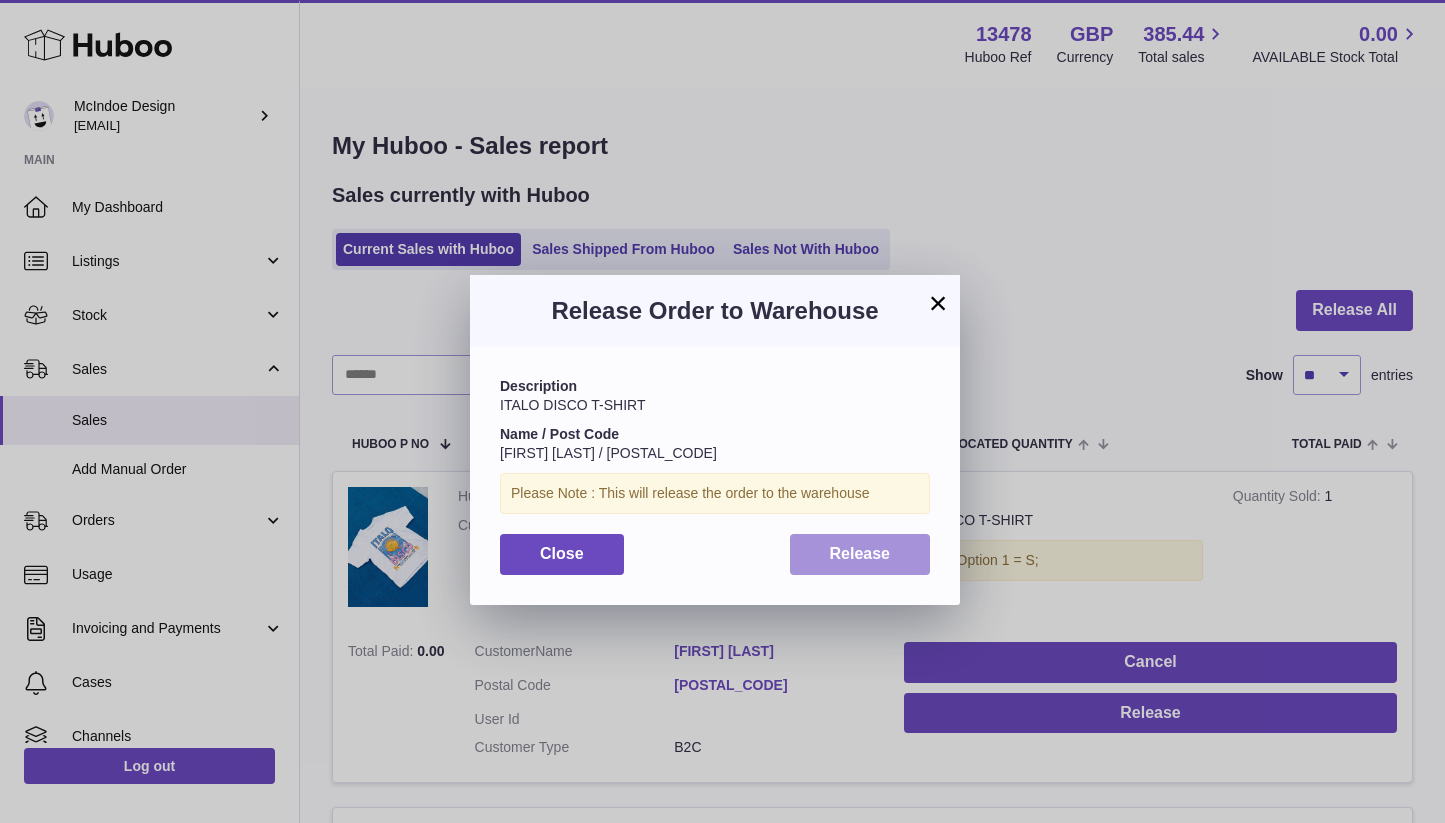click on "Release" at bounding box center (860, 553) 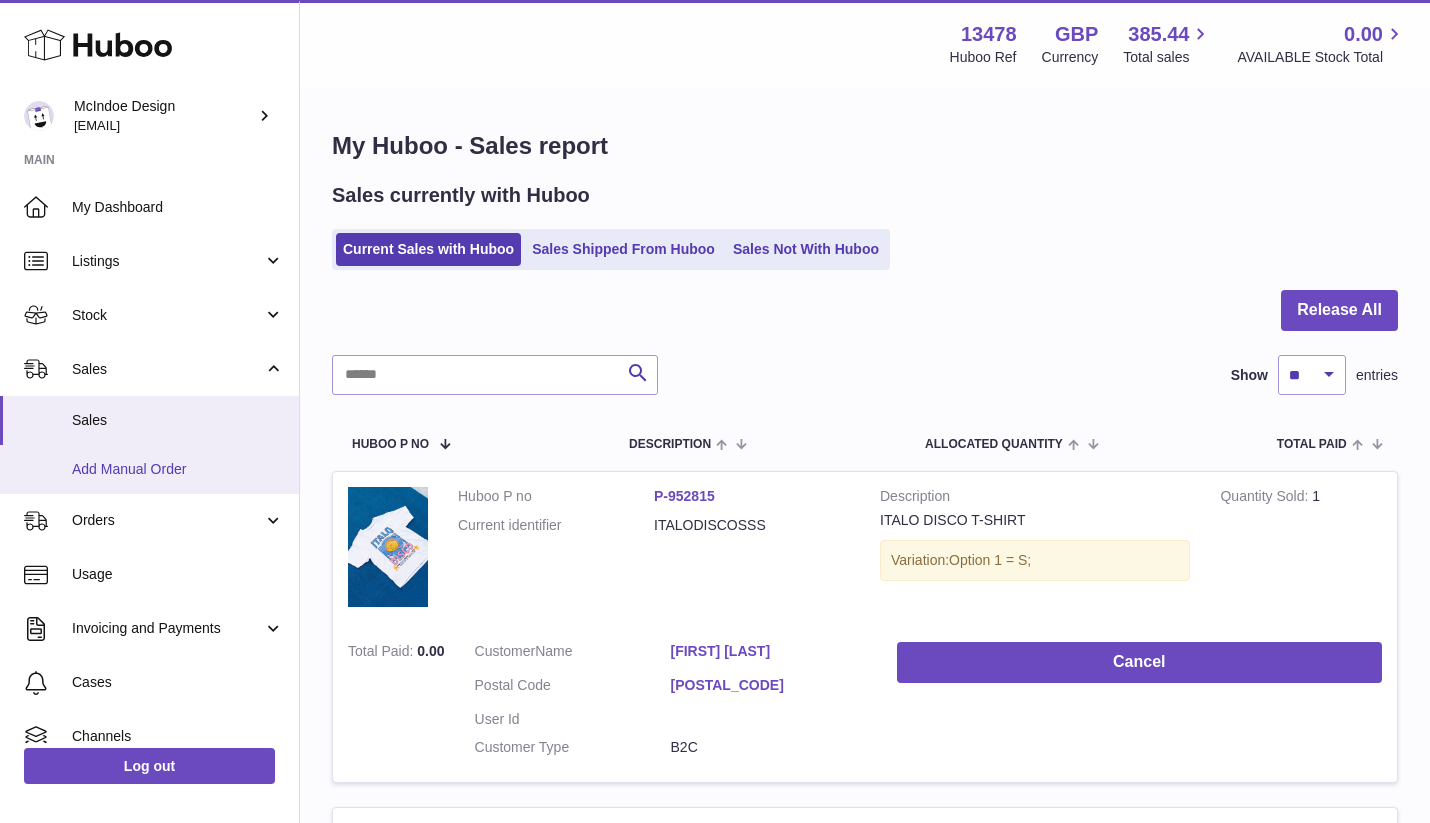 click on "Add Manual Order" at bounding box center (178, 469) 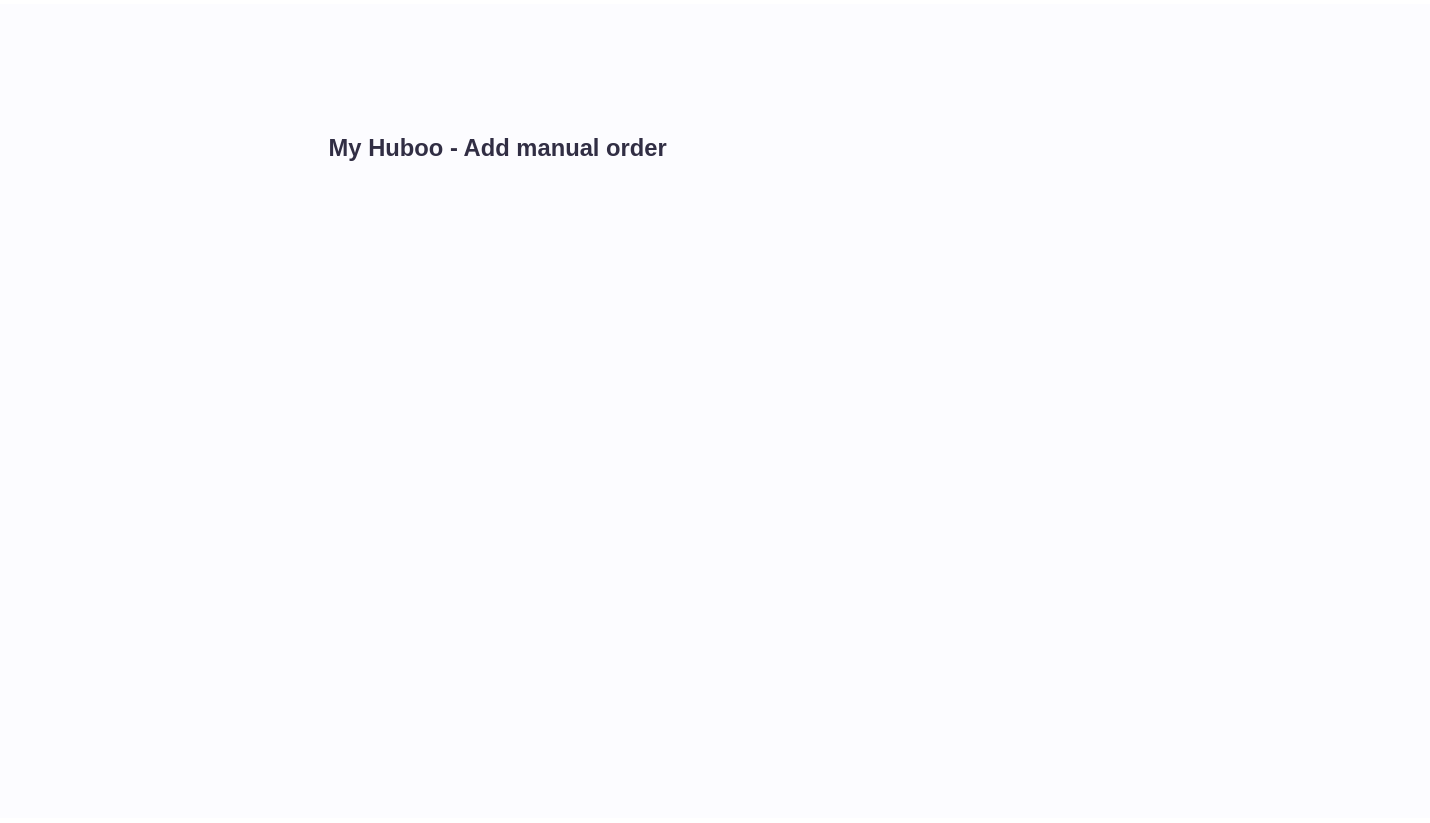 scroll, scrollTop: 0, scrollLeft: 0, axis: both 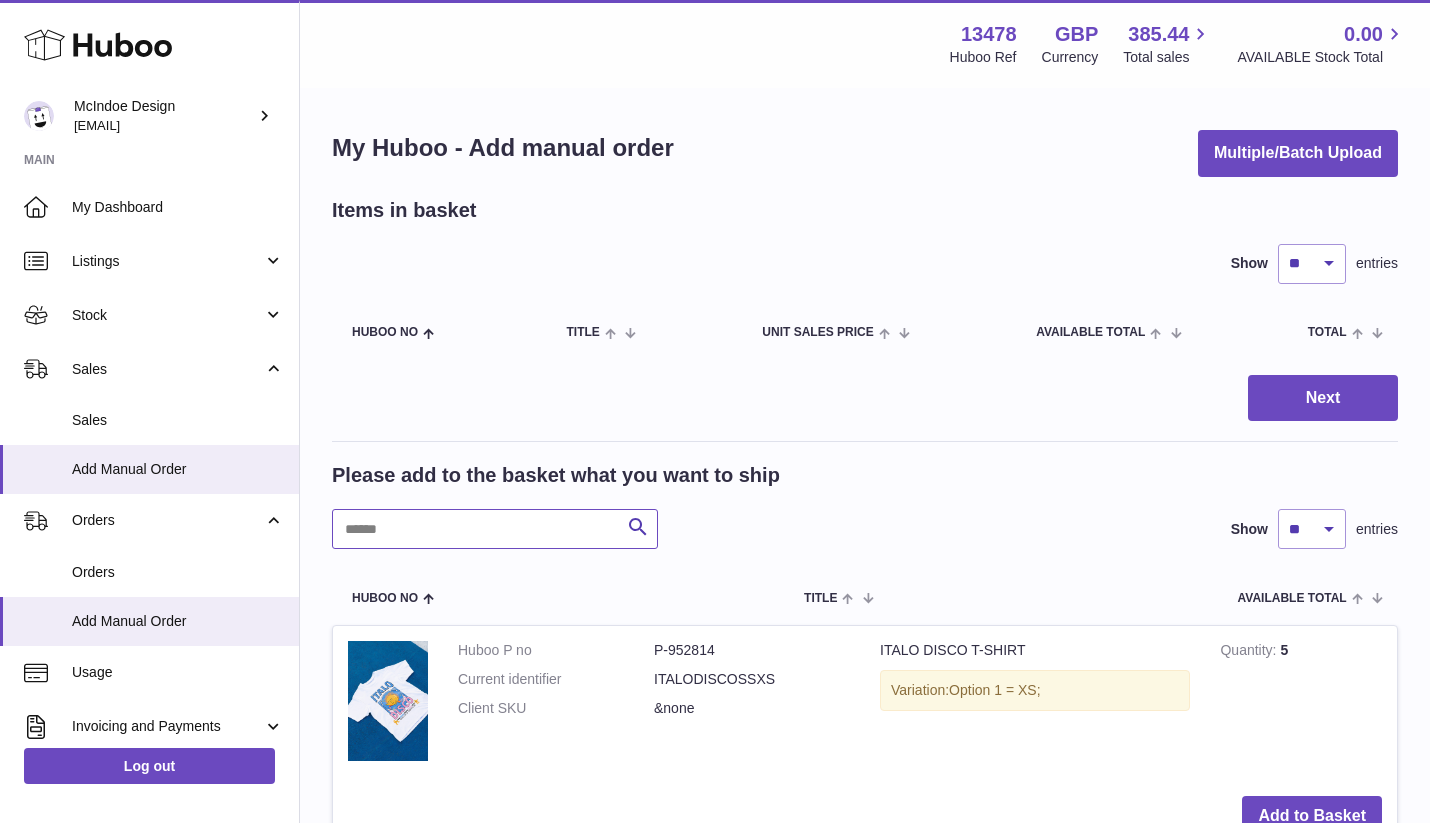 click at bounding box center [495, 529] 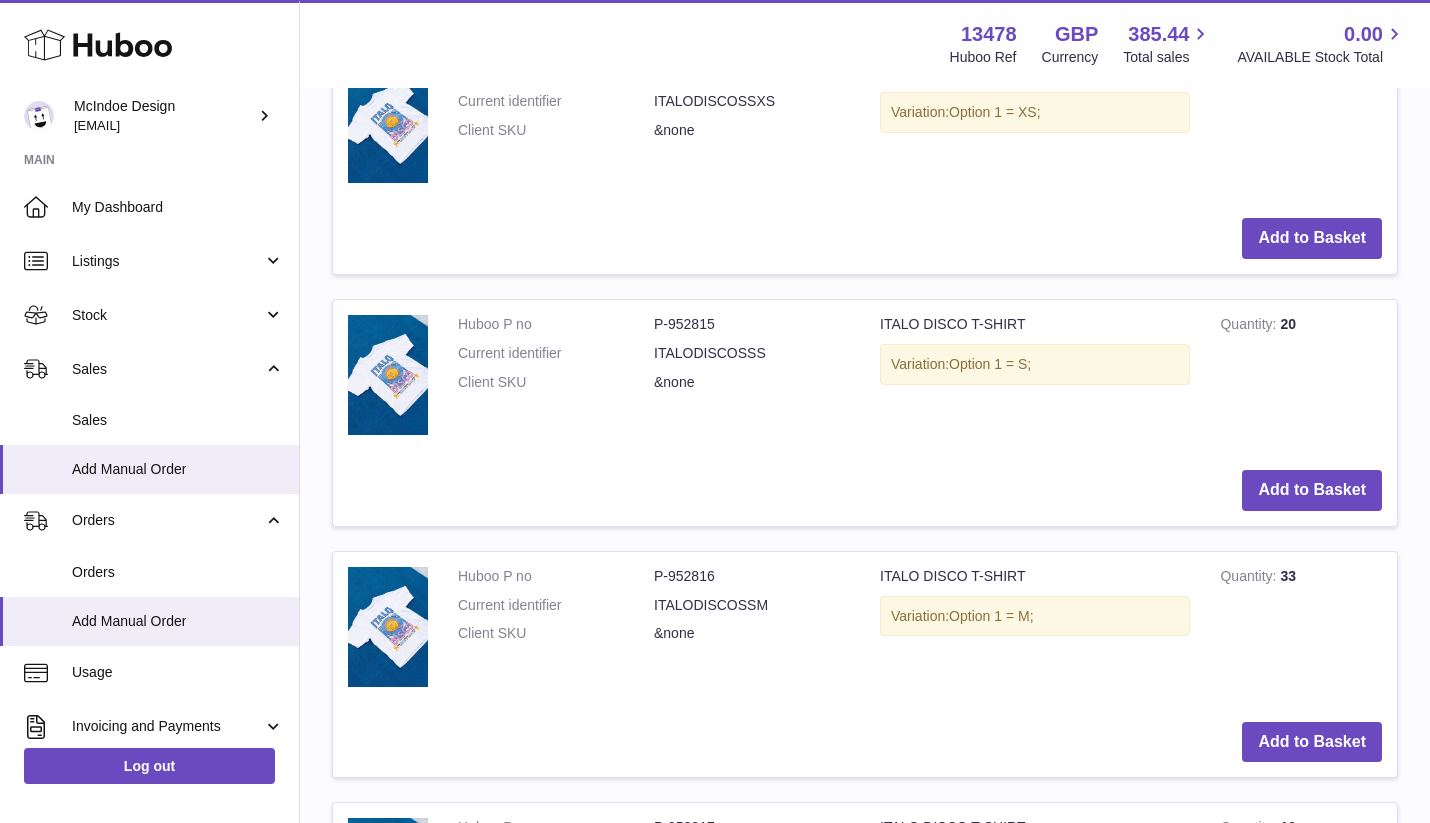 scroll, scrollTop: 597, scrollLeft: 0, axis: vertical 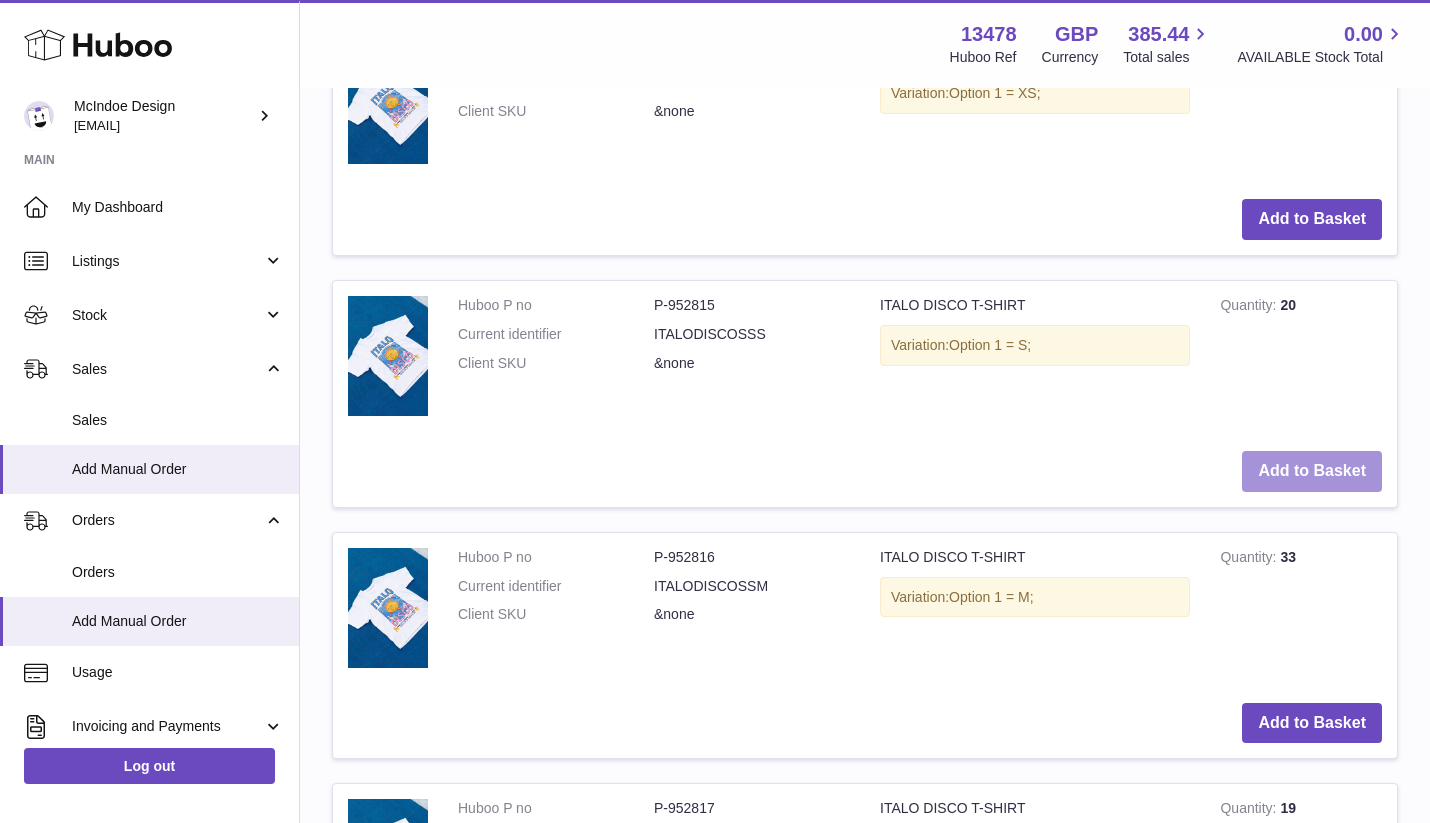 click on "Add to Basket" at bounding box center [1312, 471] 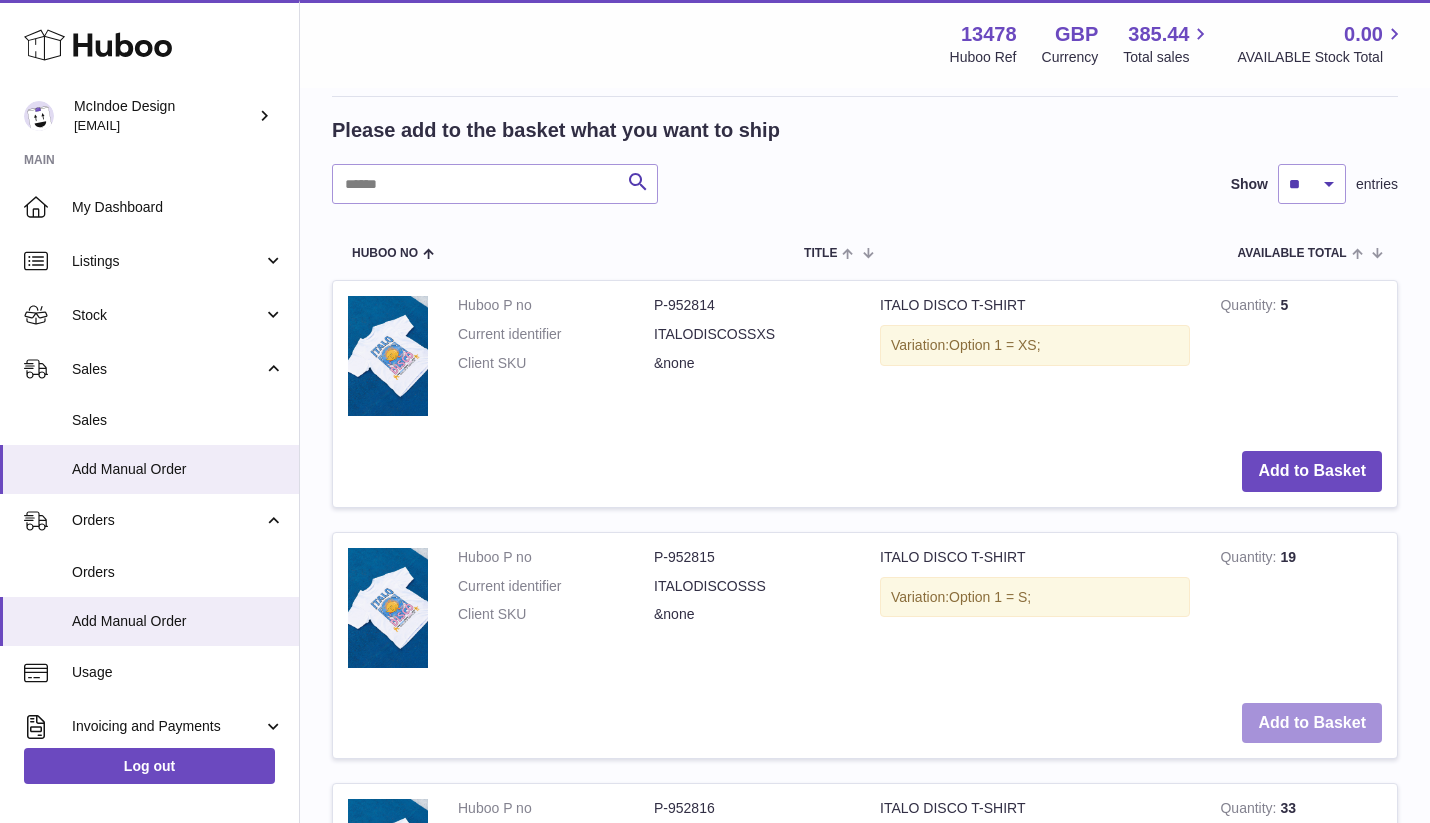 scroll, scrollTop: 849, scrollLeft: 0, axis: vertical 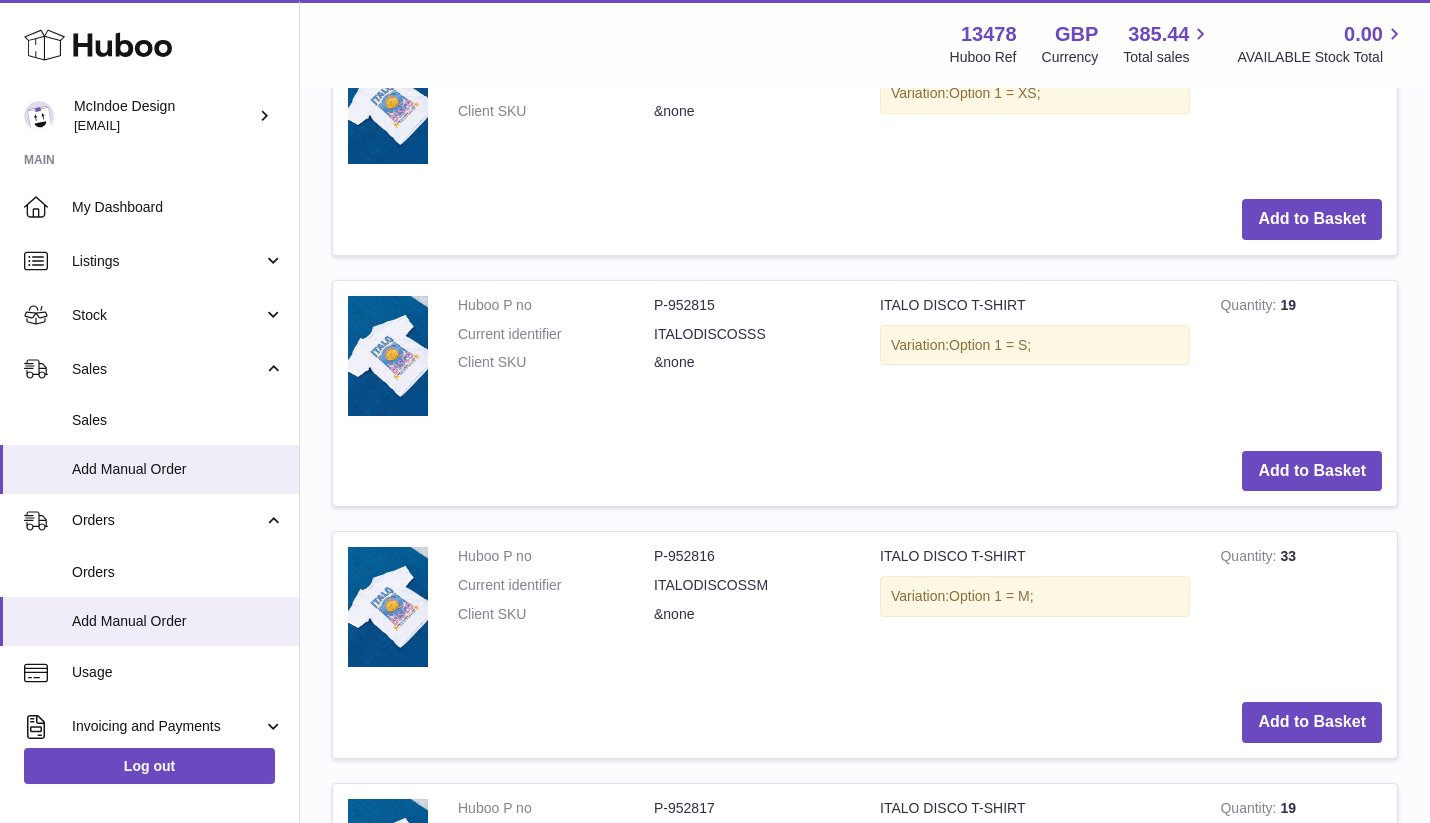 click on "Variation:
Option 1 = S;" at bounding box center (1035, 345) 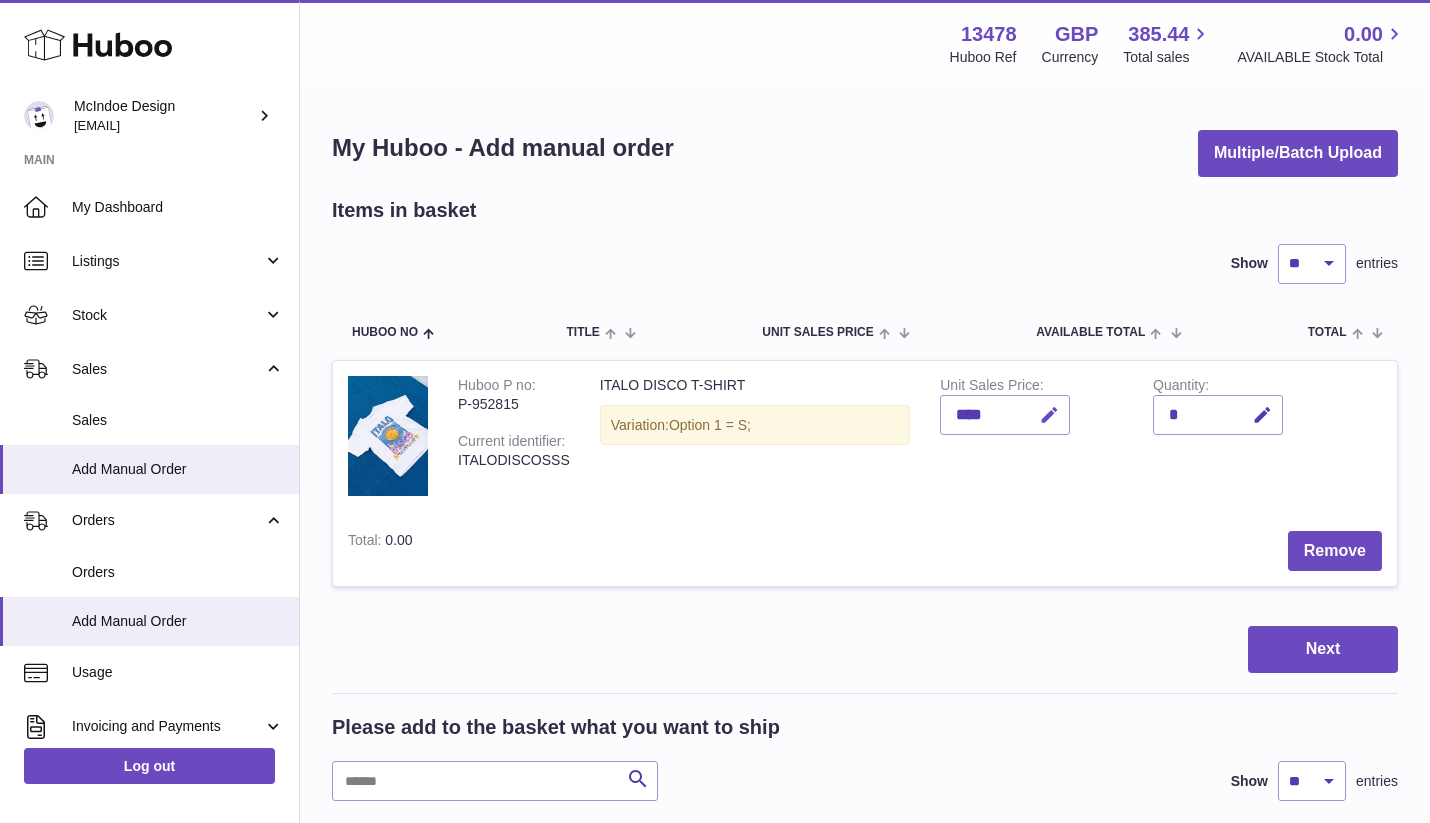 click at bounding box center [1049, 415] 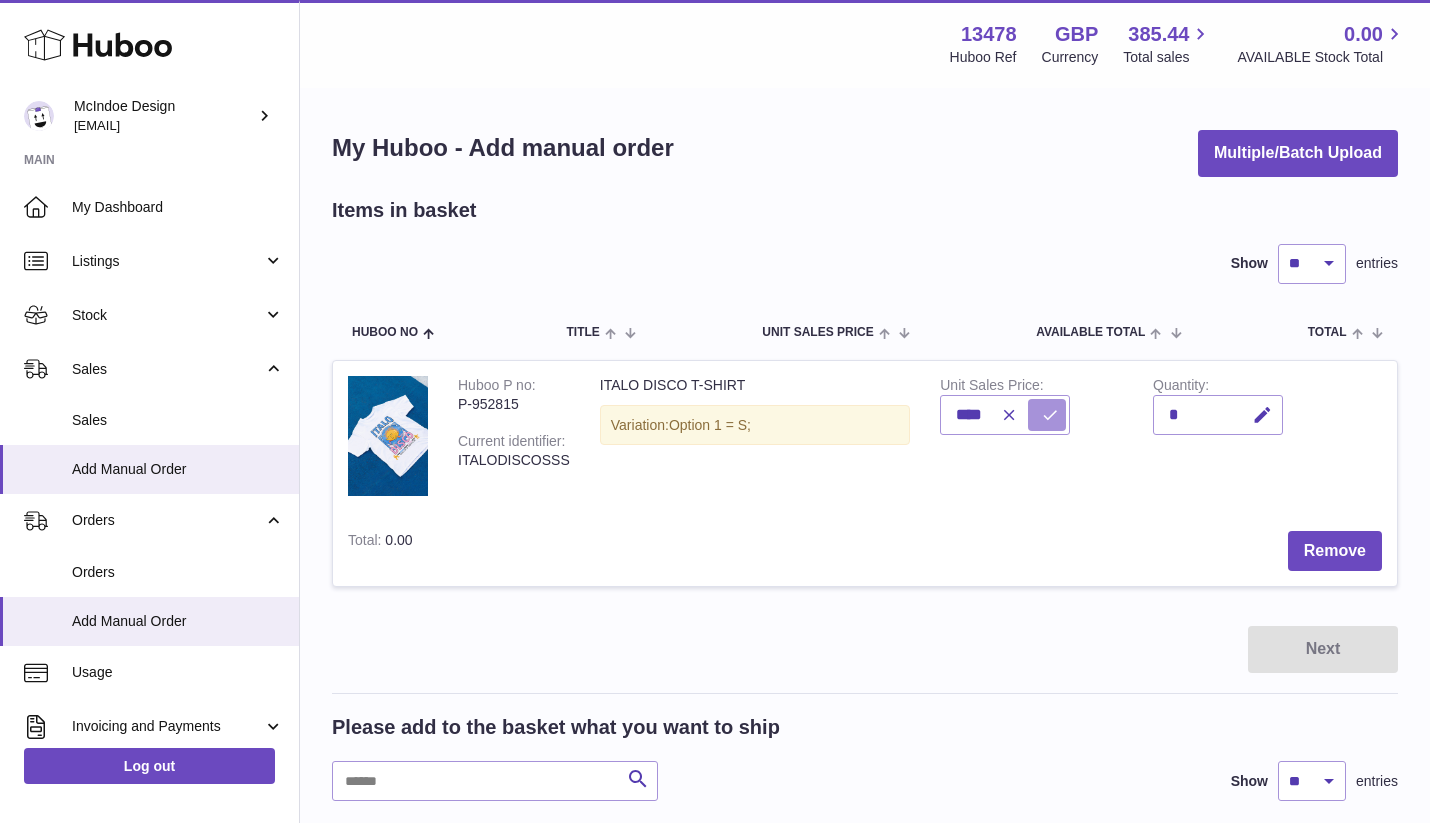 click at bounding box center (1050, 415) 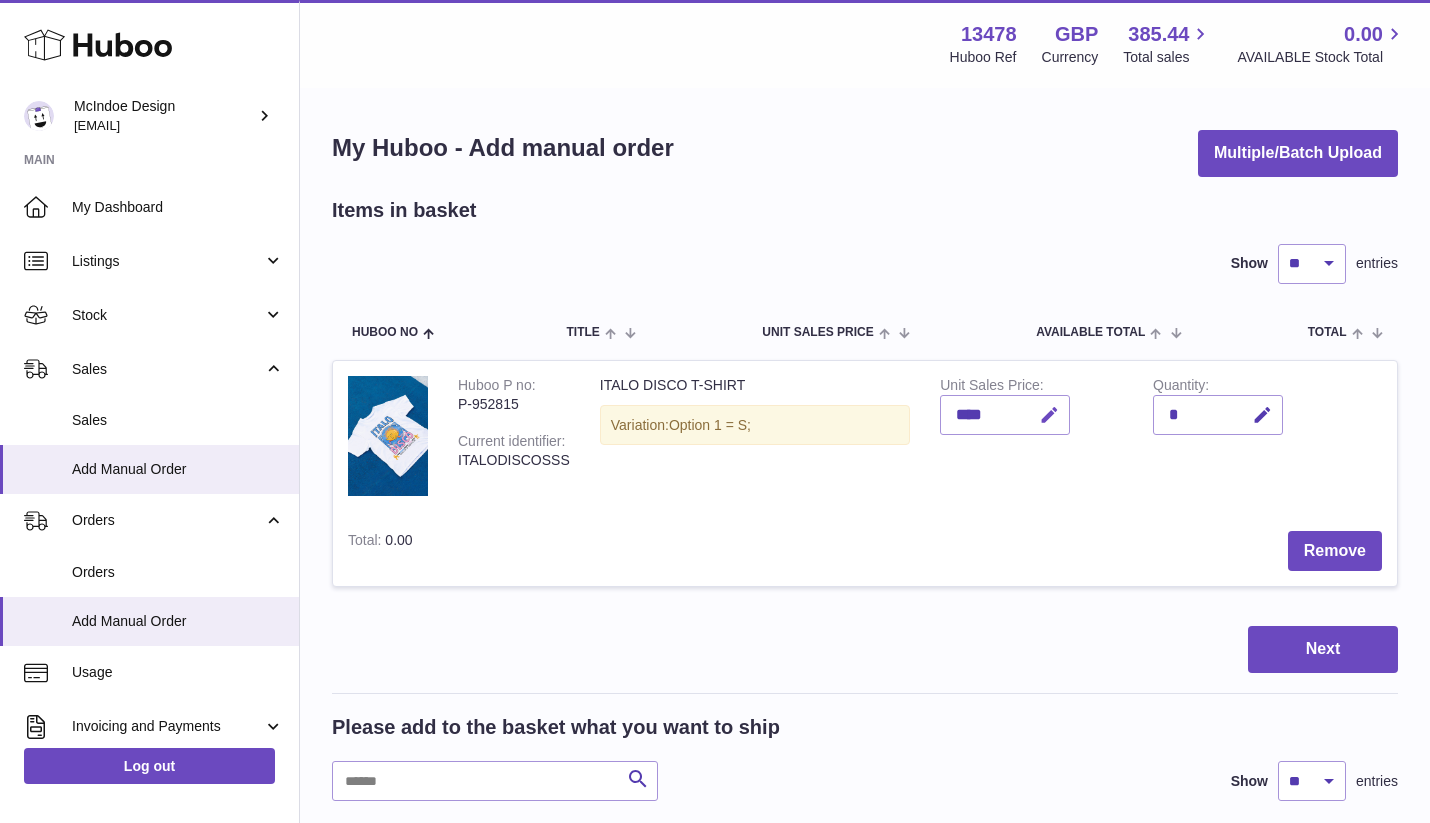 click at bounding box center [1046, 415] 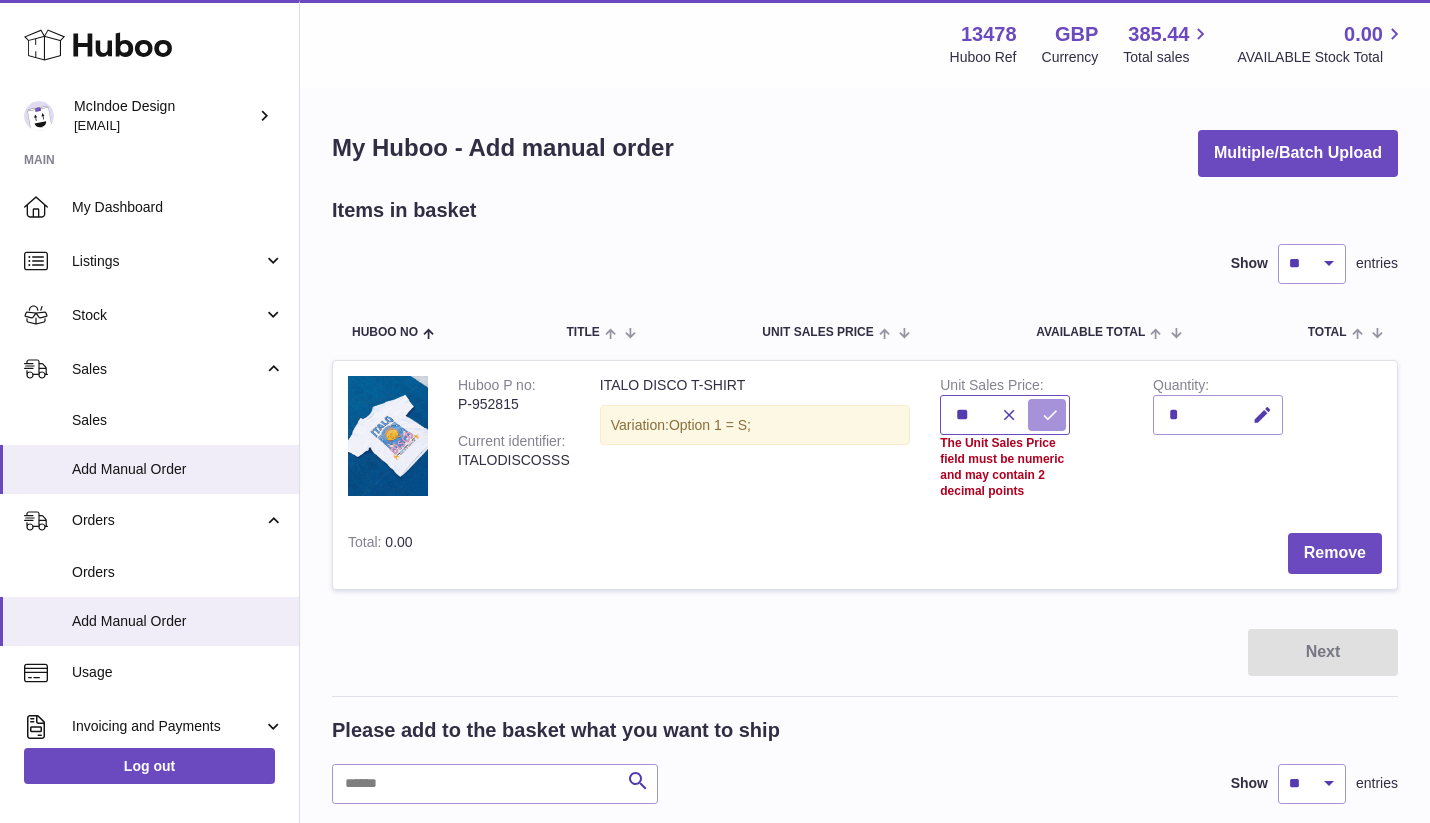 type on "*" 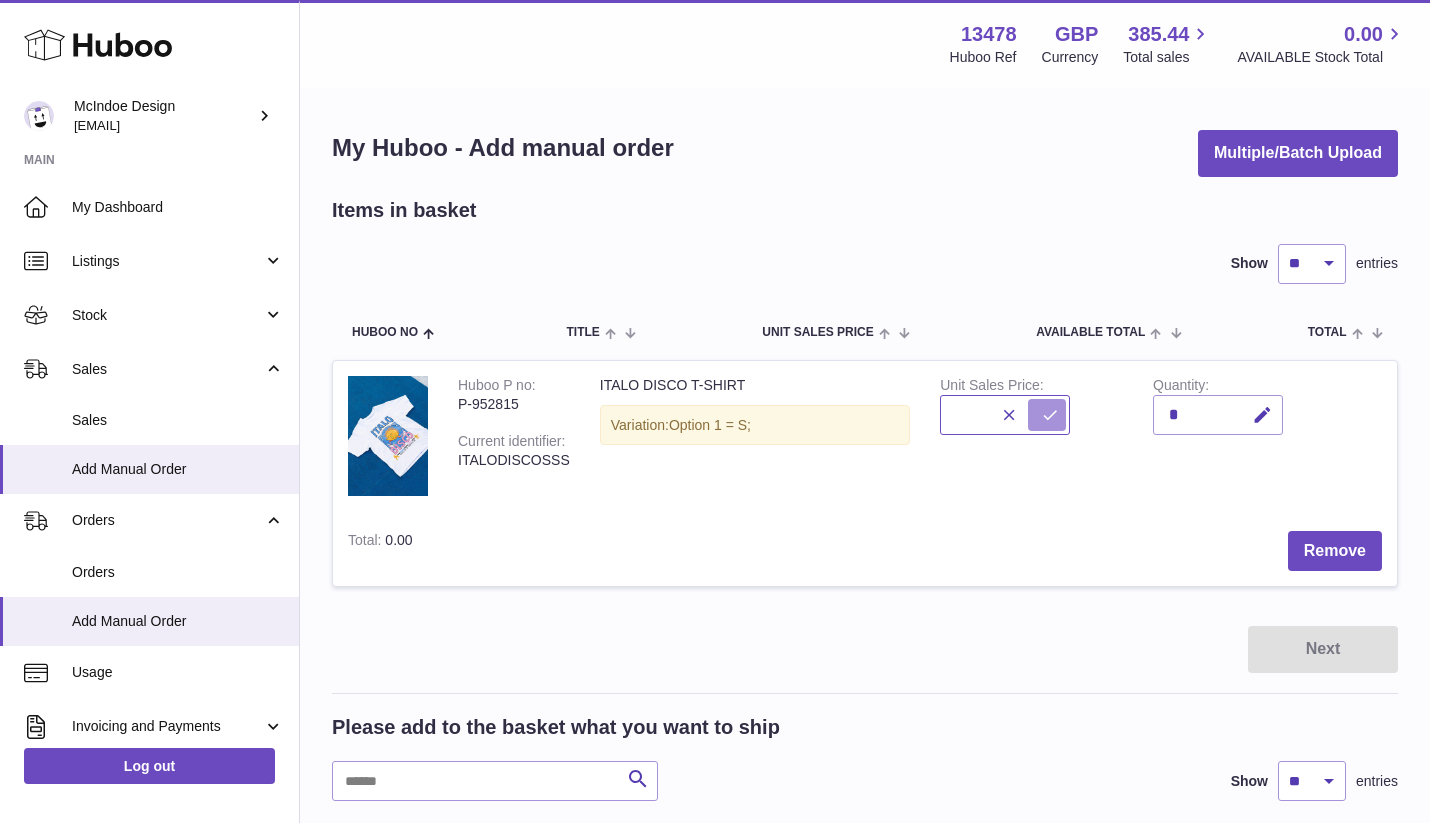 type on "*" 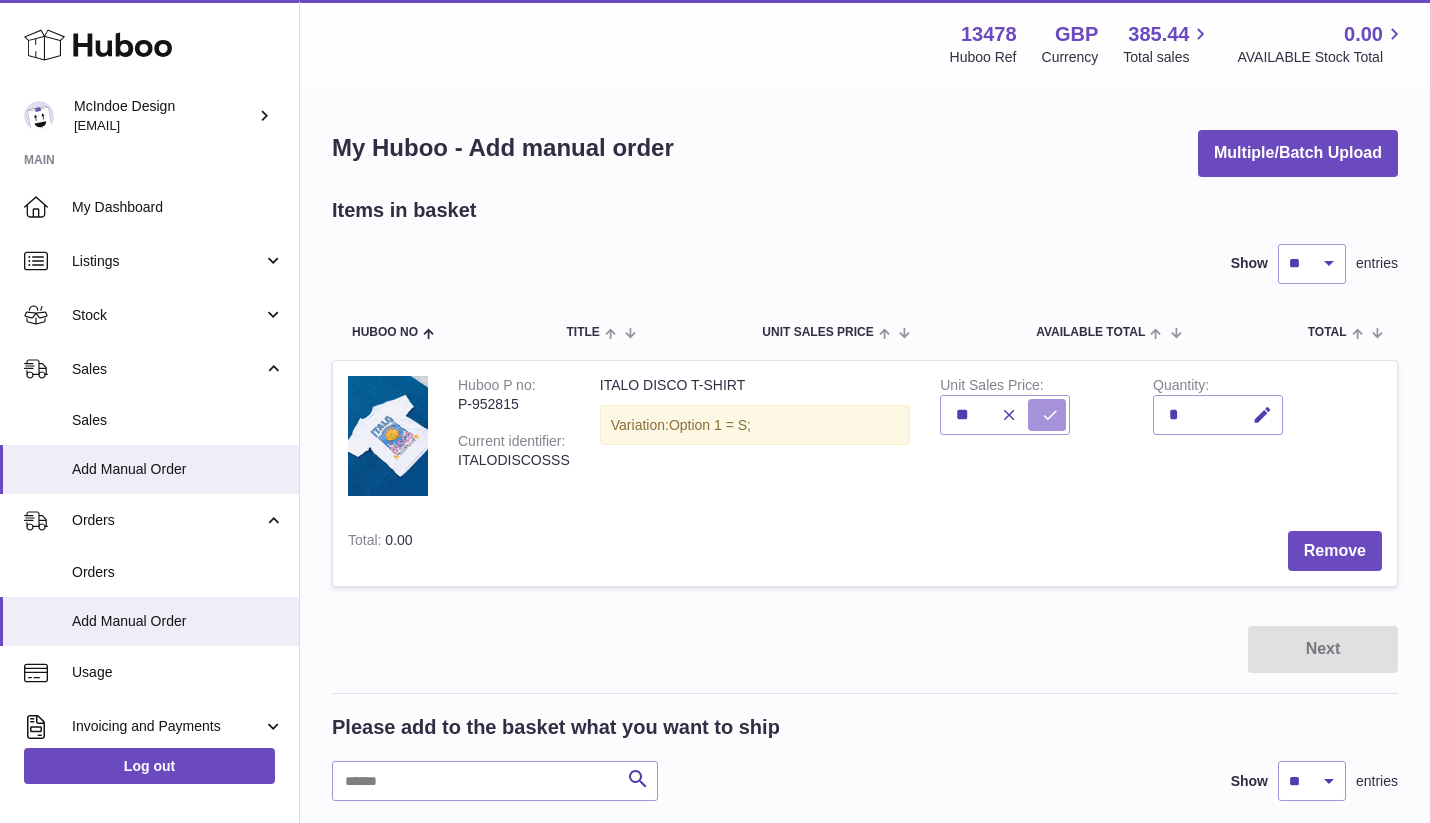 click at bounding box center (1050, 415) 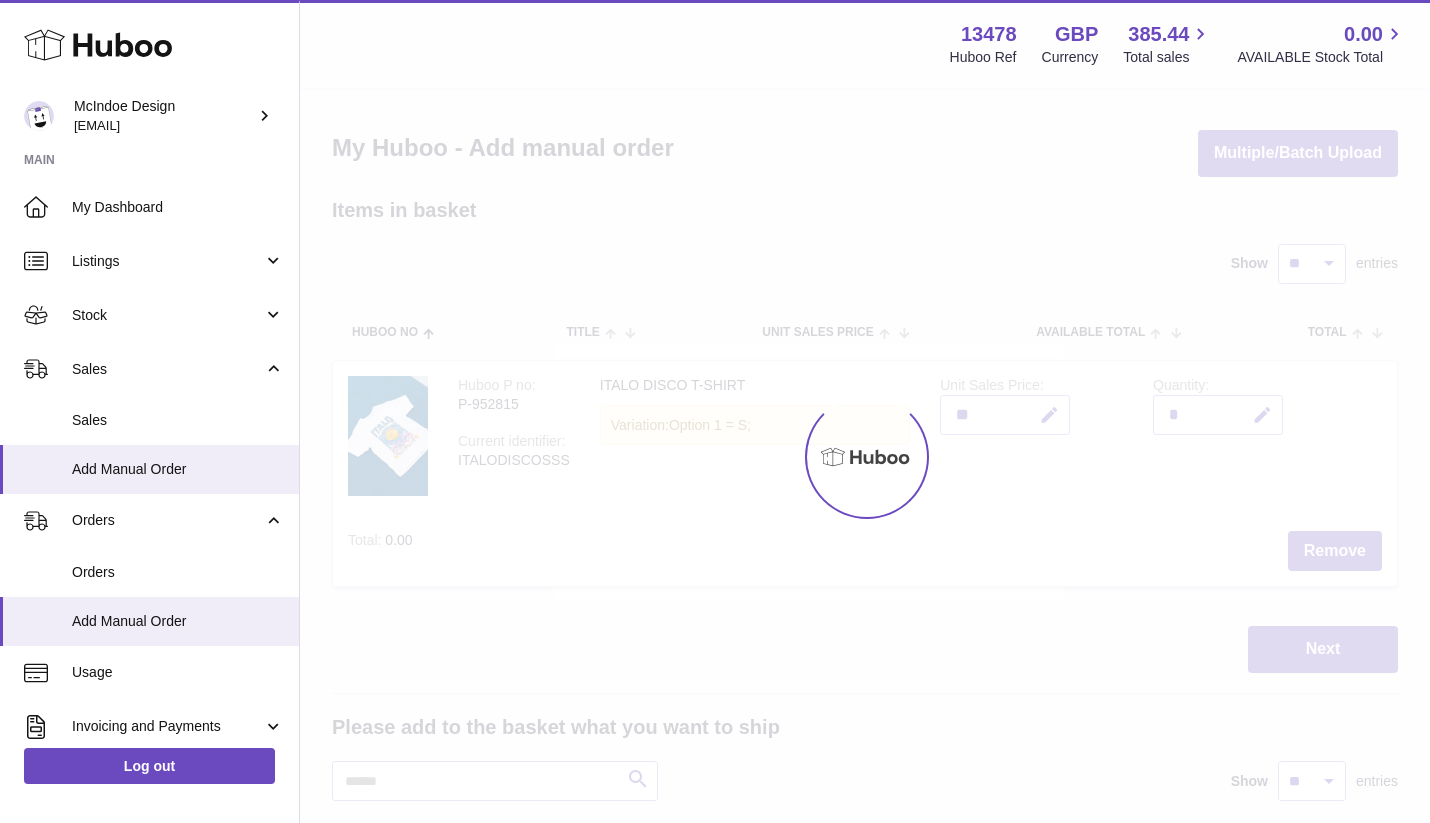 type on "*****" 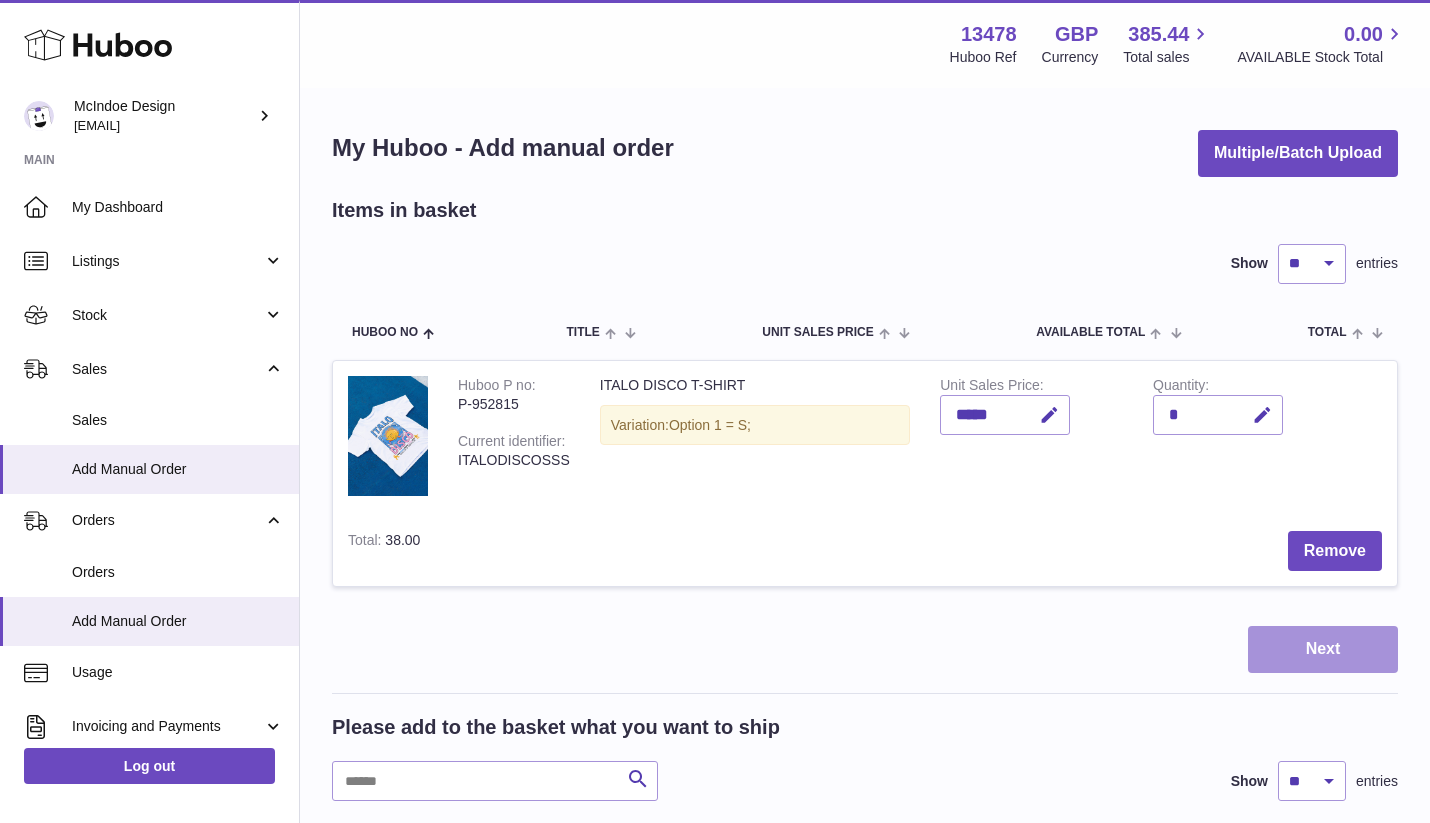 click on "Next" at bounding box center [1323, 649] 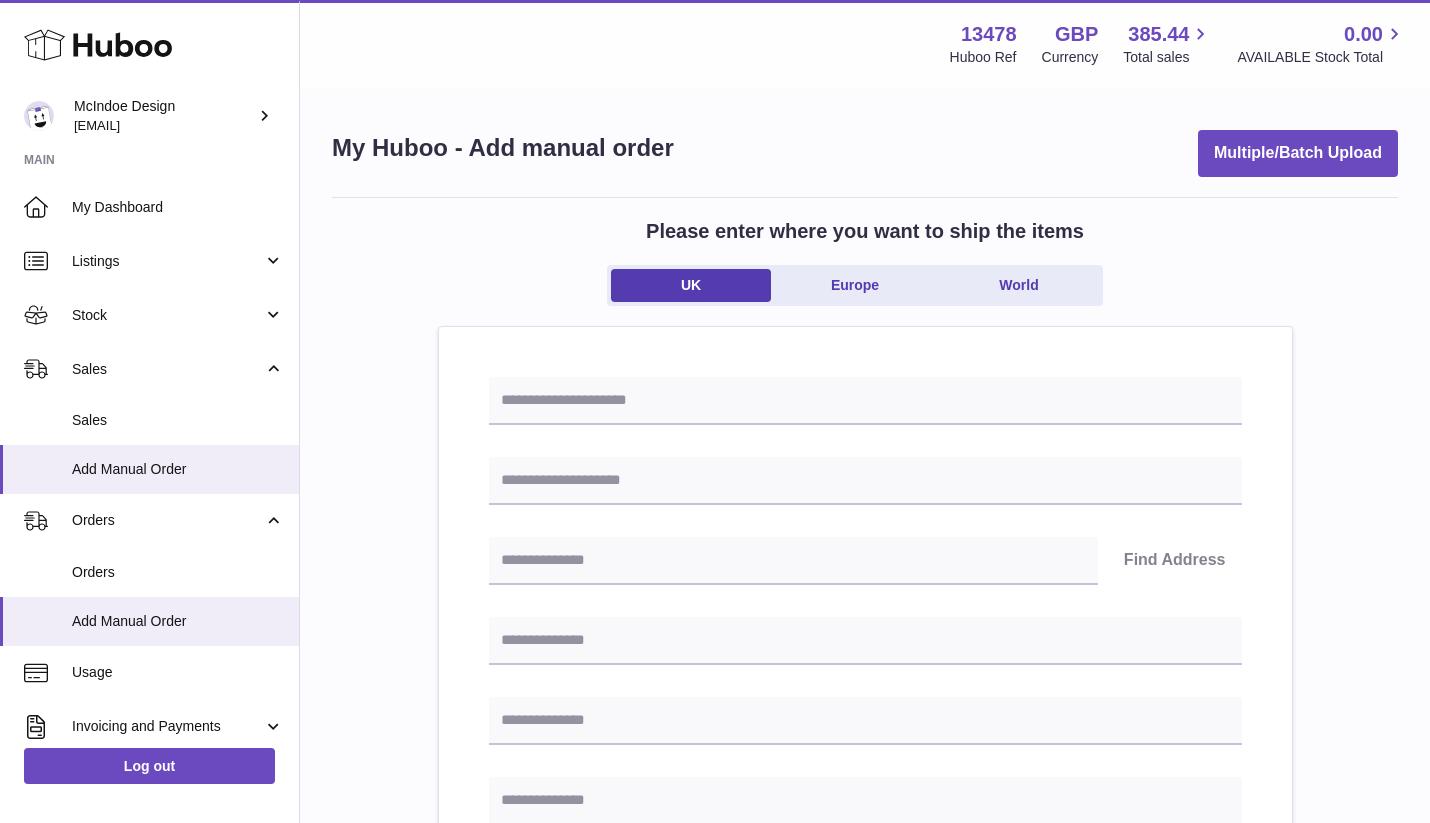 click on "UK
Europe
World" at bounding box center [855, 285] 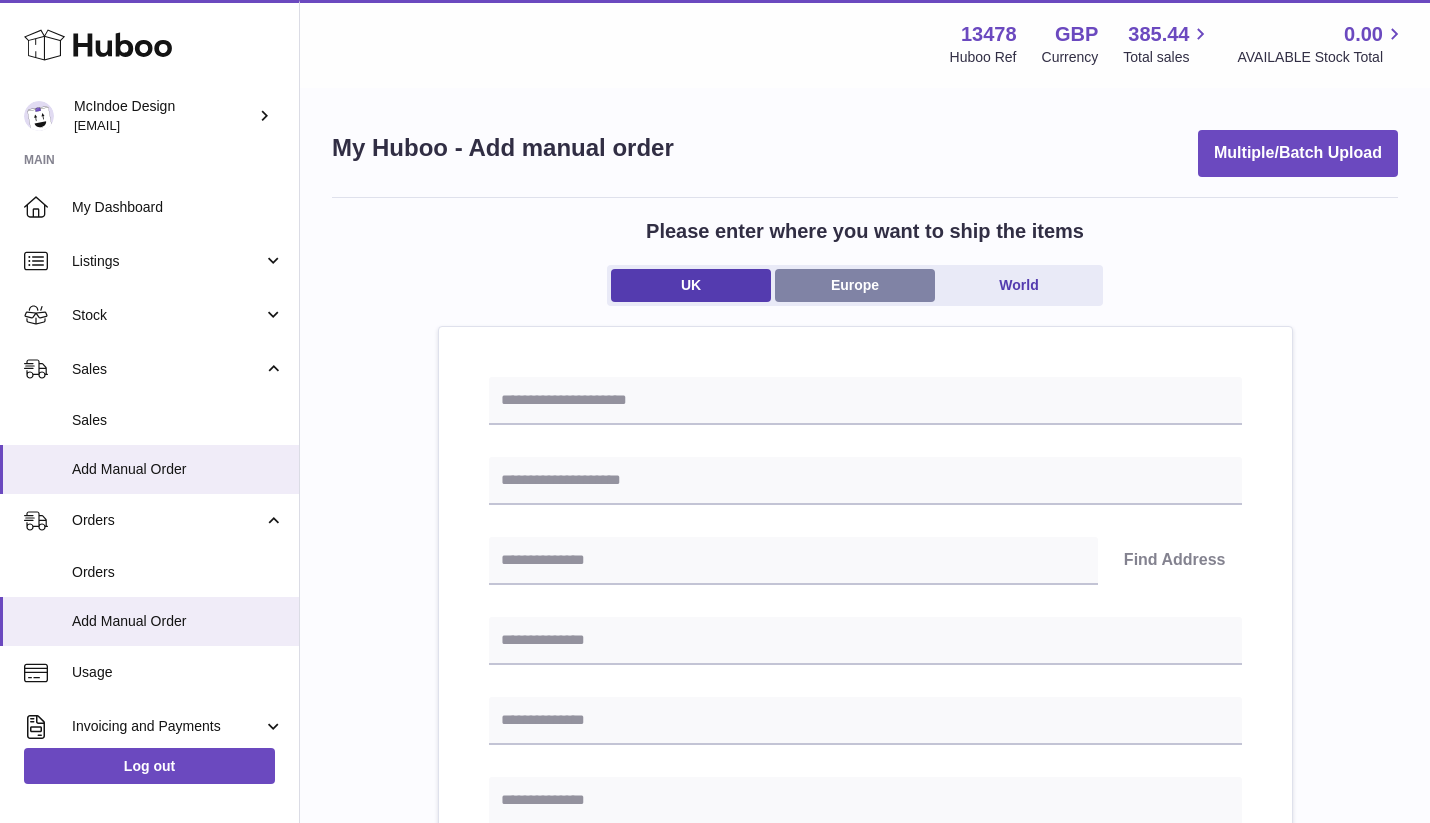 click on "Europe" at bounding box center (855, 285) 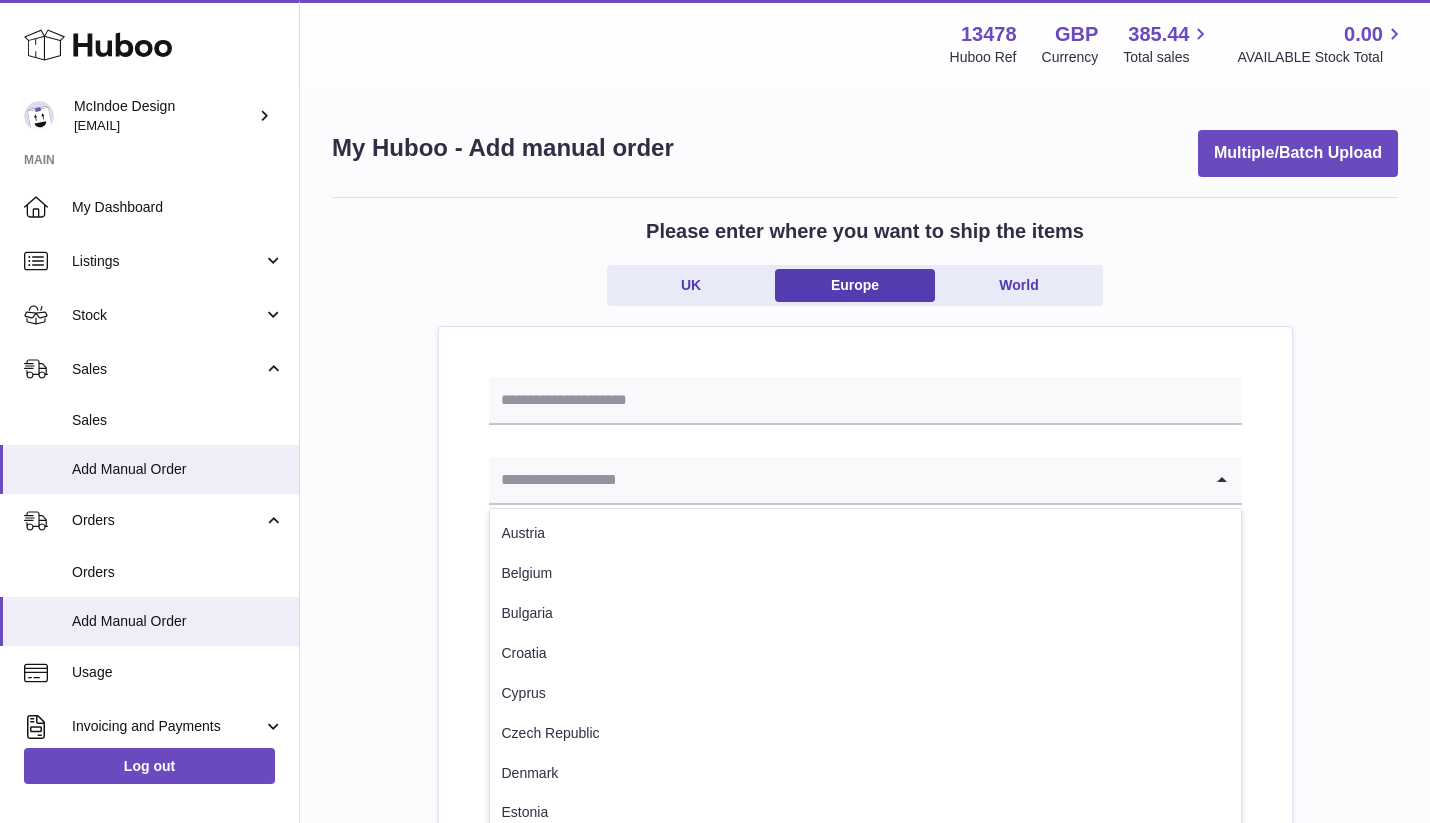 click at bounding box center [845, 480] 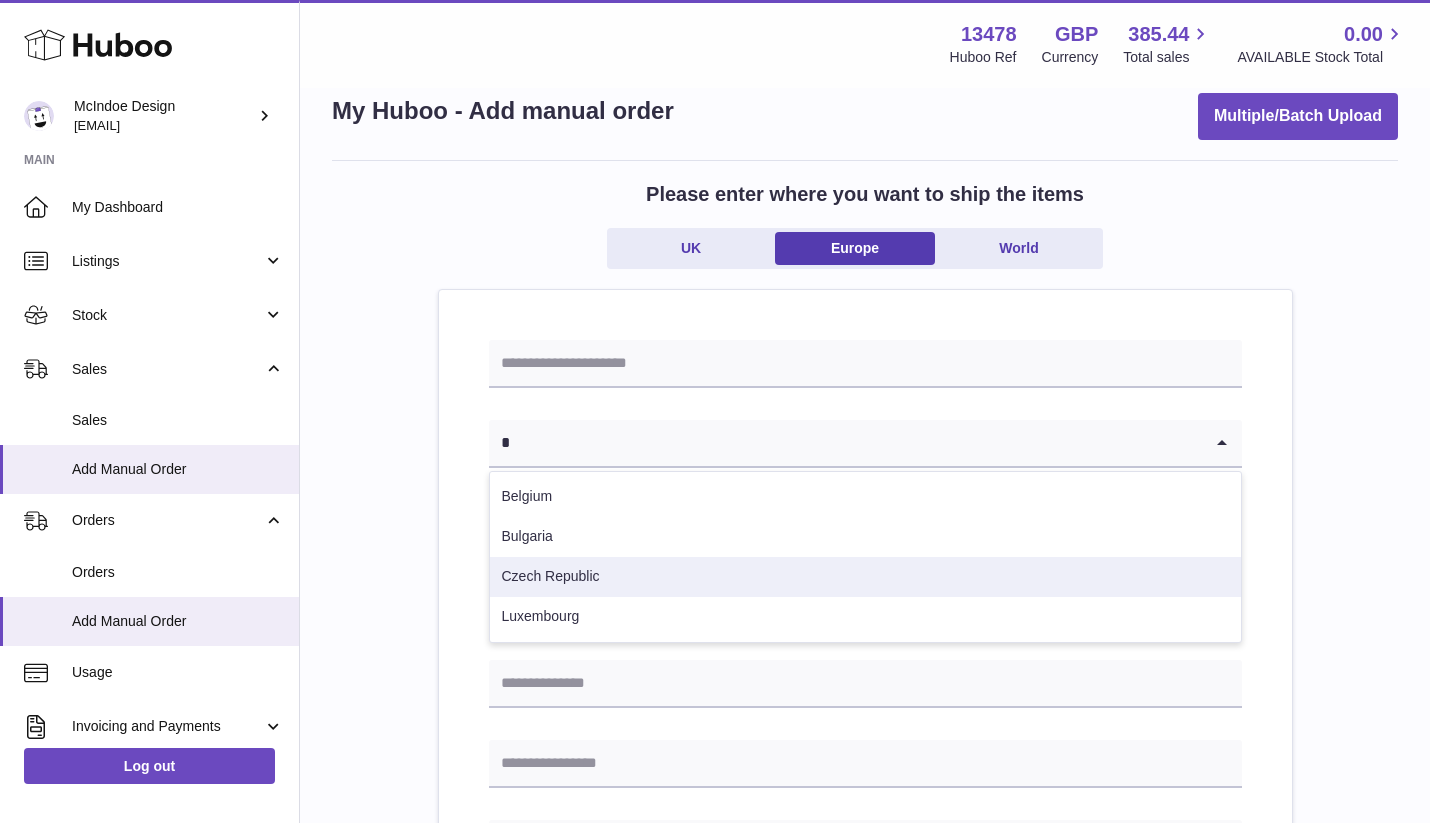 scroll, scrollTop: 43, scrollLeft: 0, axis: vertical 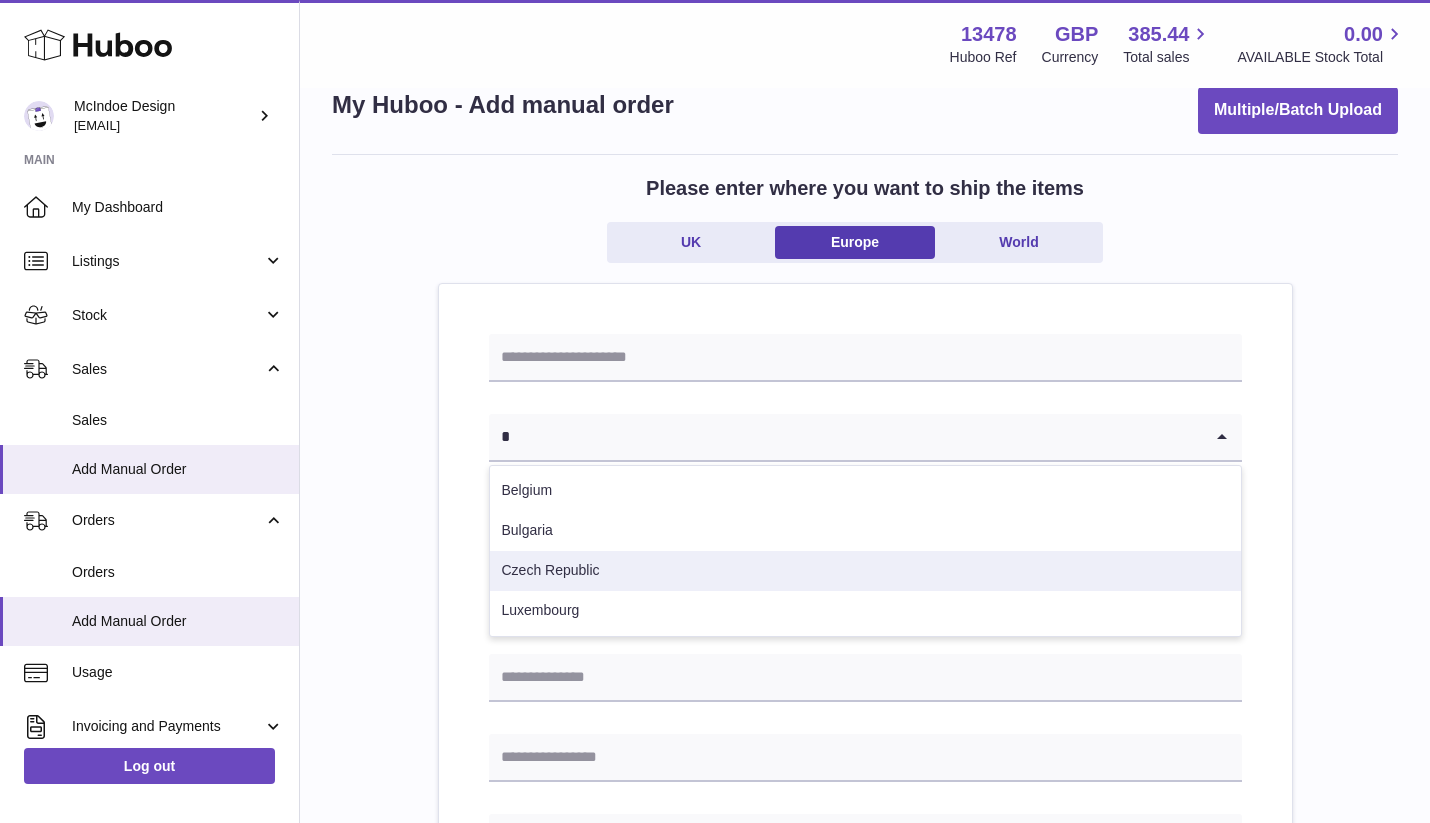 type on "*" 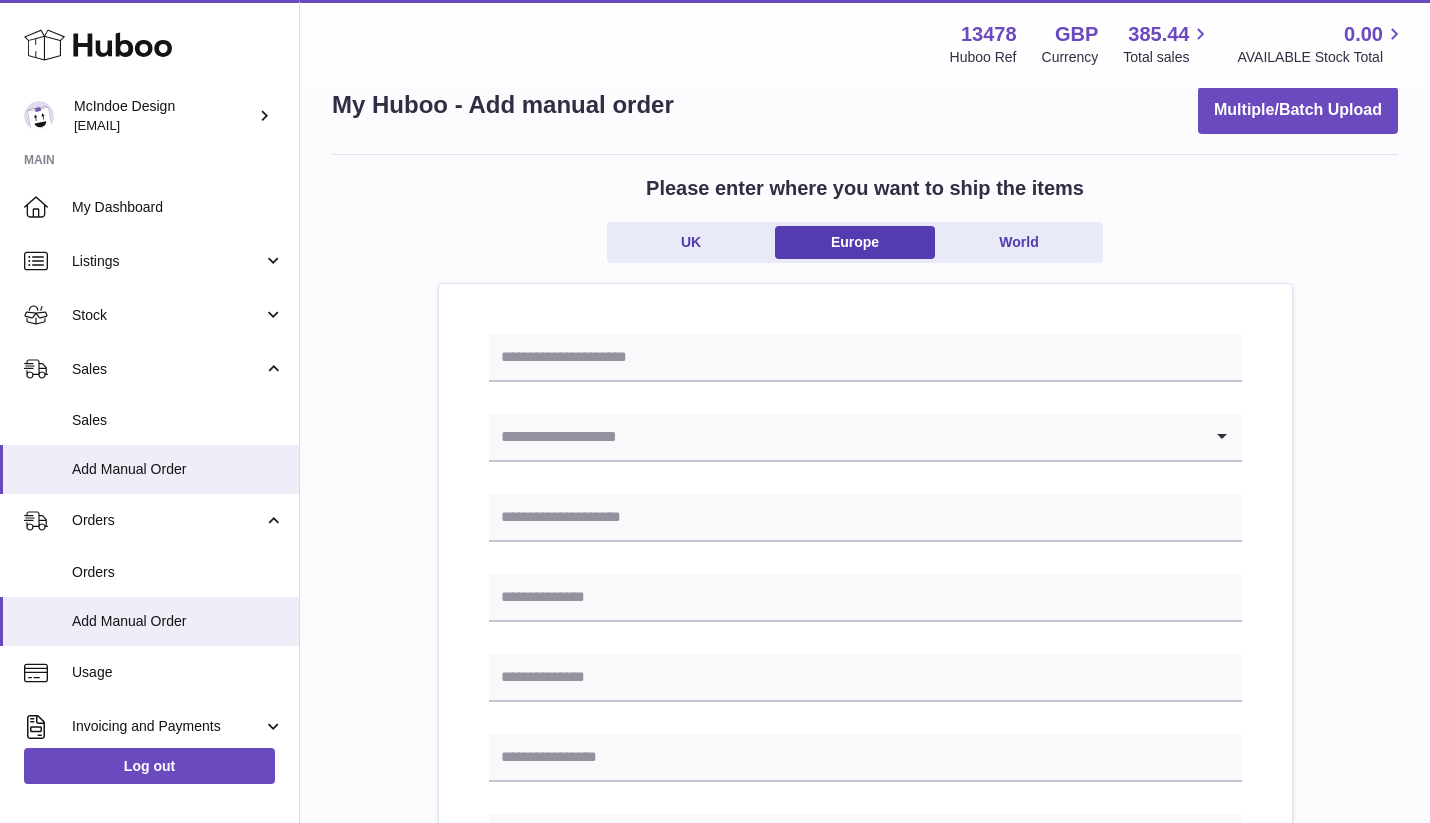 click on "Please enter where you want to ship the items
UK
Europe
World
Loading...
Belgium
Bulgaria
Czech Republic
Luxembourg
Please enter how you want to ship             Loading...
Optional extra fields             Loading...       This will appear on the packing slip. e.g. 'Please contact us through Amazon'
B2C
Loading..." at bounding box center [865, 873] 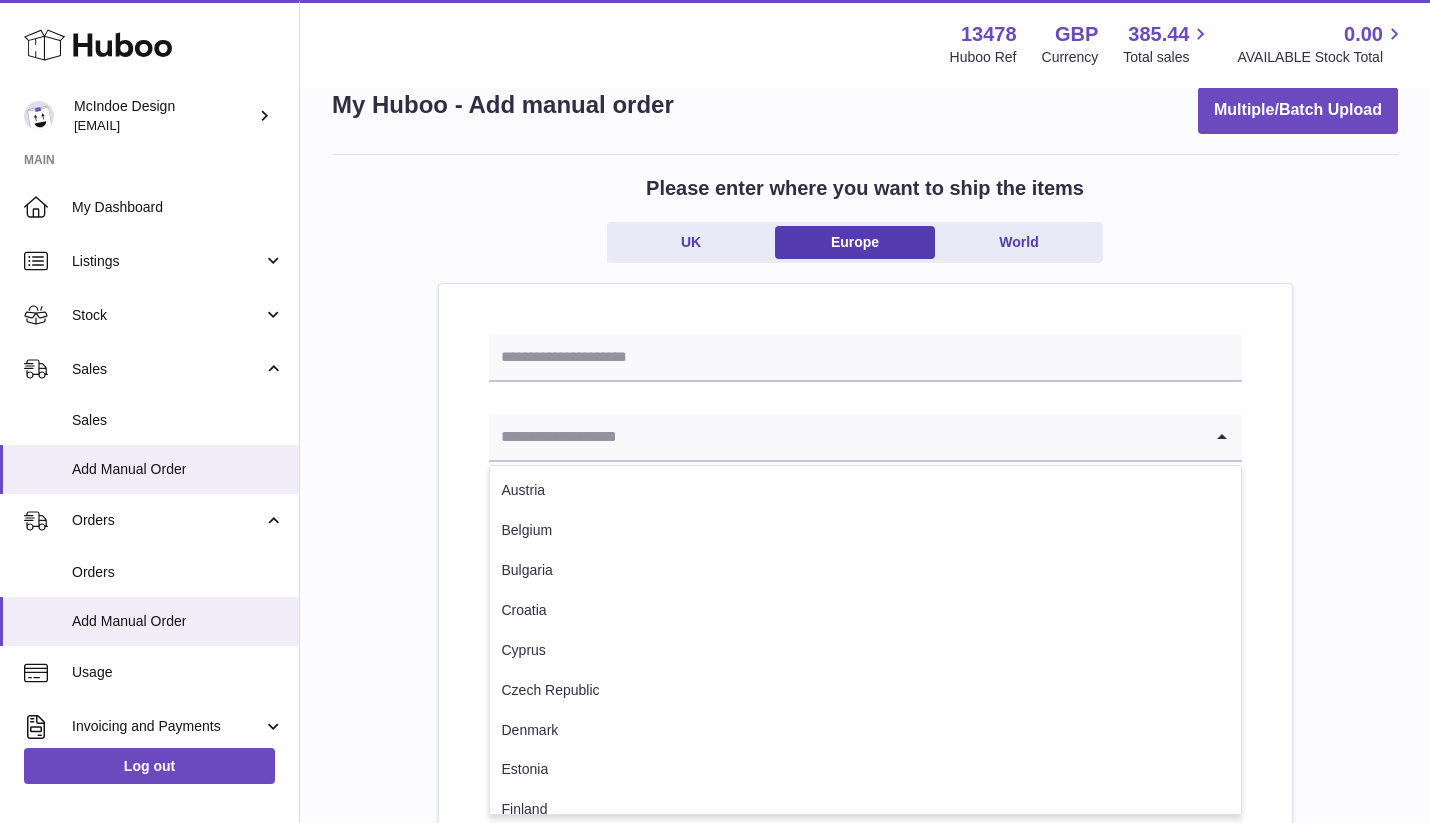 click at bounding box center (845, 437) 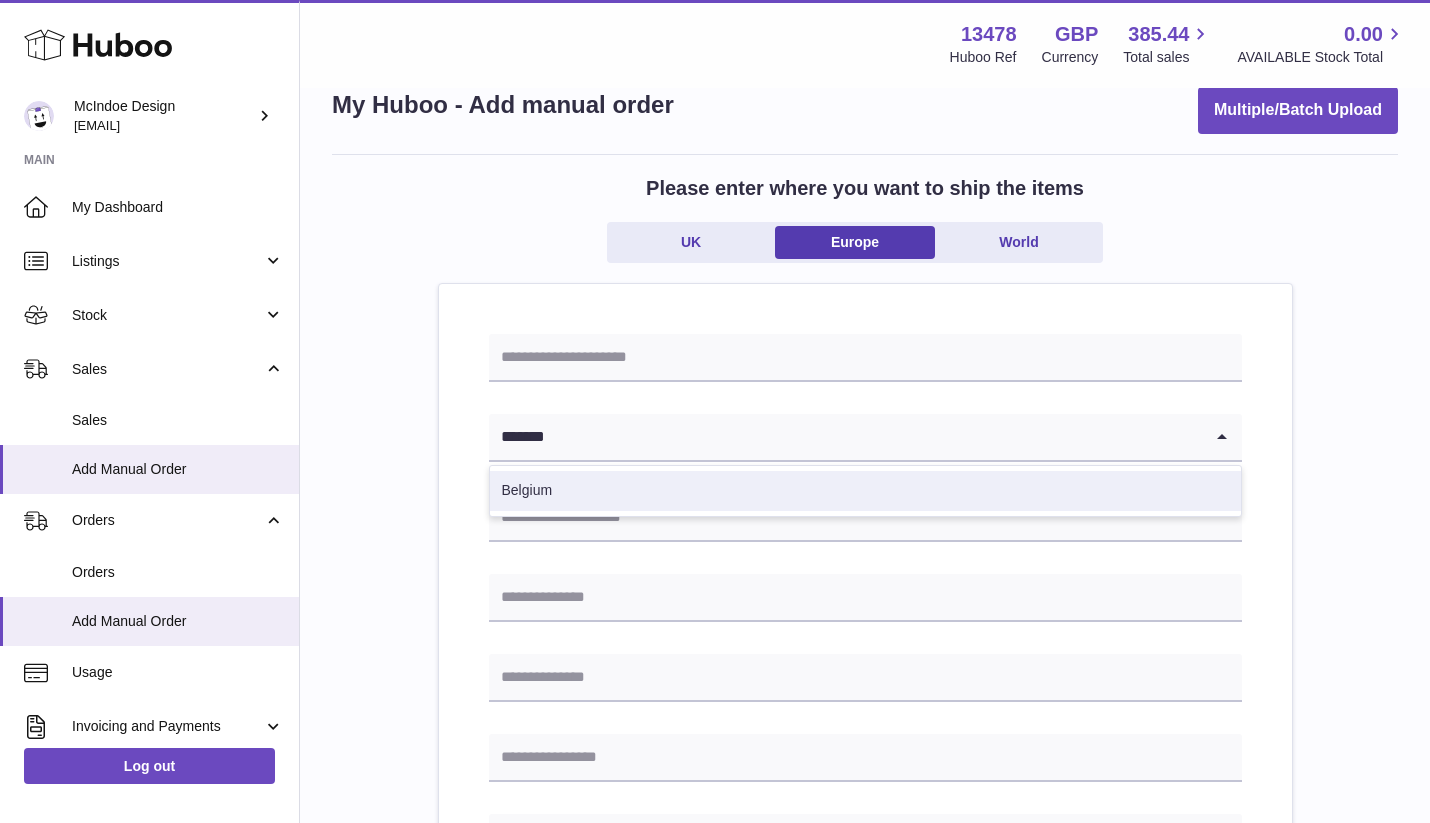 click on "Belgium" at bounding box center (865, 491) 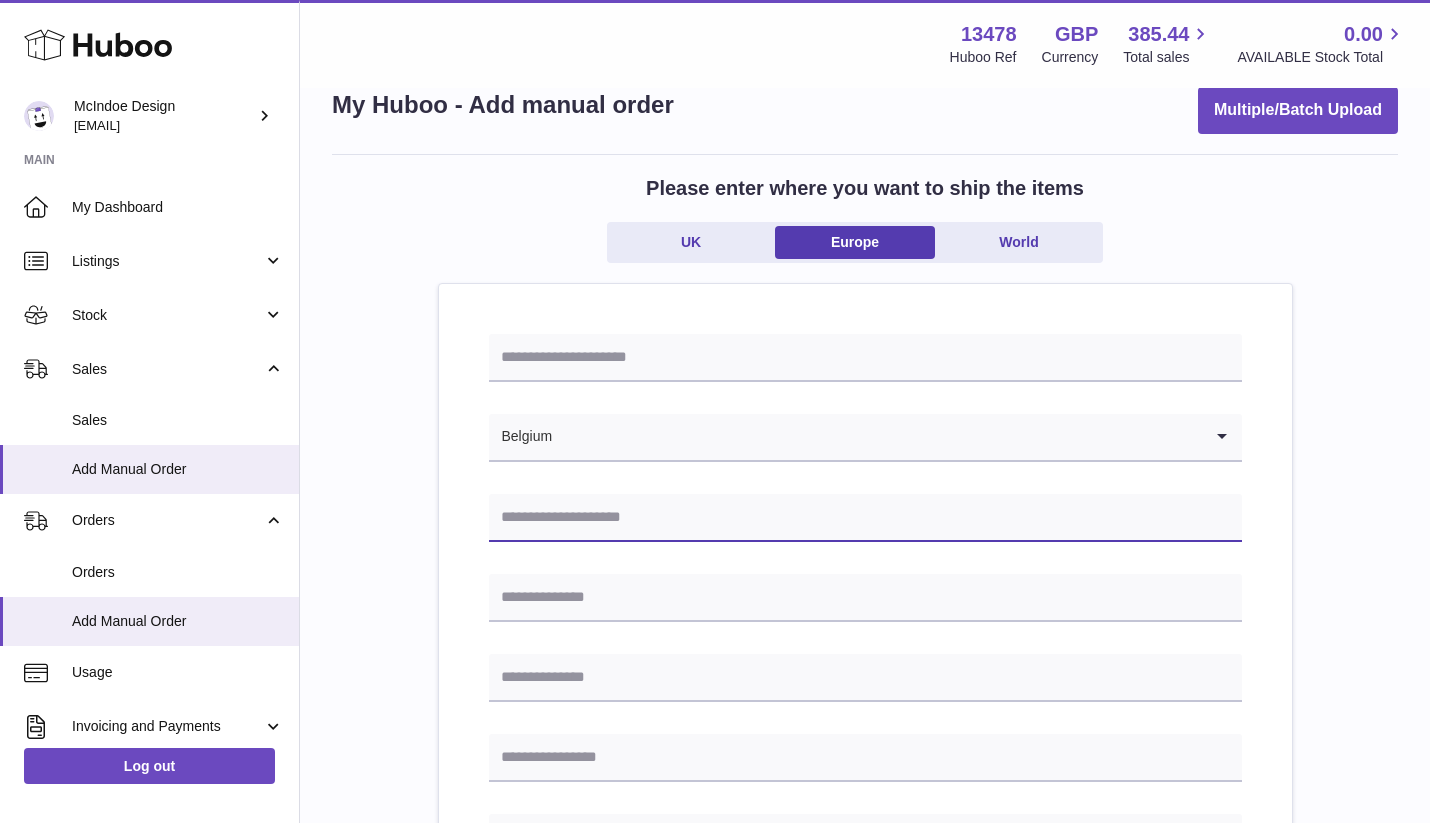click at bounding box center (865, 518) 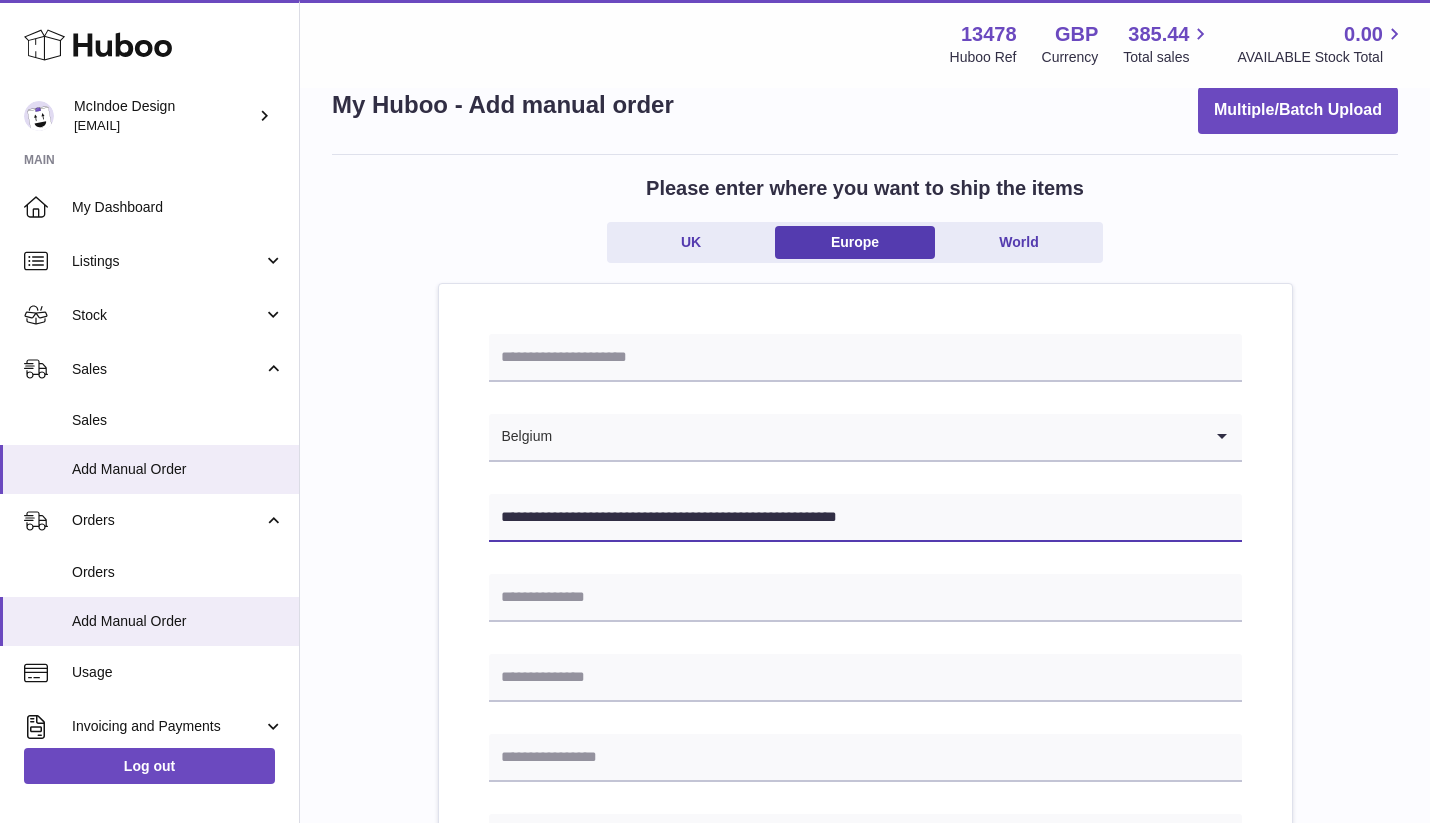 drag, startPoint x: 652, startPoint y: 515, endPoint x: 765, endPoint y: 518, distance: 113.03982 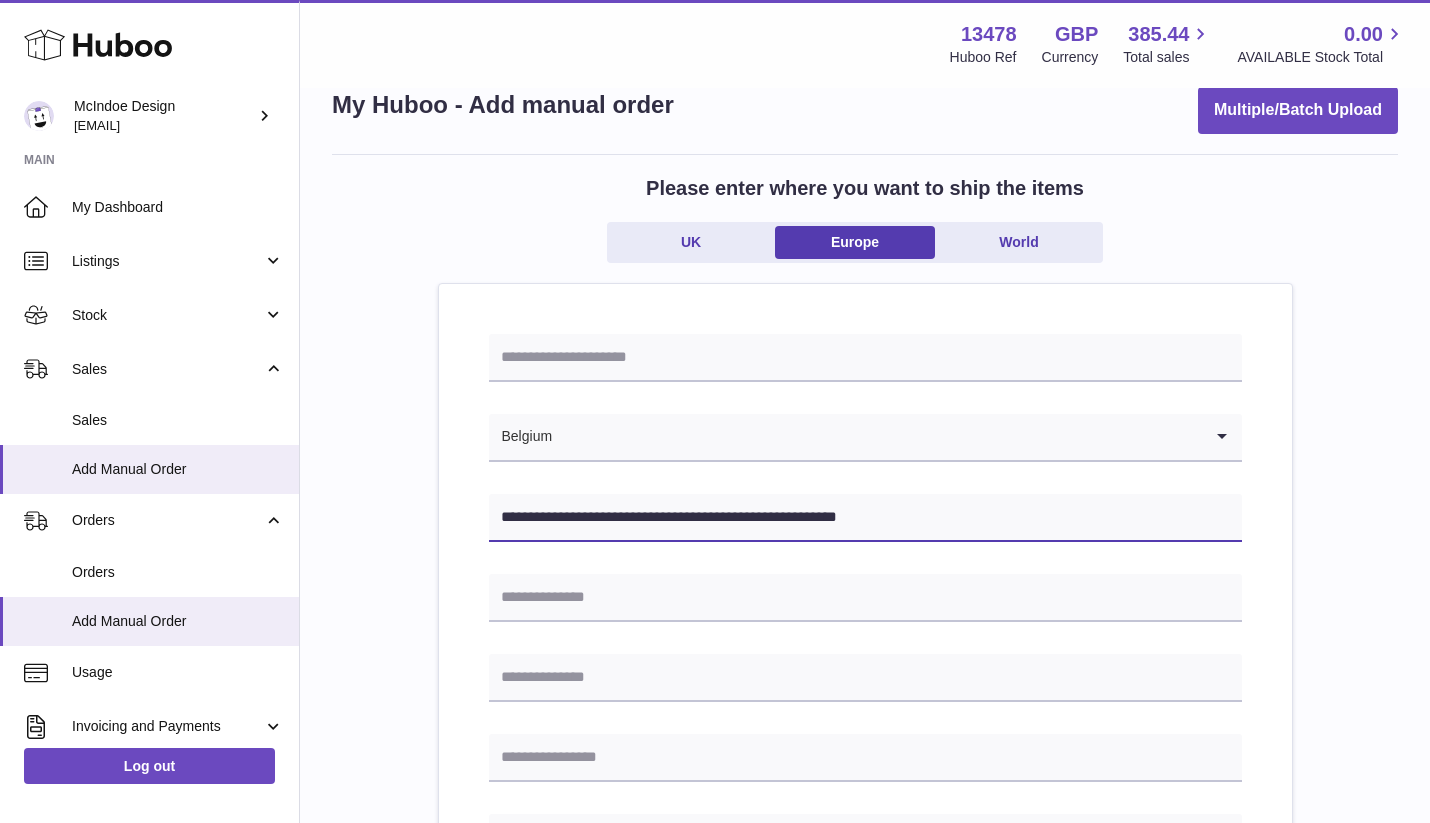 click on "**********" at bounding box center (865, 518) 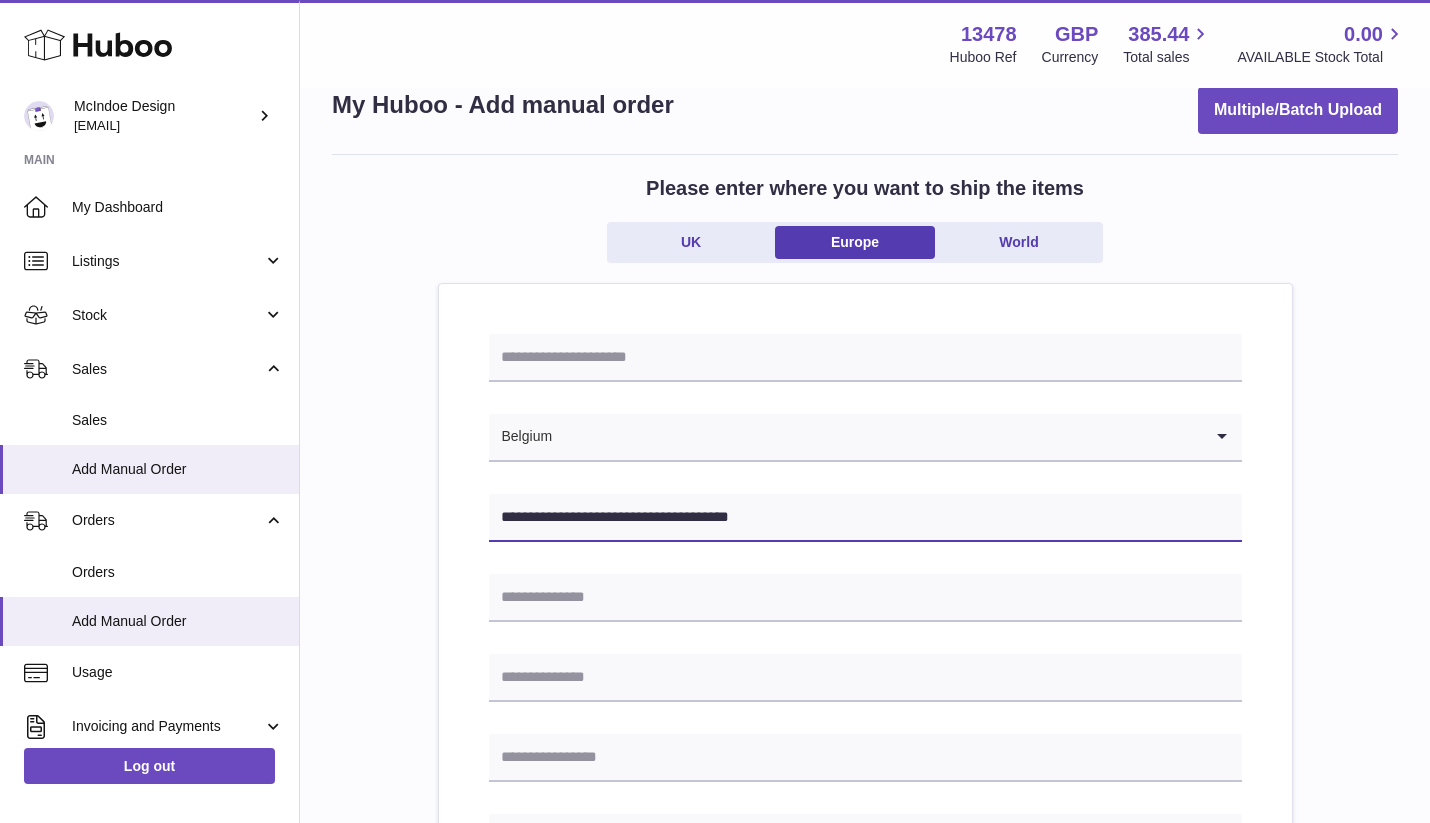 type on "**********" 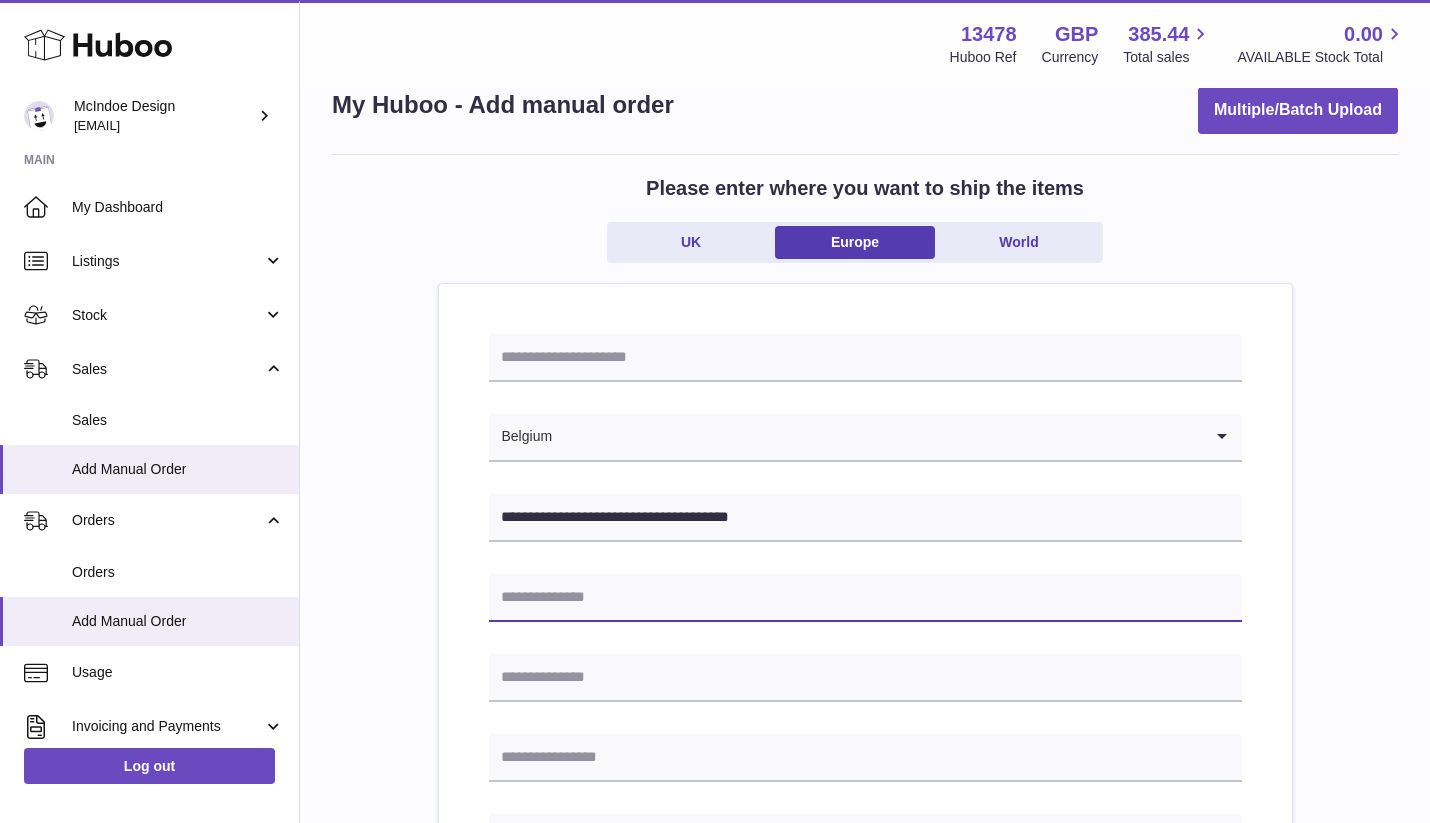 click at bounding box center (865, 598) 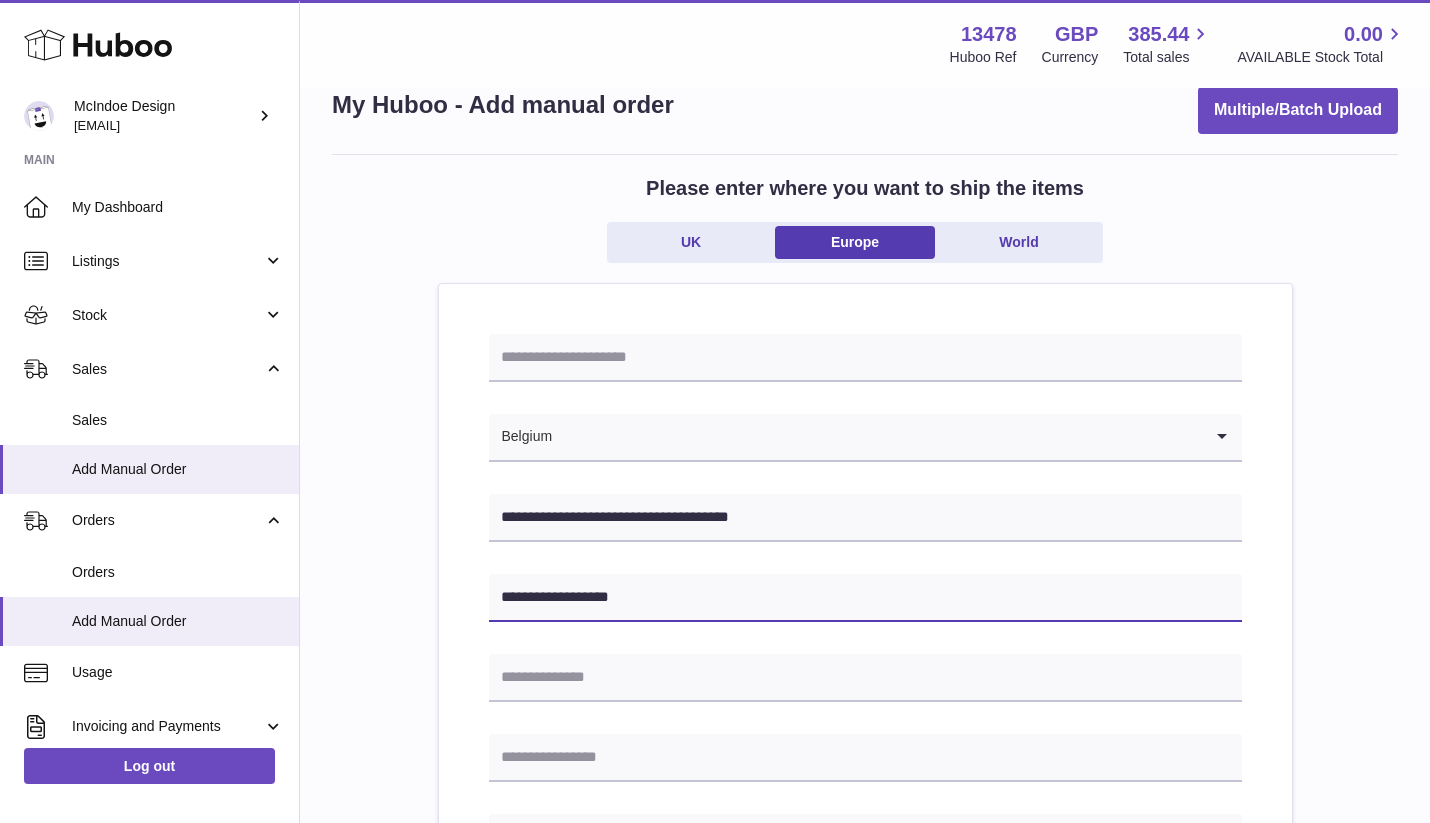 type on "**********" 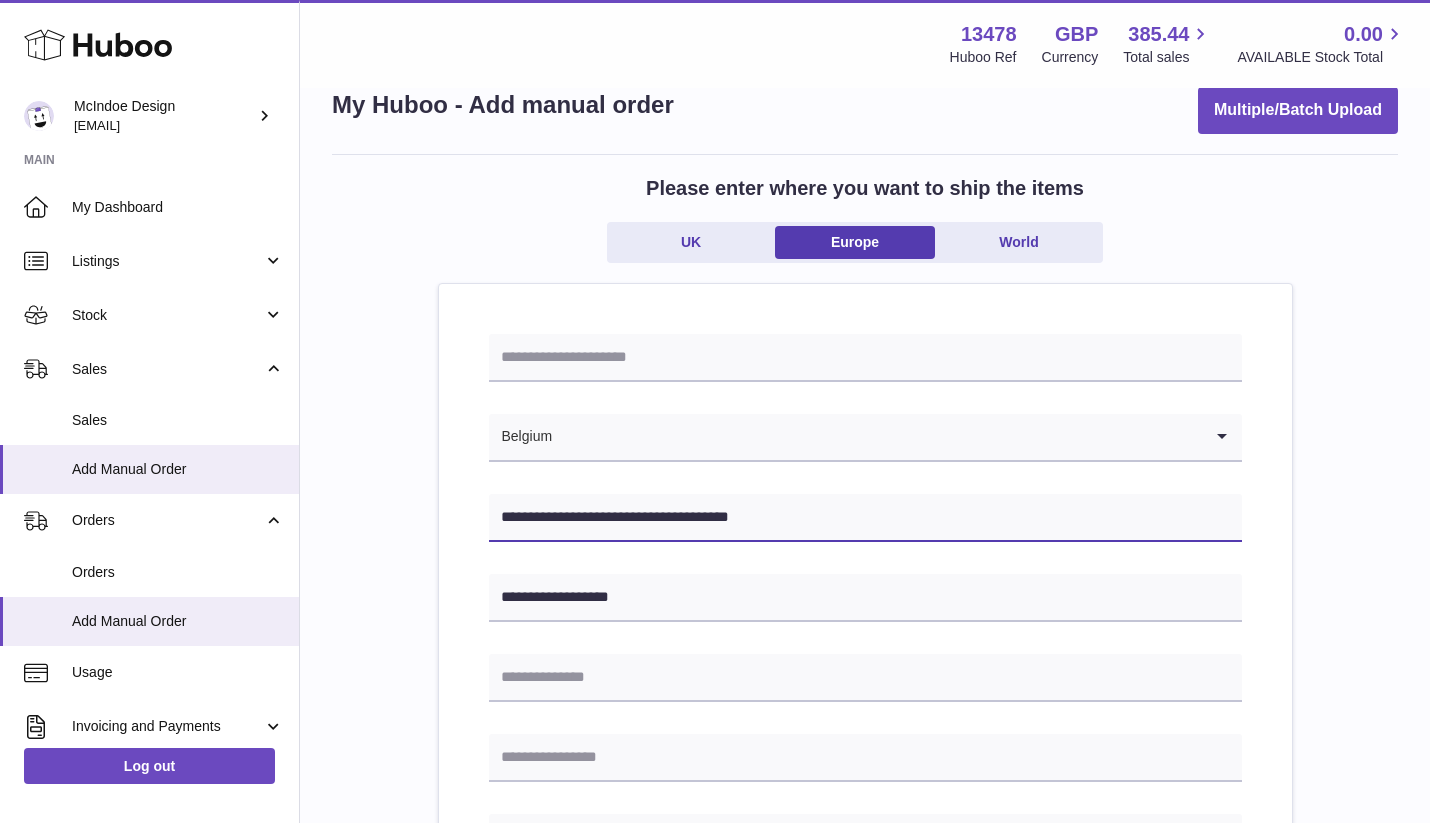 drag, startPoint x: 659, startPoint y: 519, endPoint x: 691, endPoint y: 521, distance: 32.06244 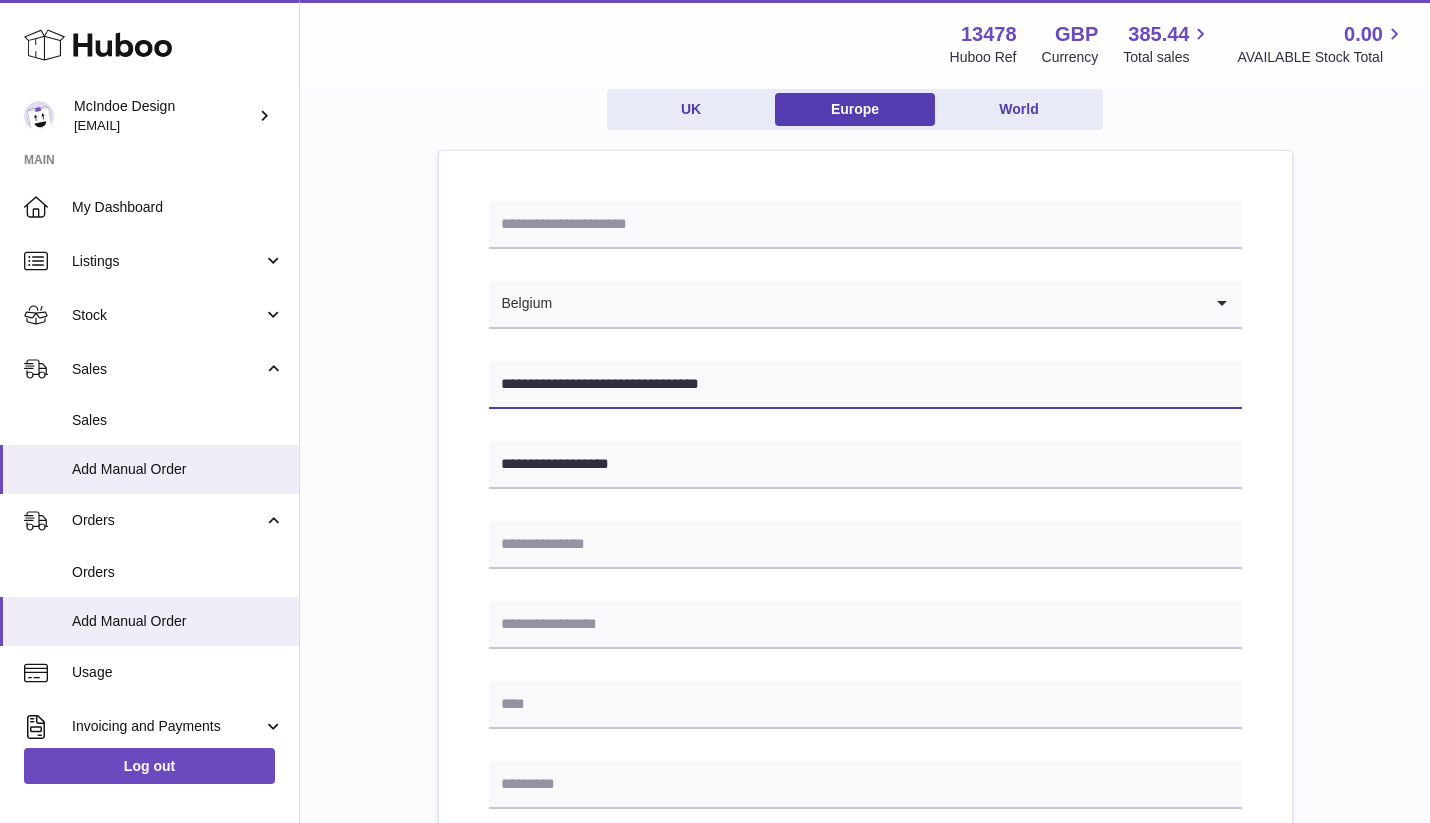 scroll, scrollTop: 180, scrollLeft: 0, axis: vertical 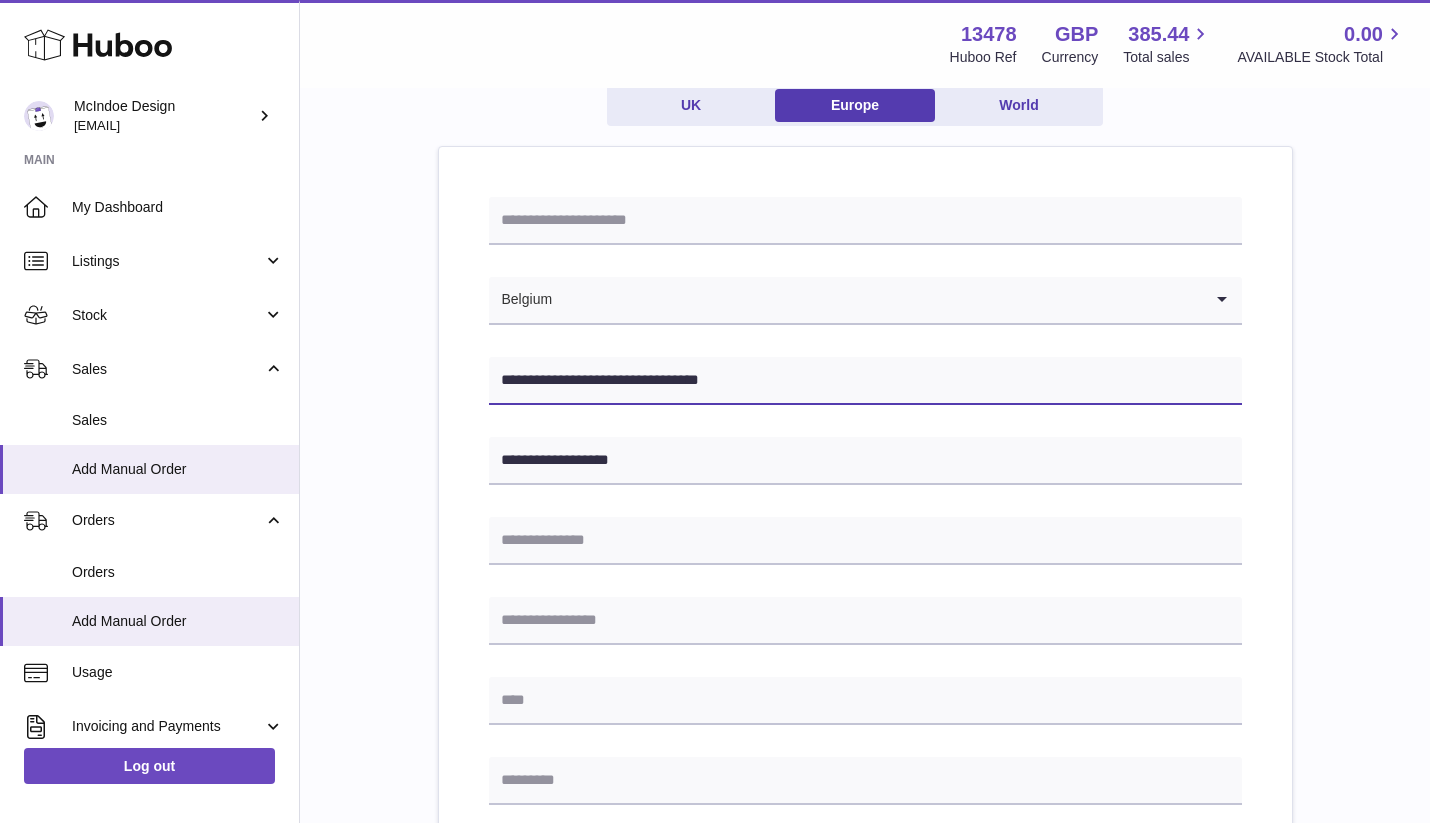 type on "**********" 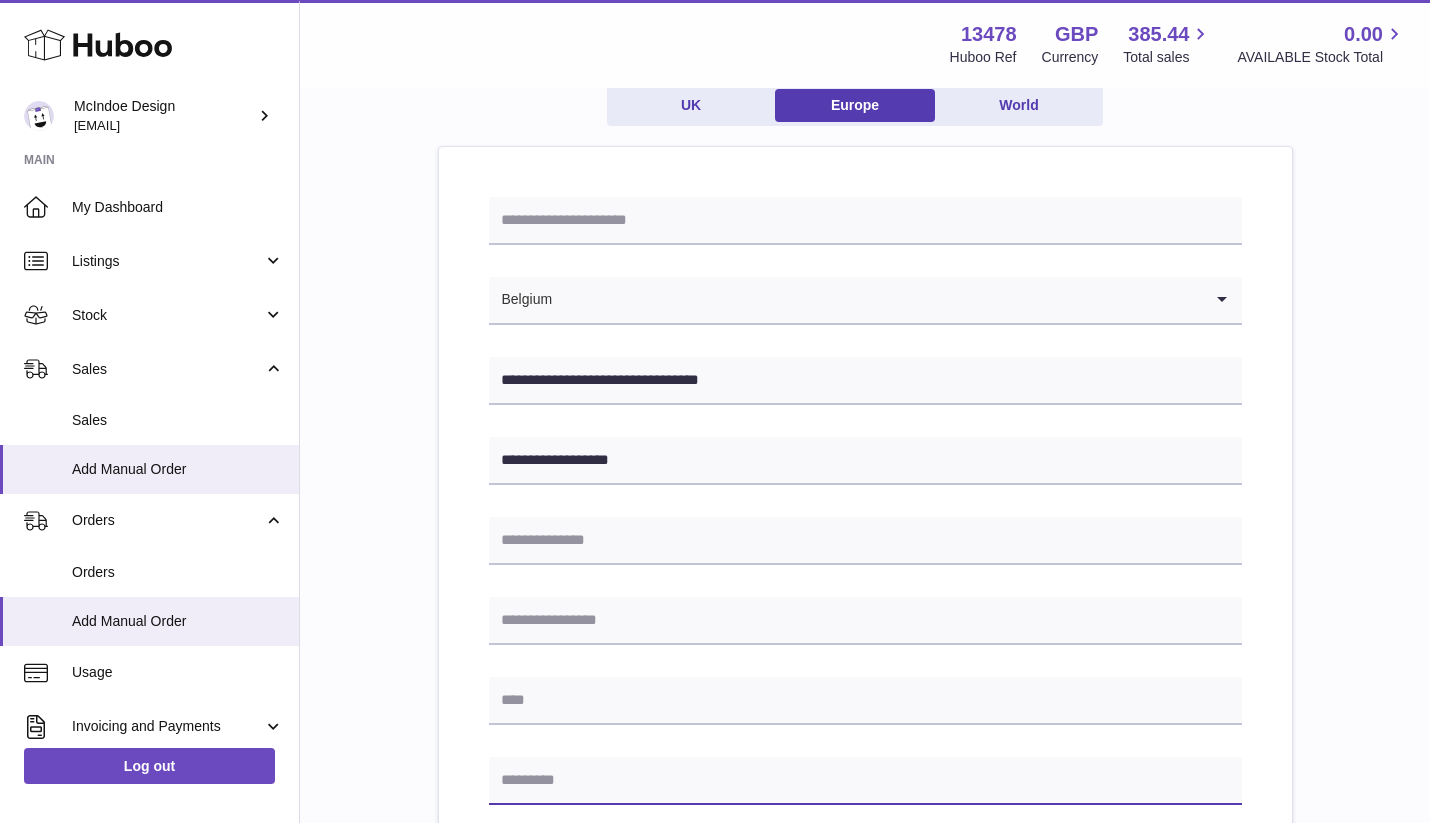 click at bounding box center [865, 781] 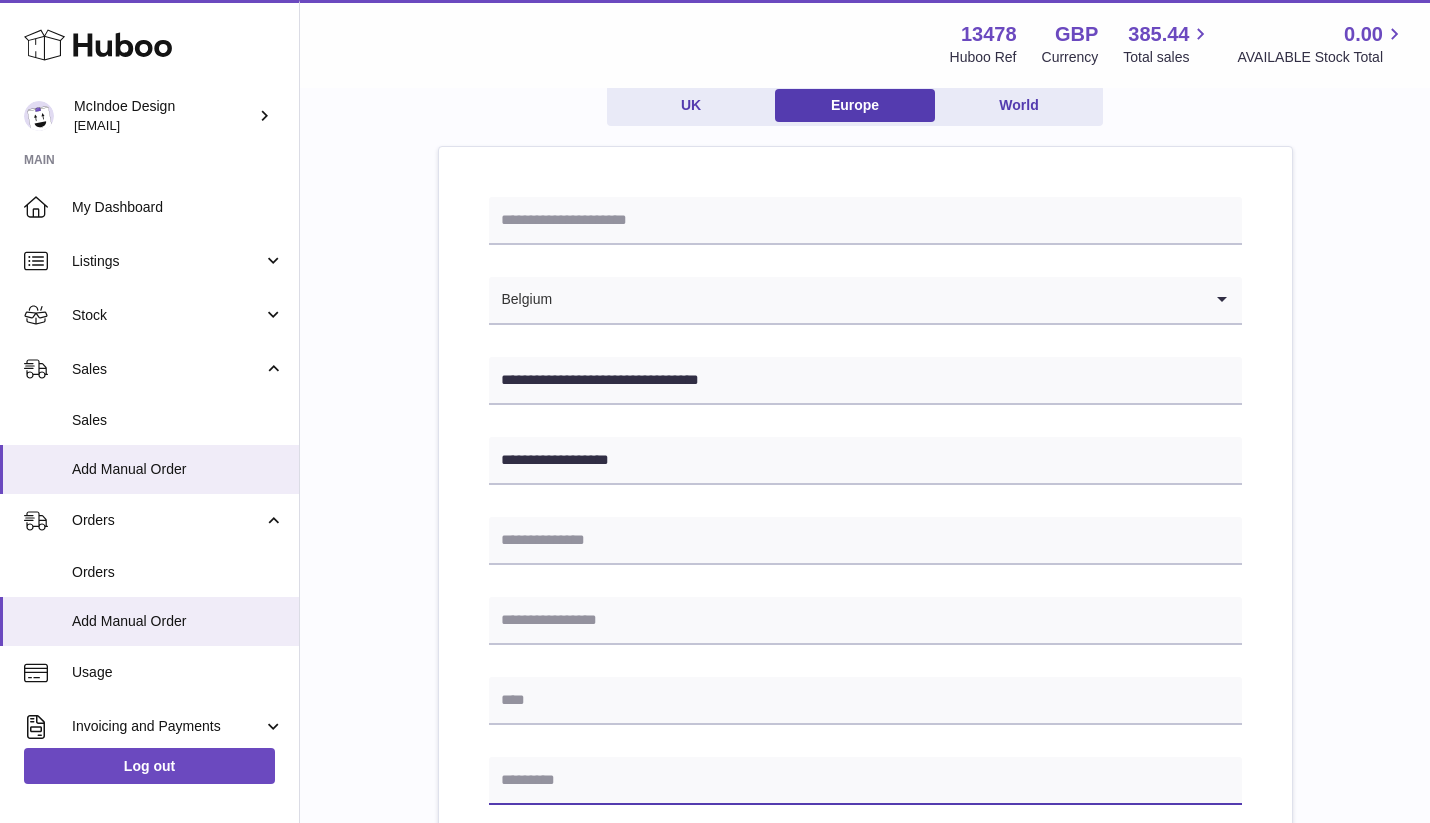 paste on "****" 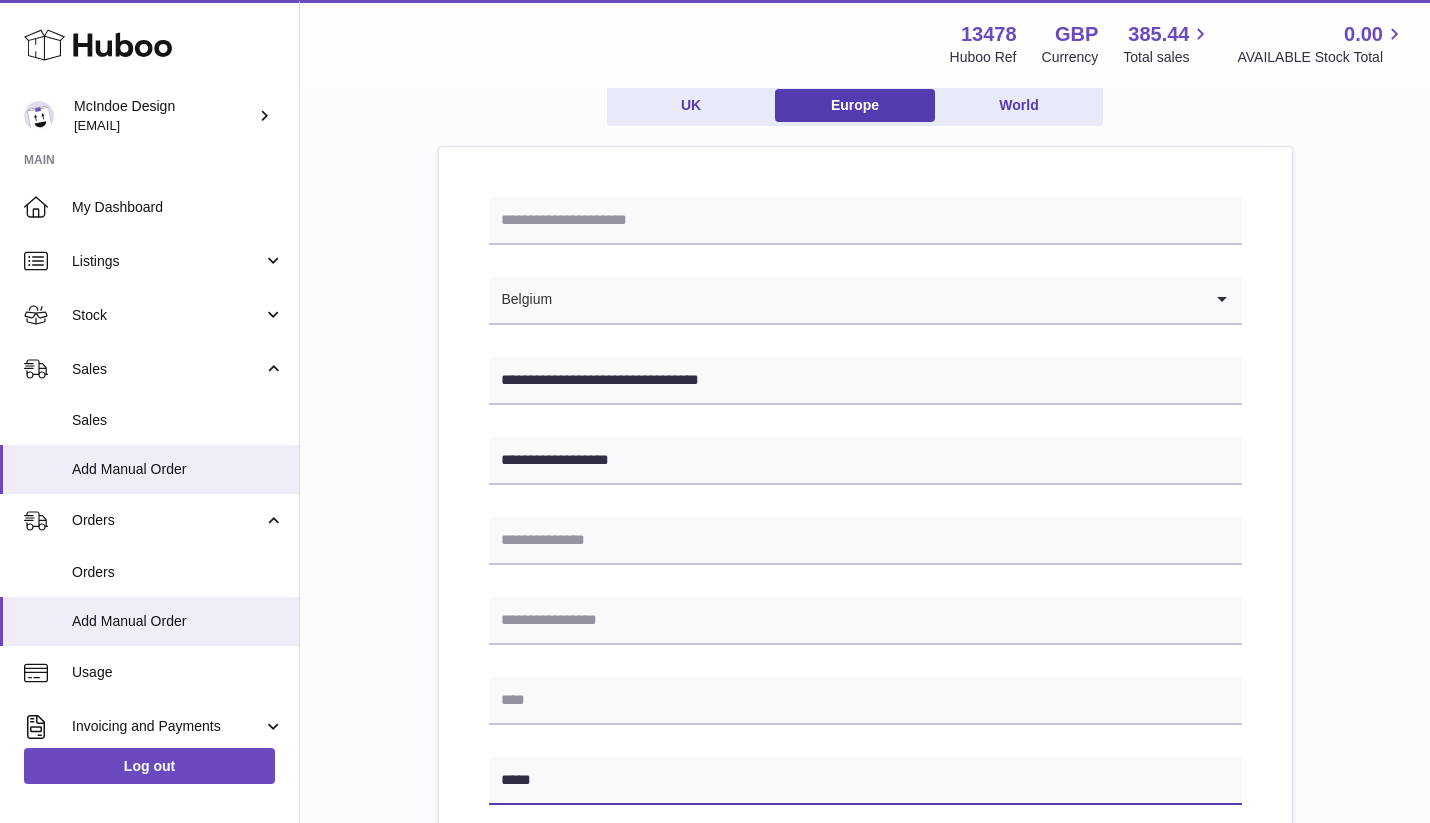 click on "****" at bounding box center (865, 781) 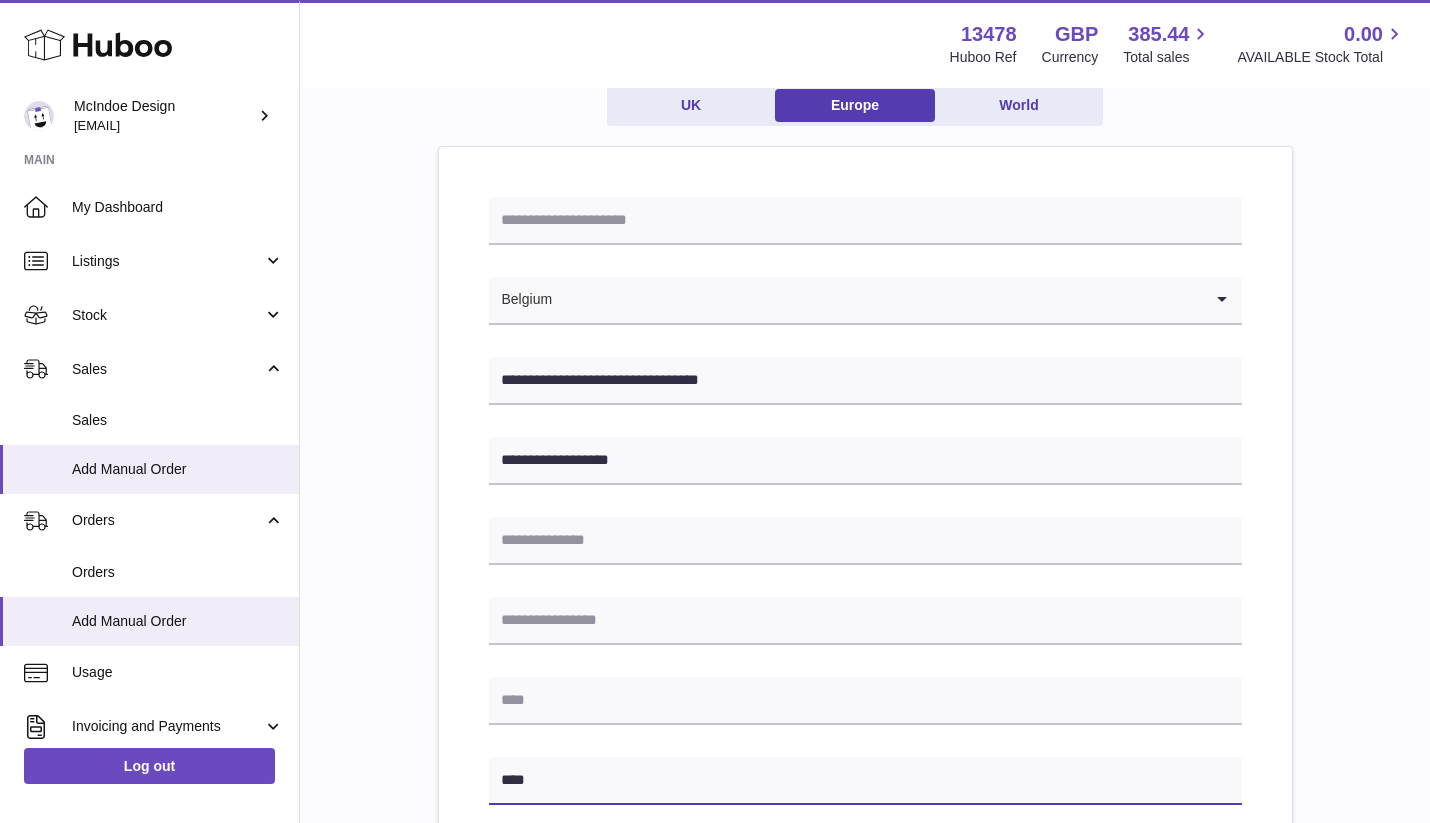type on "****" 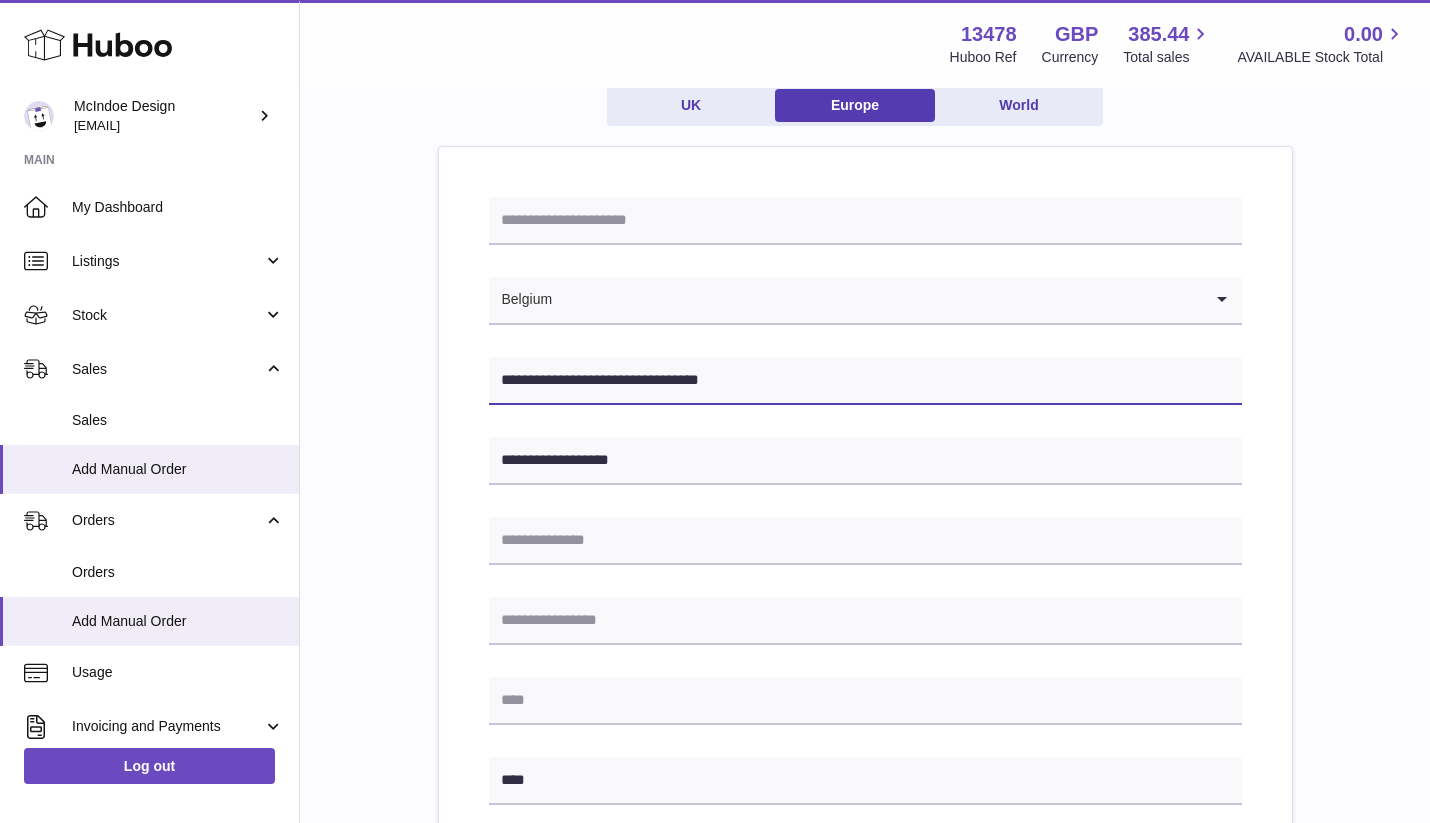 drag, startPoint x: 767, startPoint y: 378, endPoint x: 665, endPoint y: 378, distance: 102 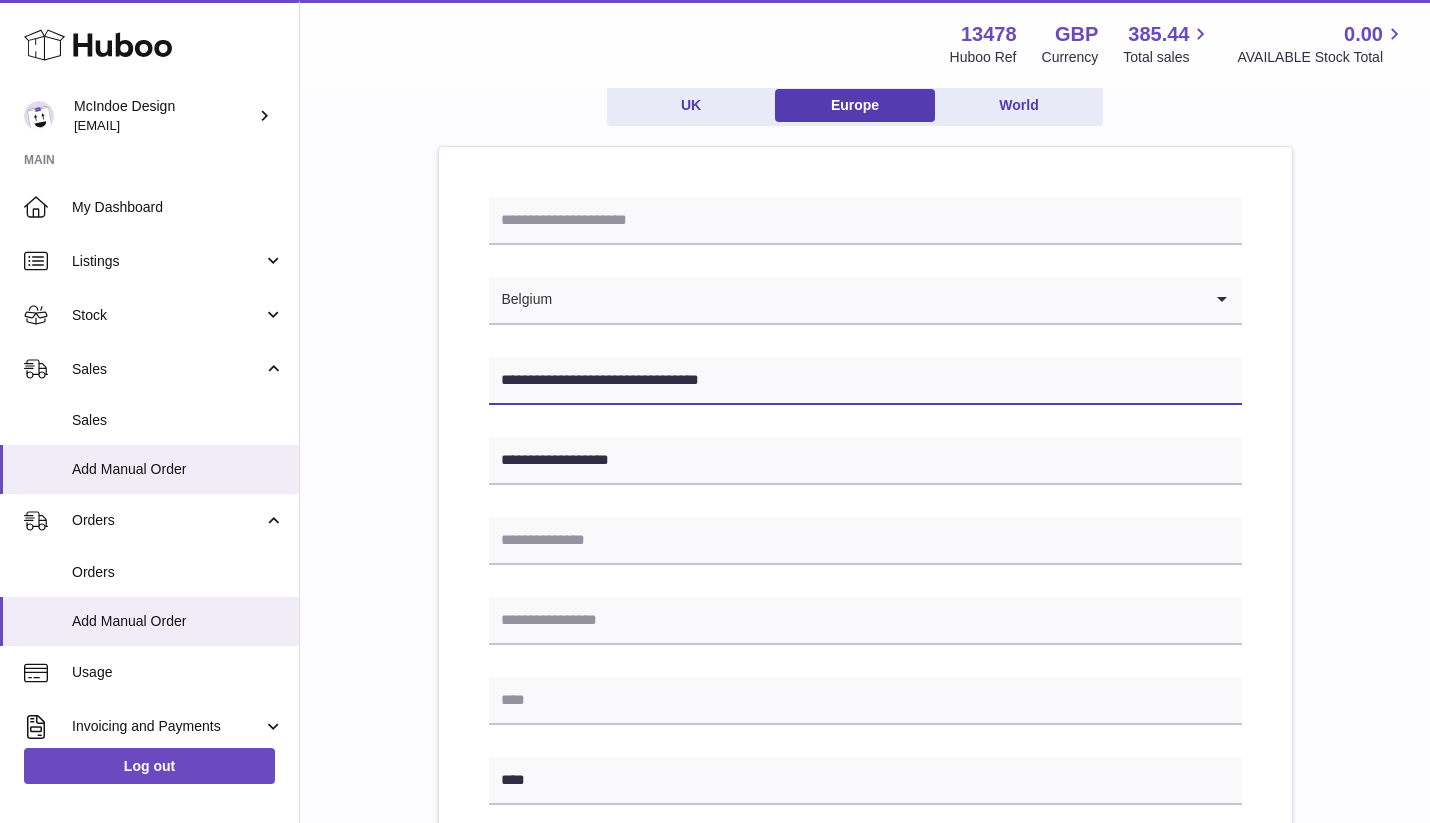 click on "**********" at bounding box center [865, 381] 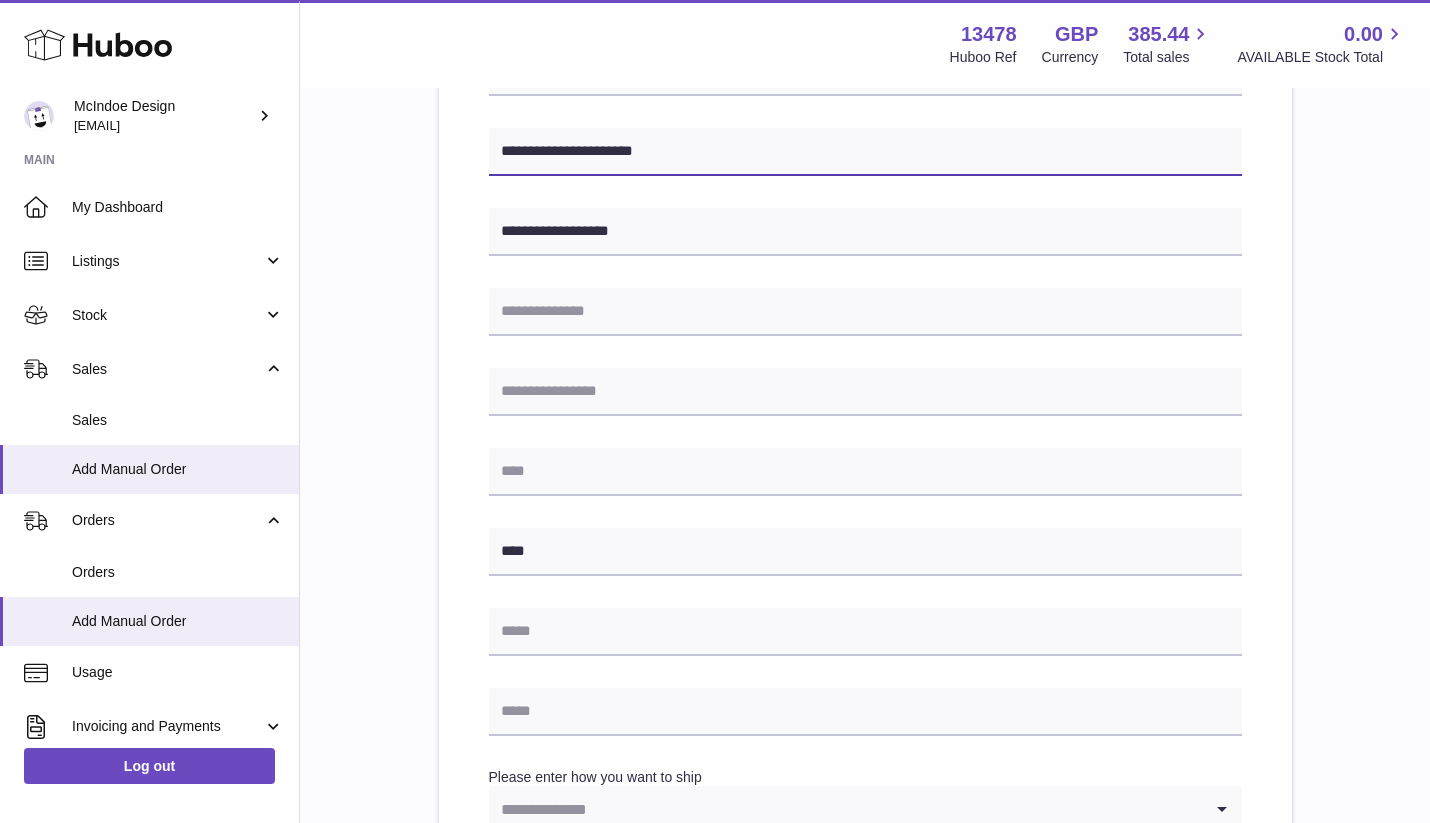 scroll, scrollTop: 422, scrollLeft: 0, axis: vertical 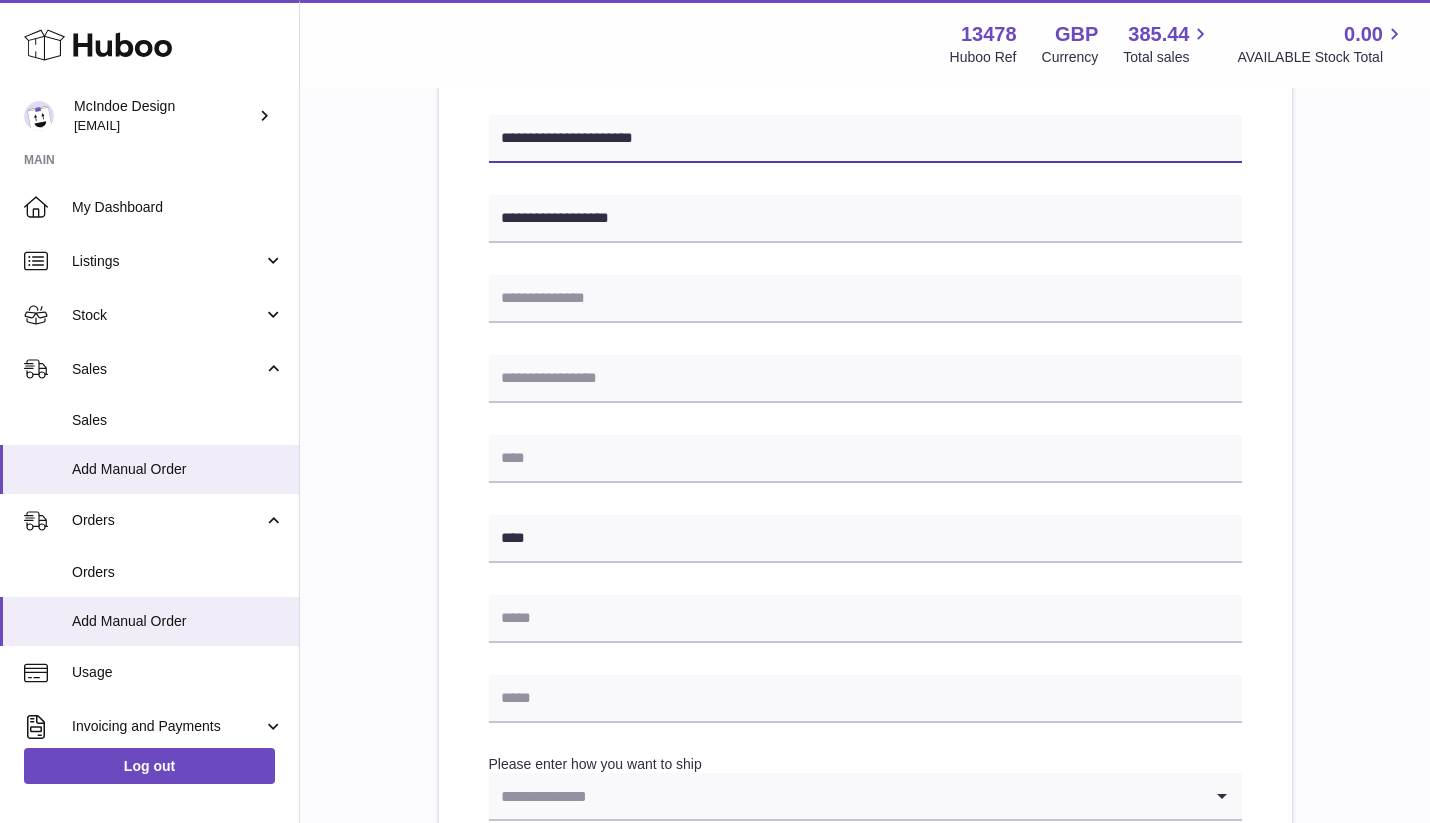 type on "**********" 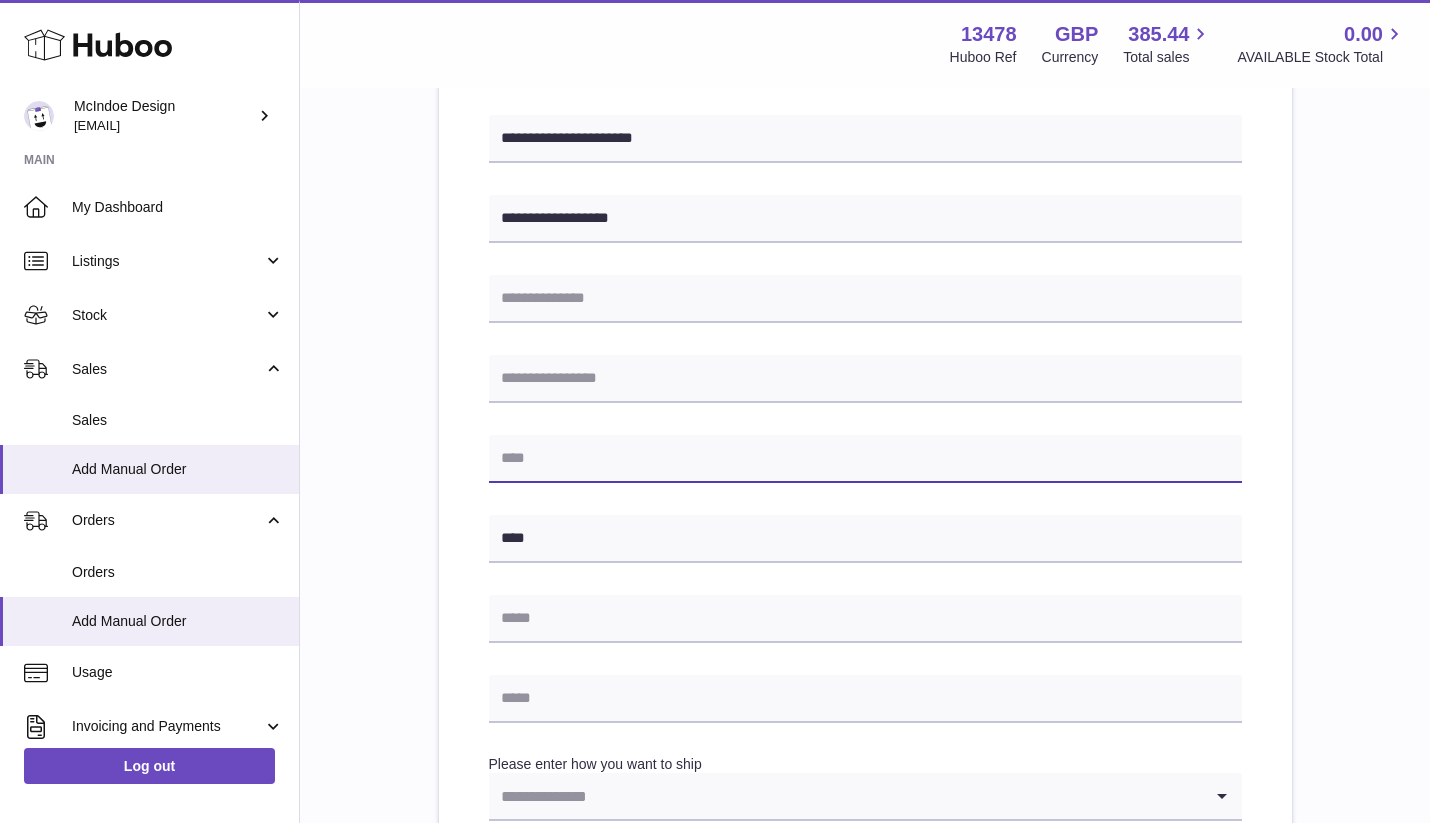 click at bounding box center [865, 459] 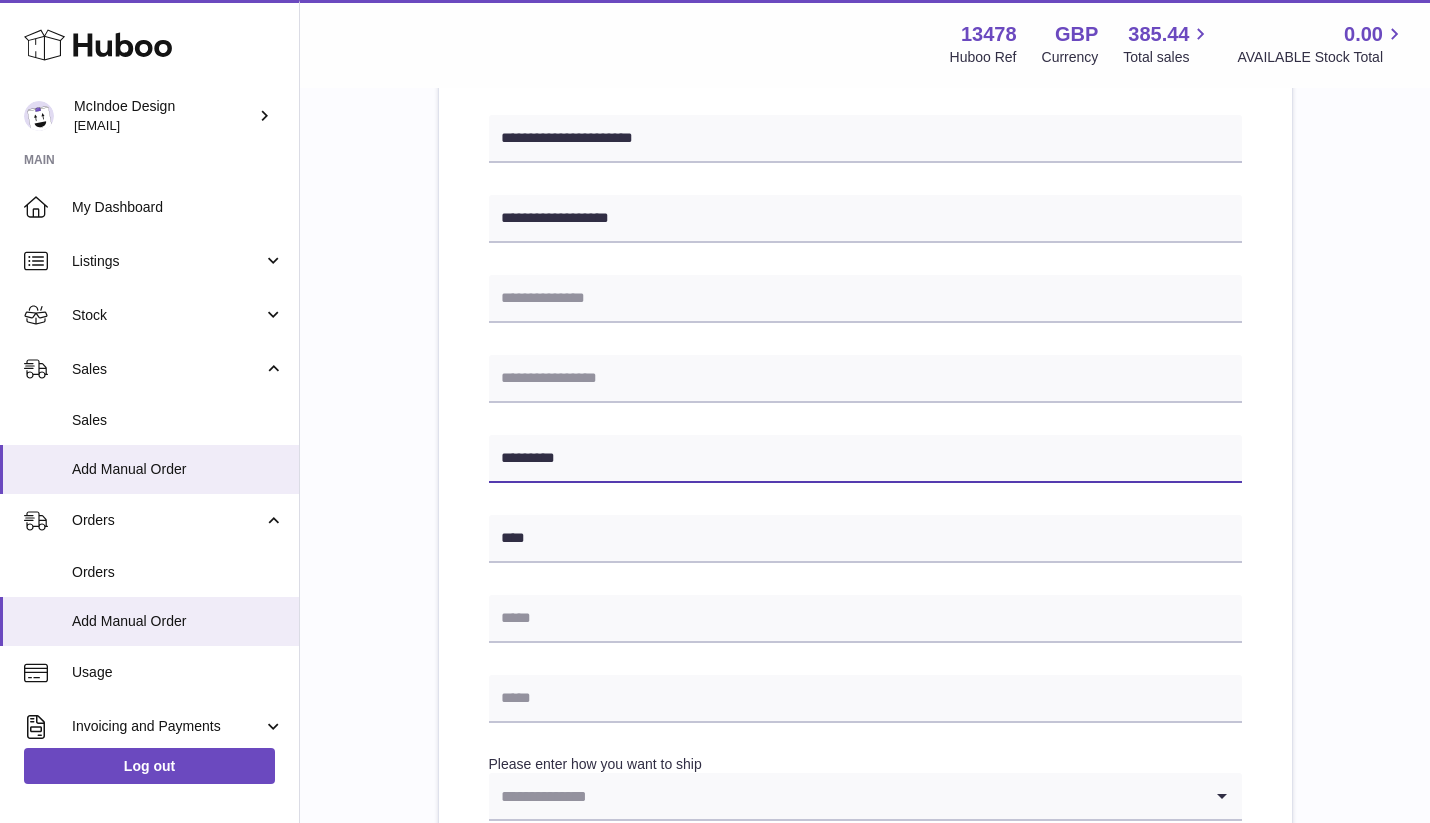type on "*********" 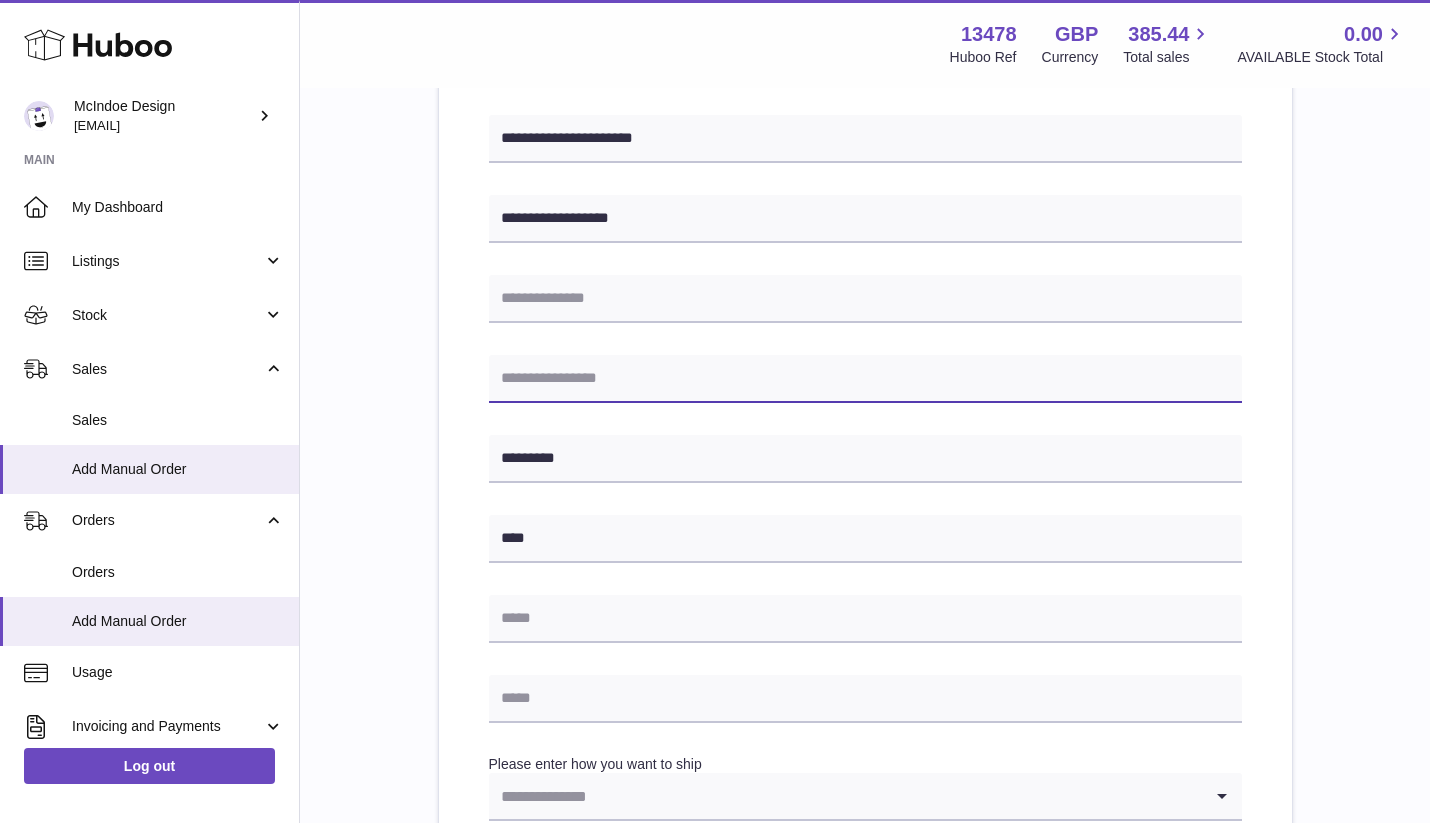 click at bounding box center [865, 379] 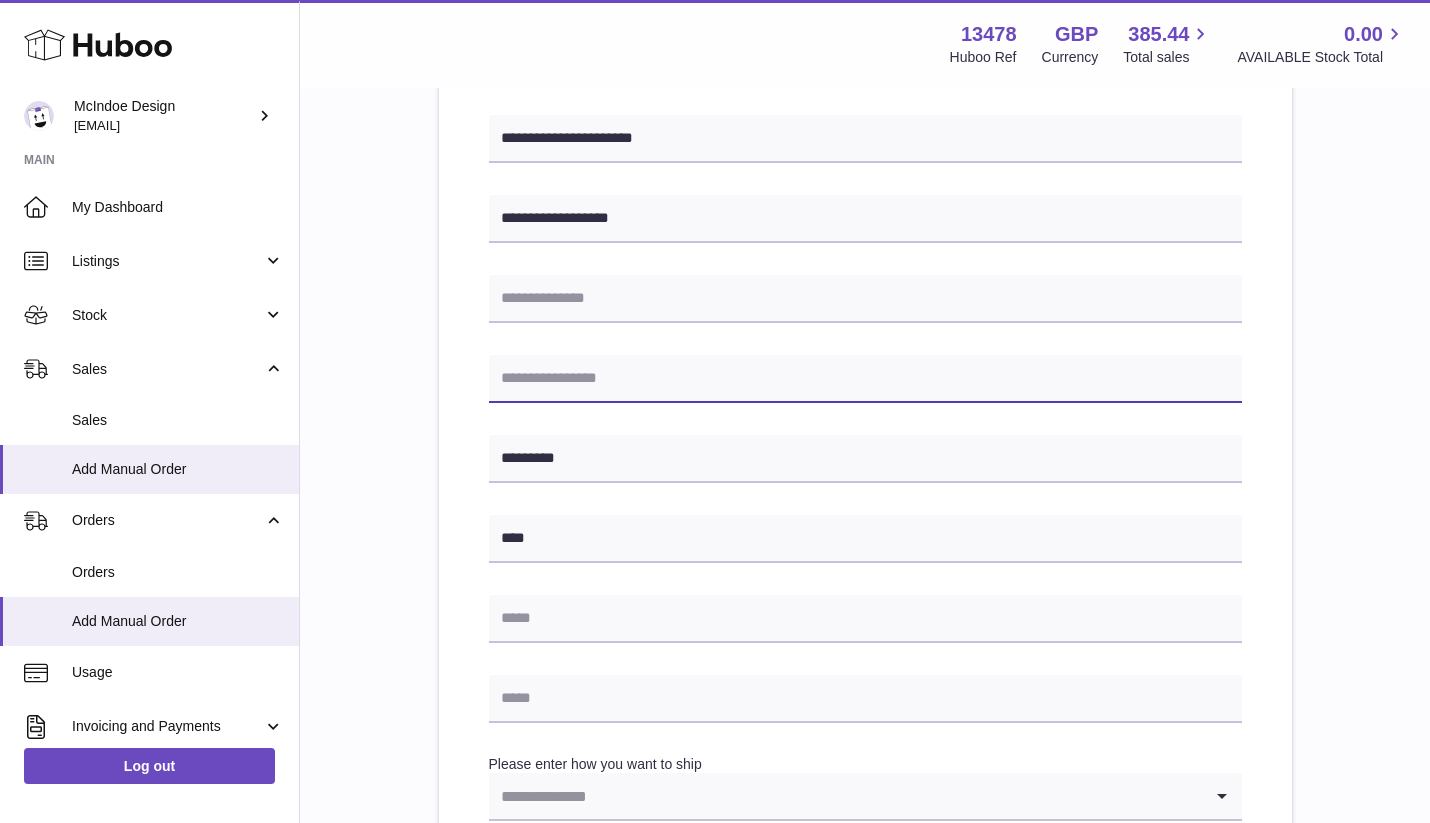 paste on "**********" 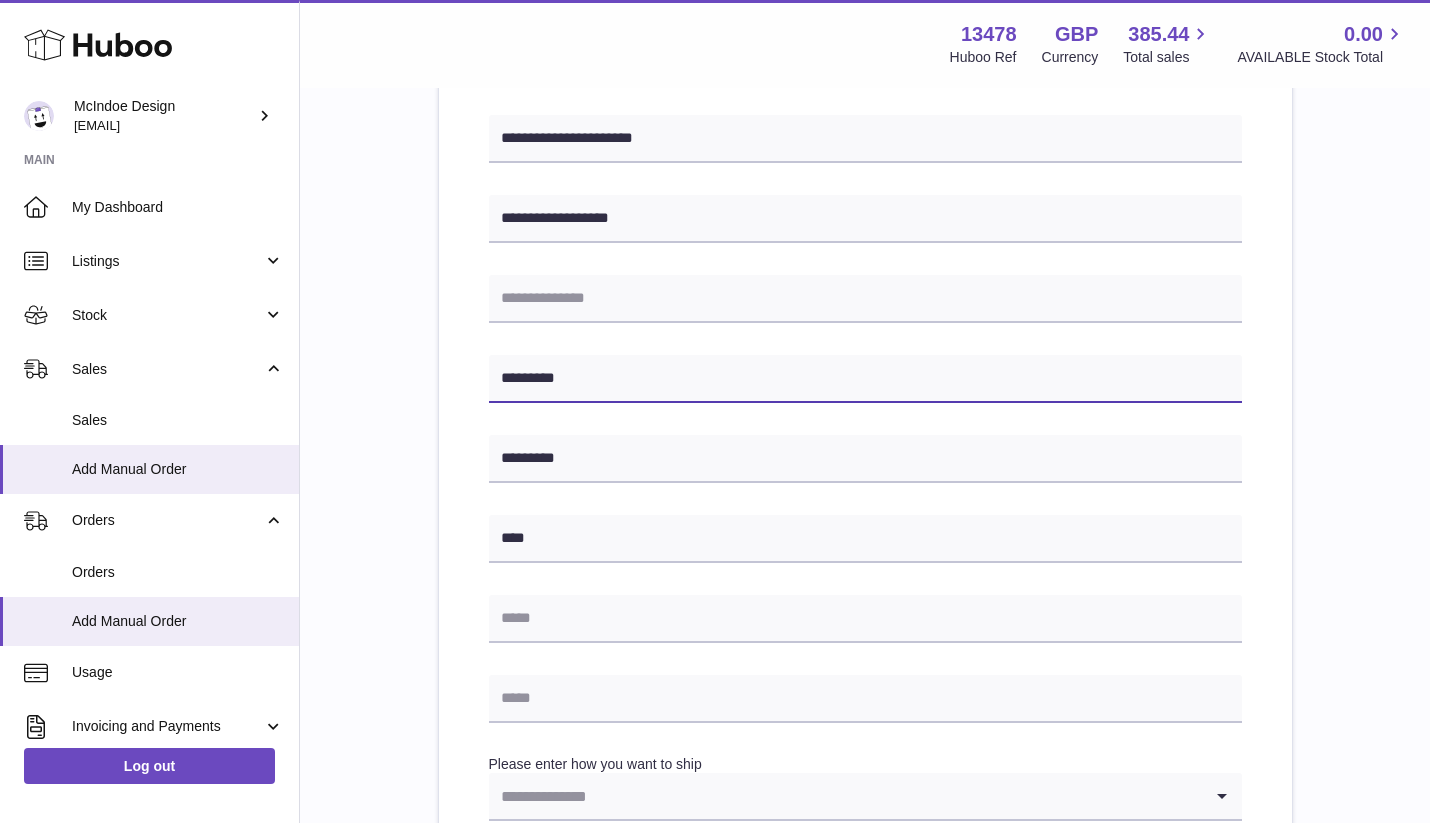 type on "*********" 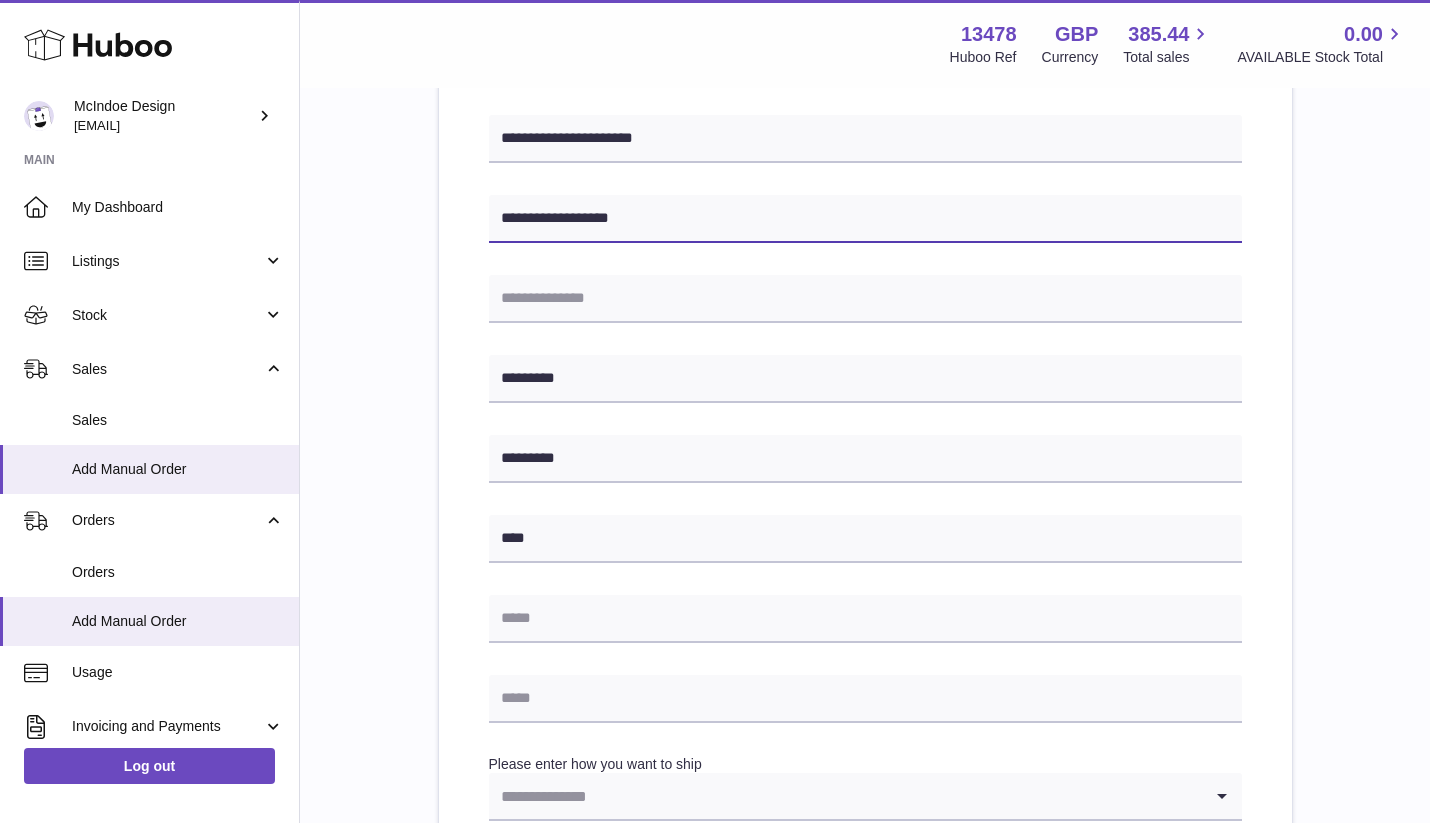 click on "**********" at bounding box center [865, 219] 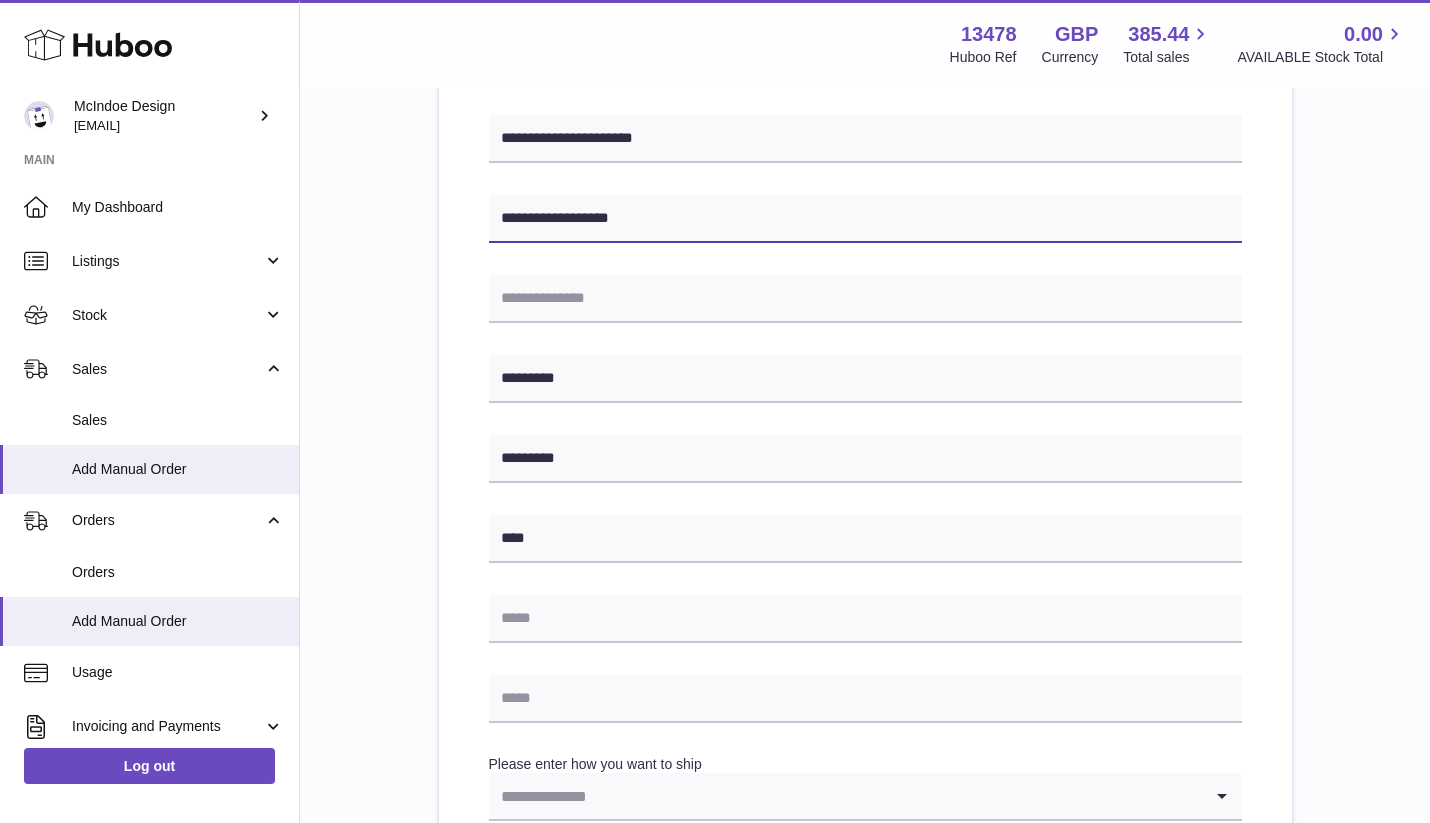 click on "**********" at bounding box center (865, 219) 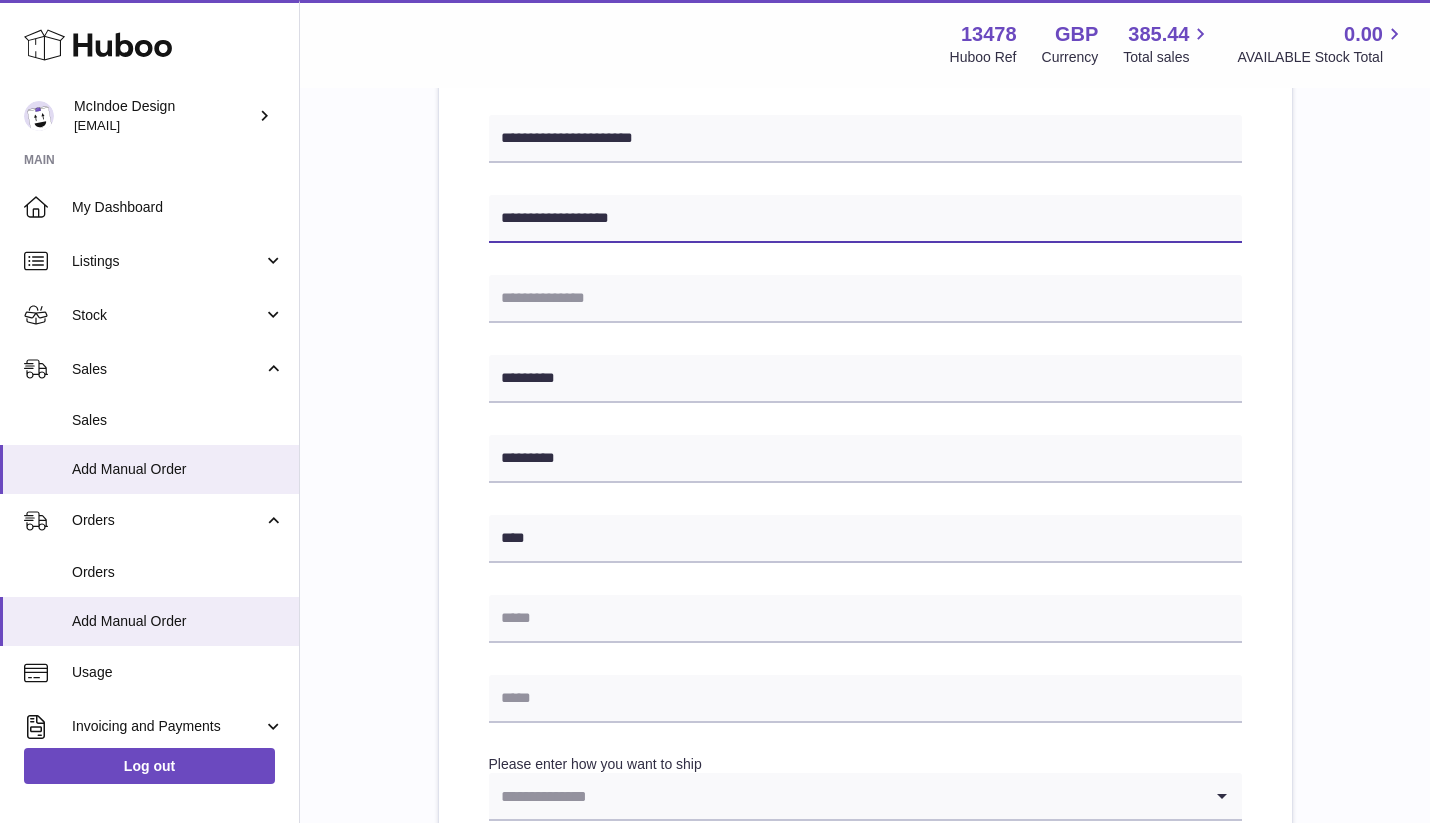 click on "**********" at bounding box center (865, 494) 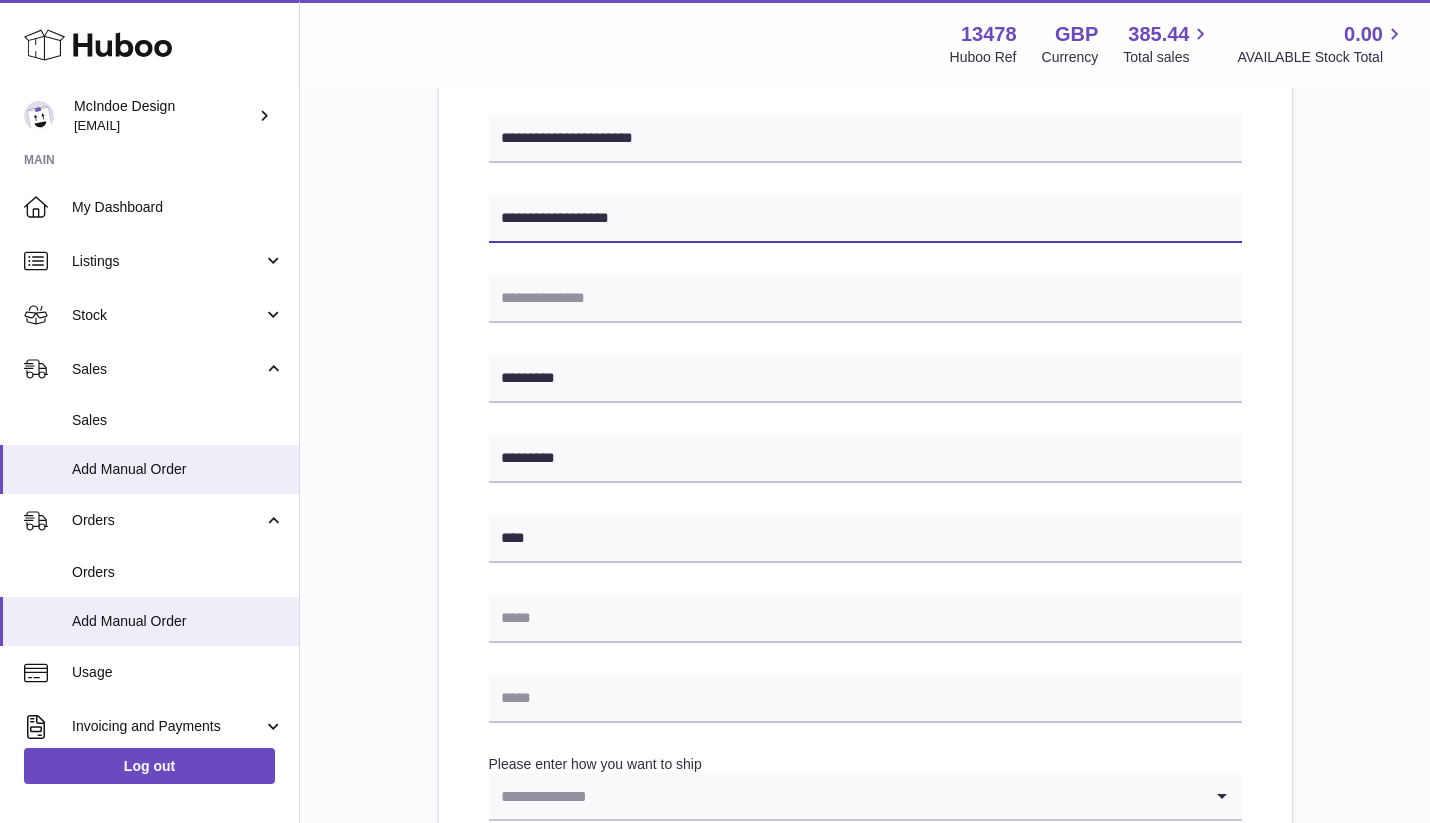 type on "**********" 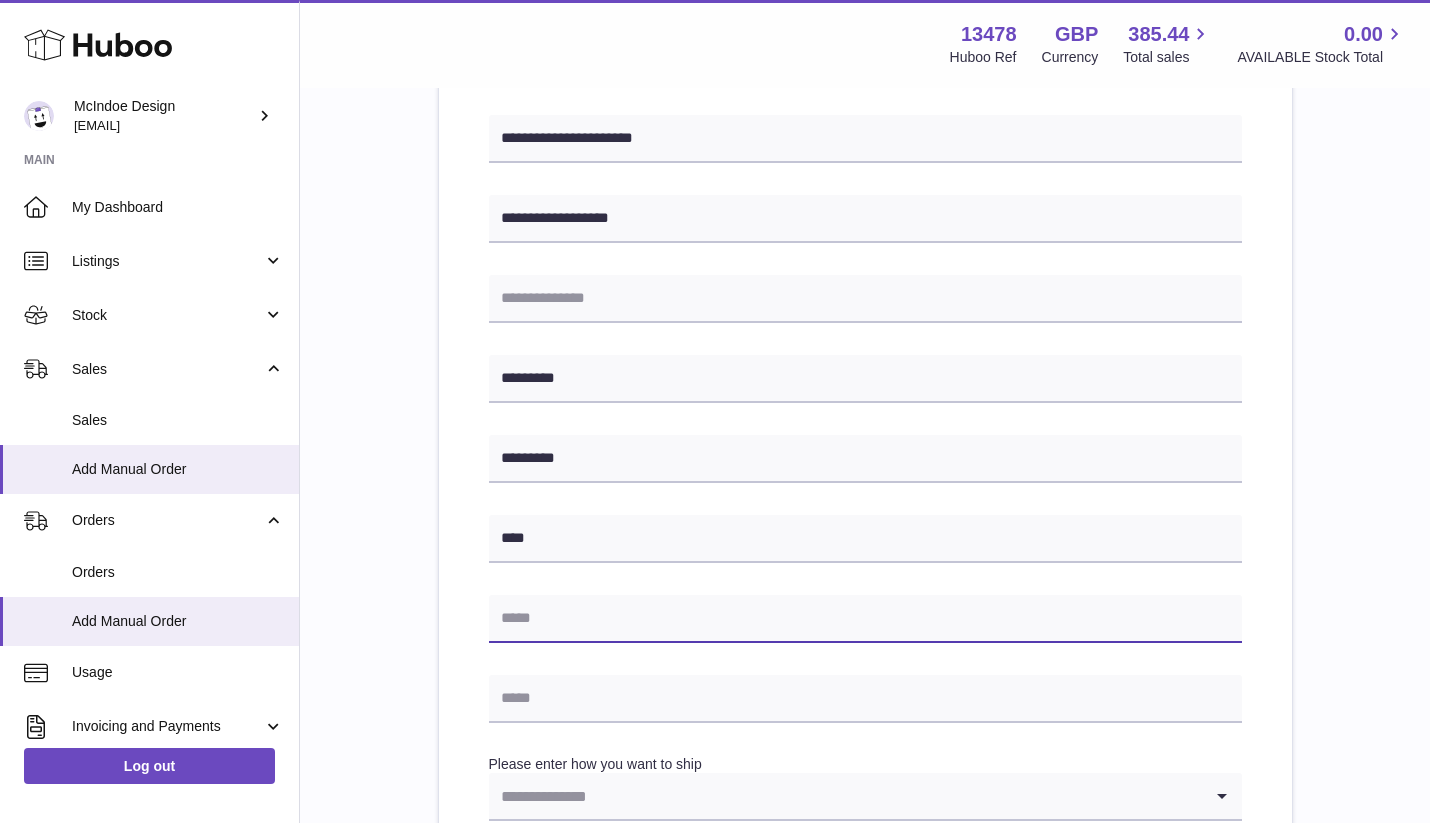 click at bounding box center [865, 619] 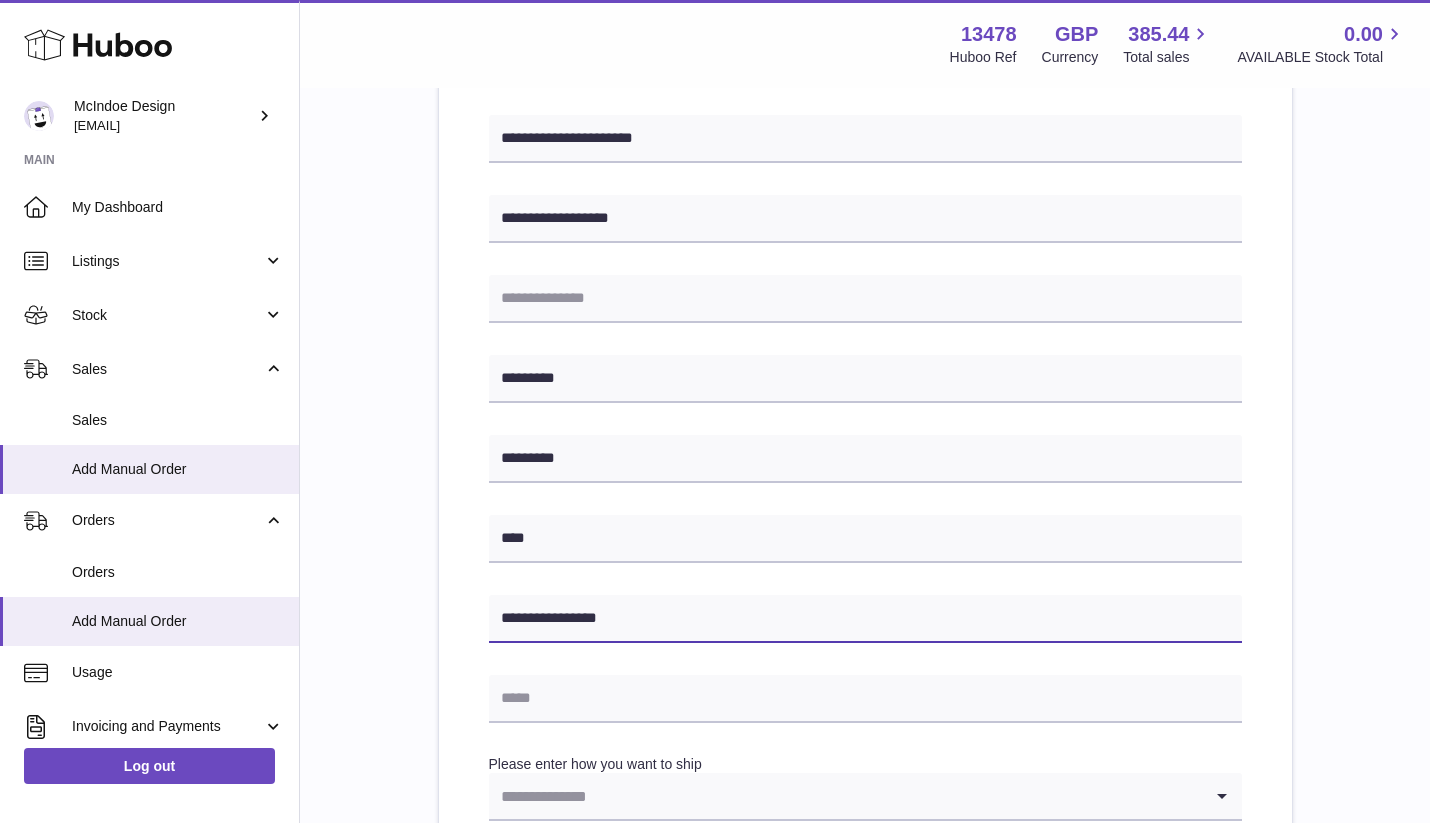 type on "**********" 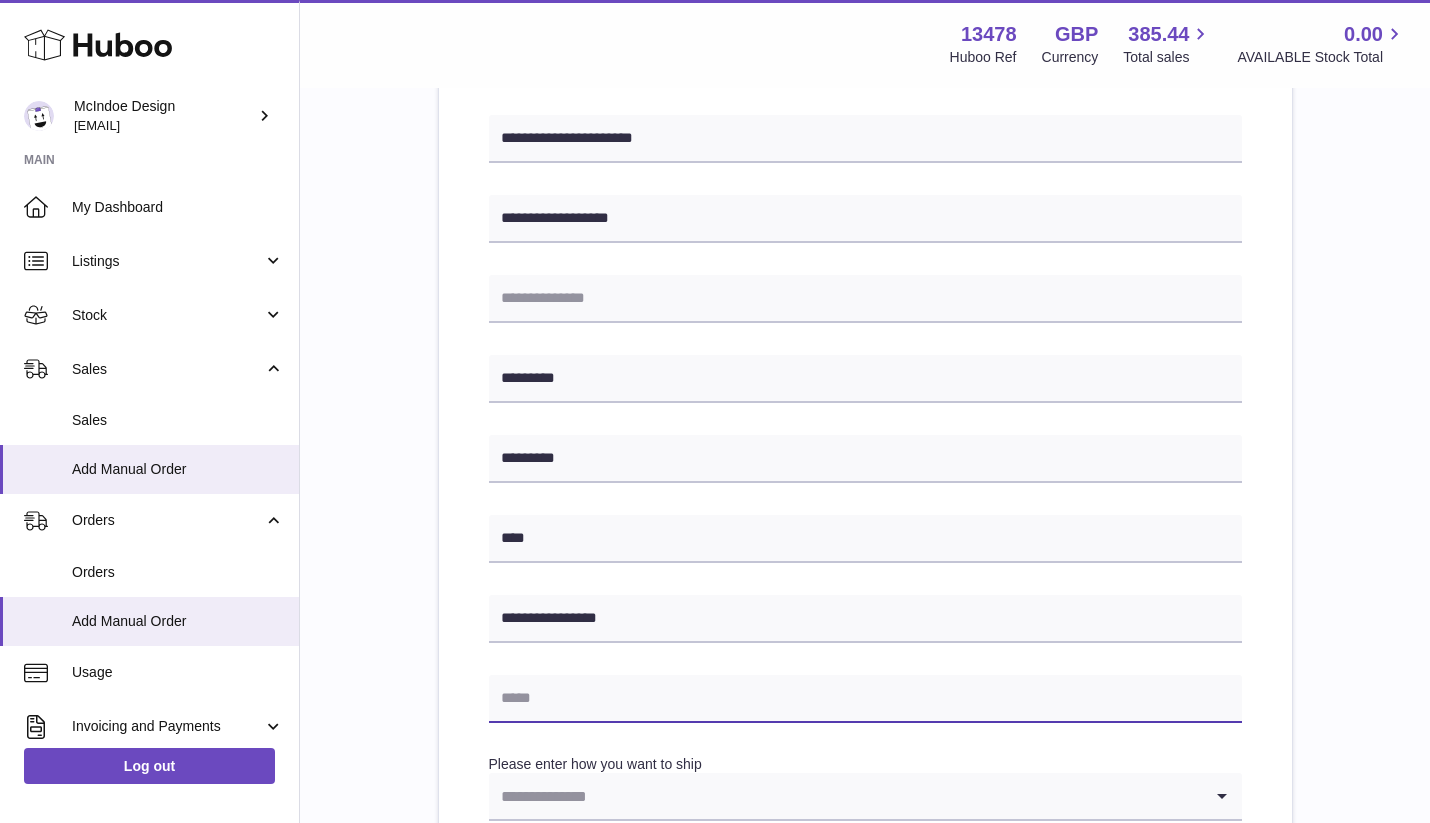 click at bounding box center [865, 699] 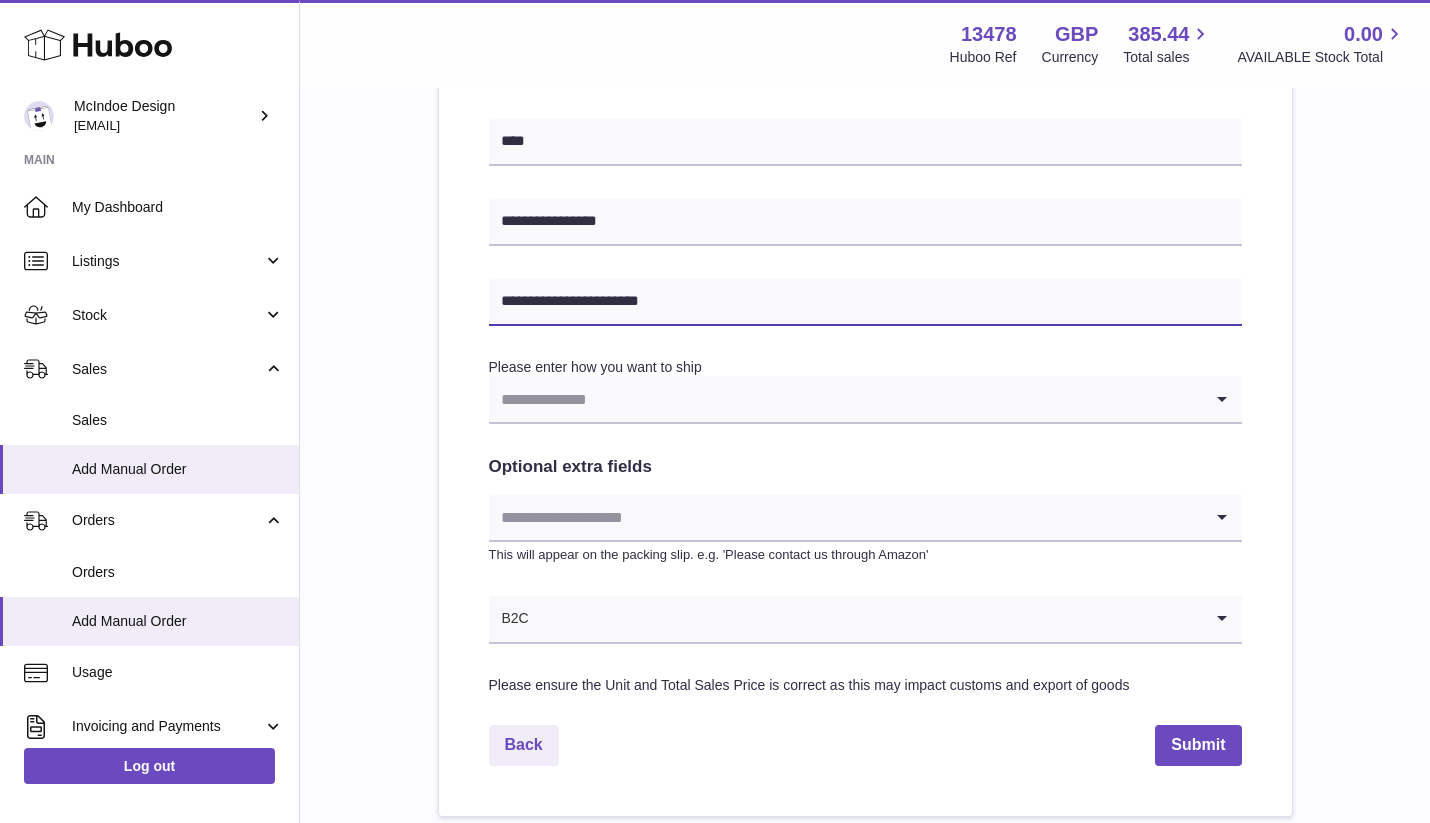 scroll, scrollTop: 829, scrollLeft: 0, axis: vertical 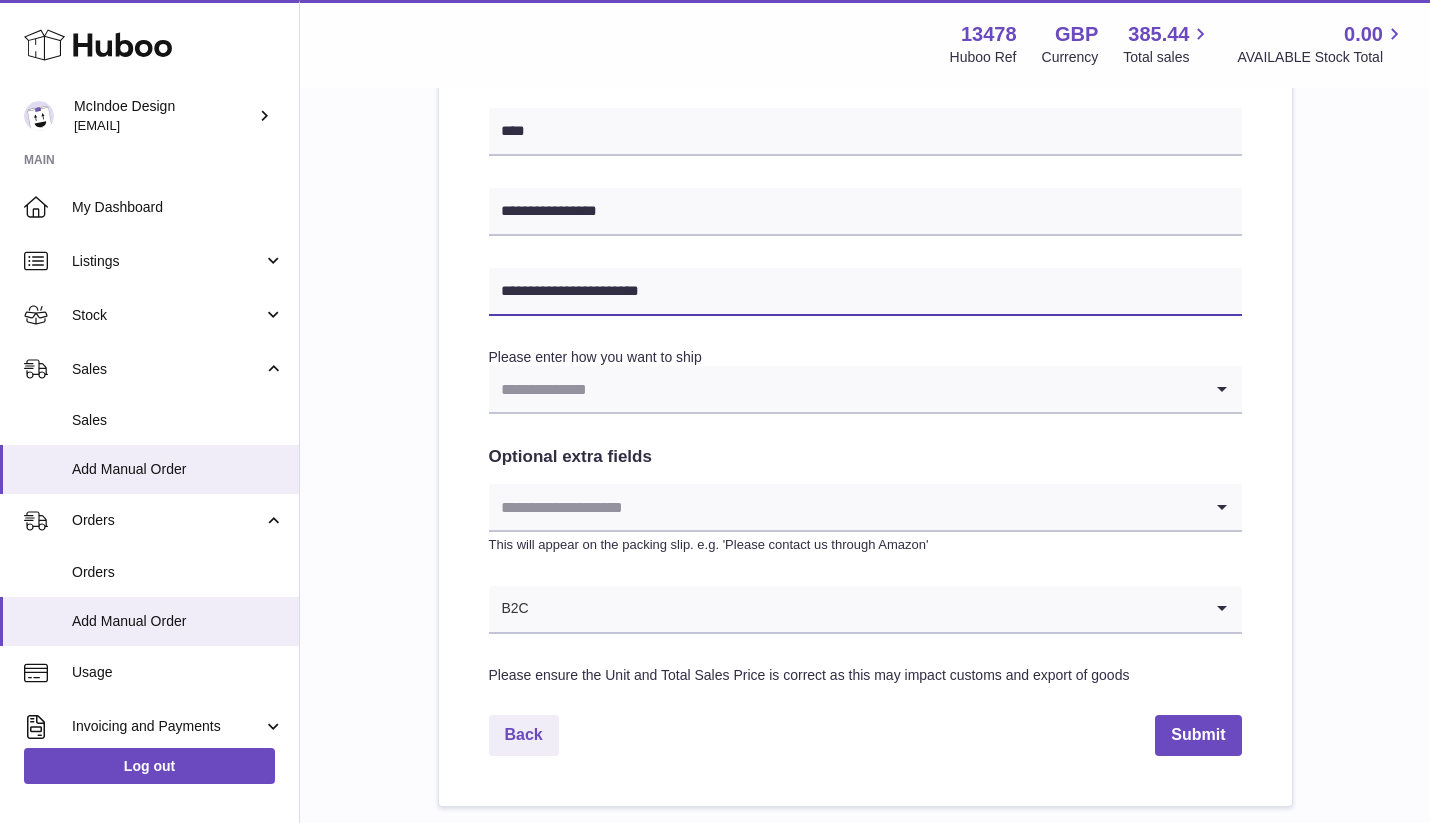 type on "**********" 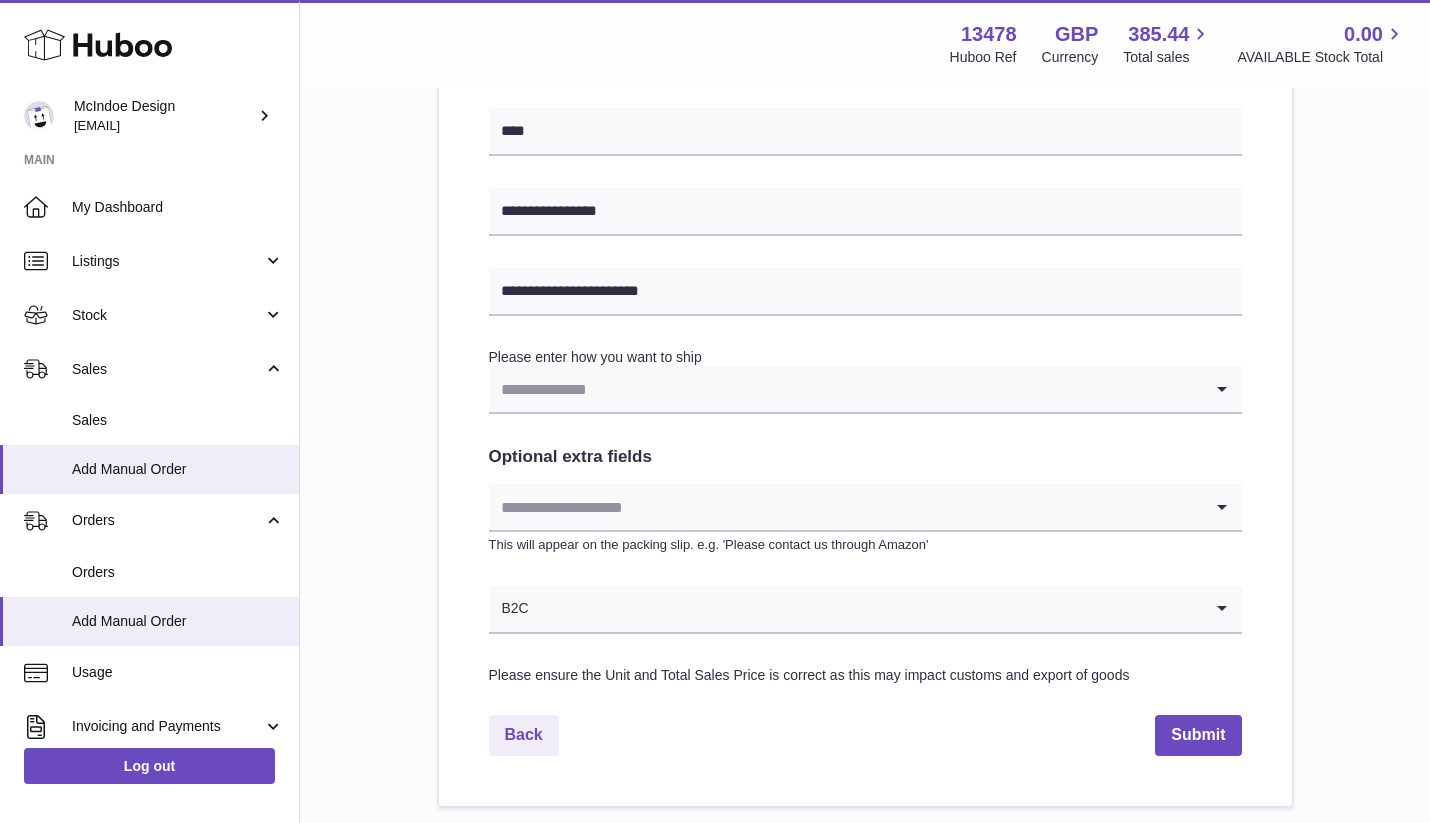 click at bounding box center (845, 389) 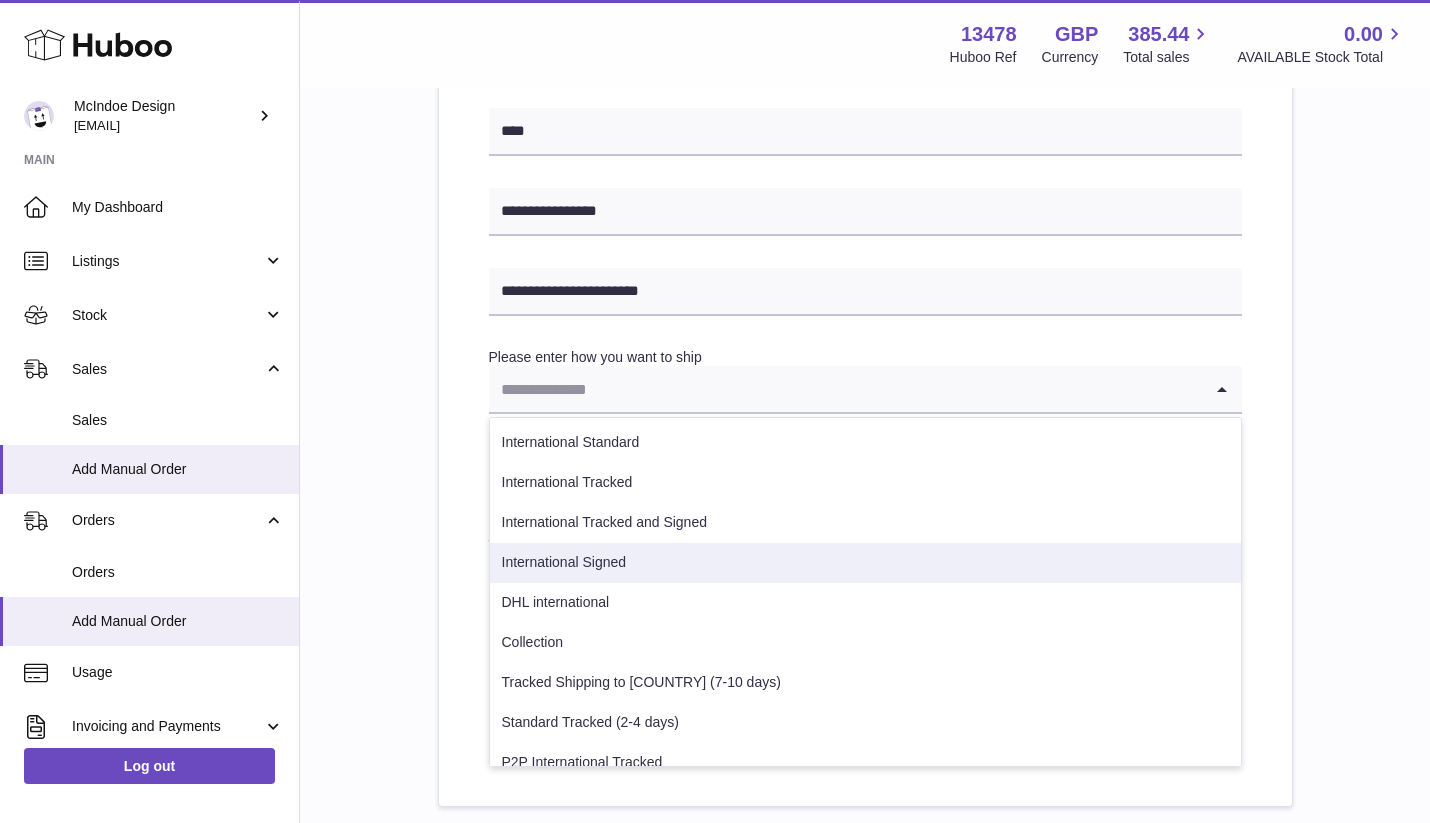 scroll, scrollTop: 22, scrollLeft: 0, axis: vertical 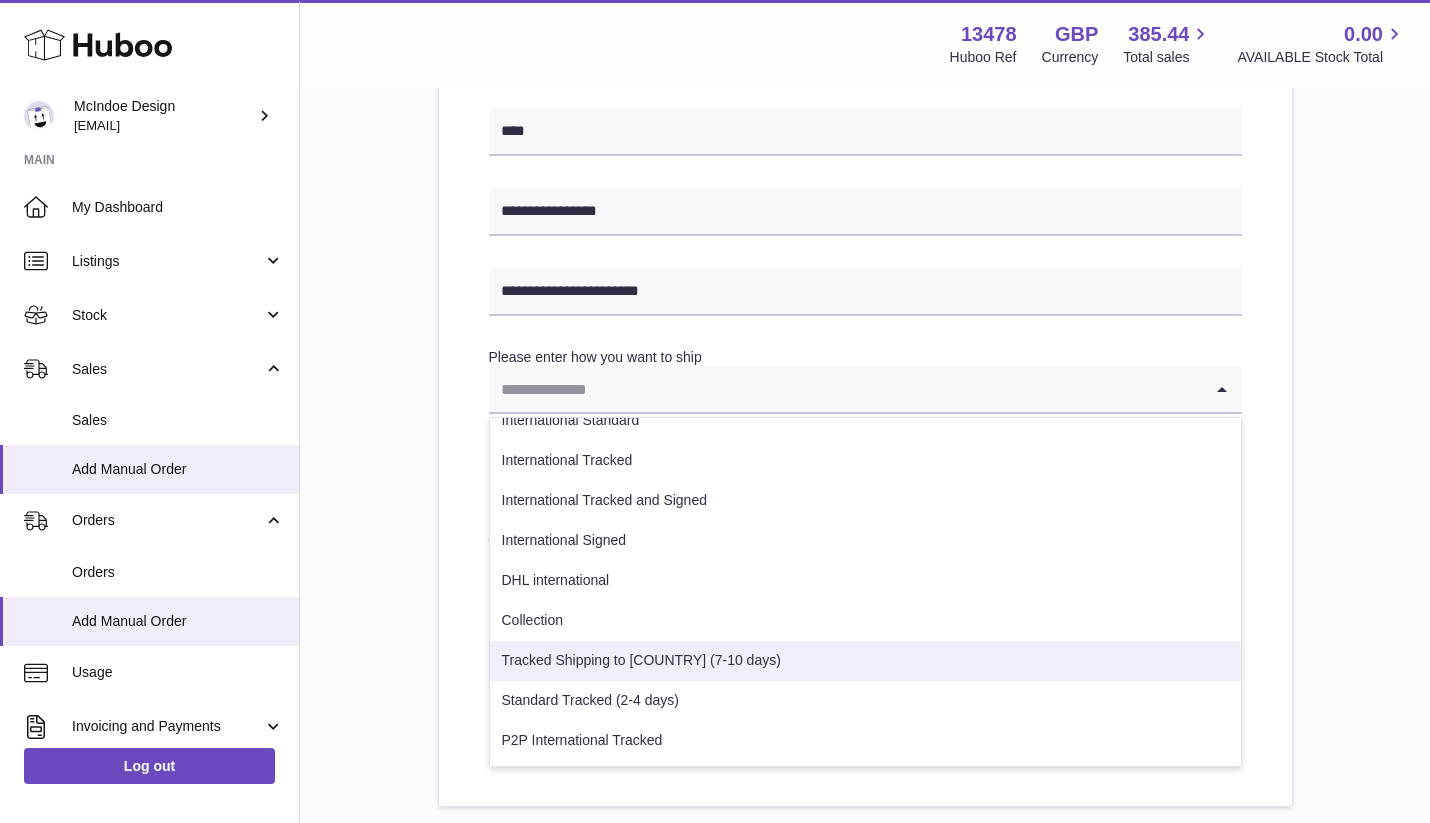 click on "Tracked Shipping to Australia (7-10 days)" at bounding box center [865, 661] 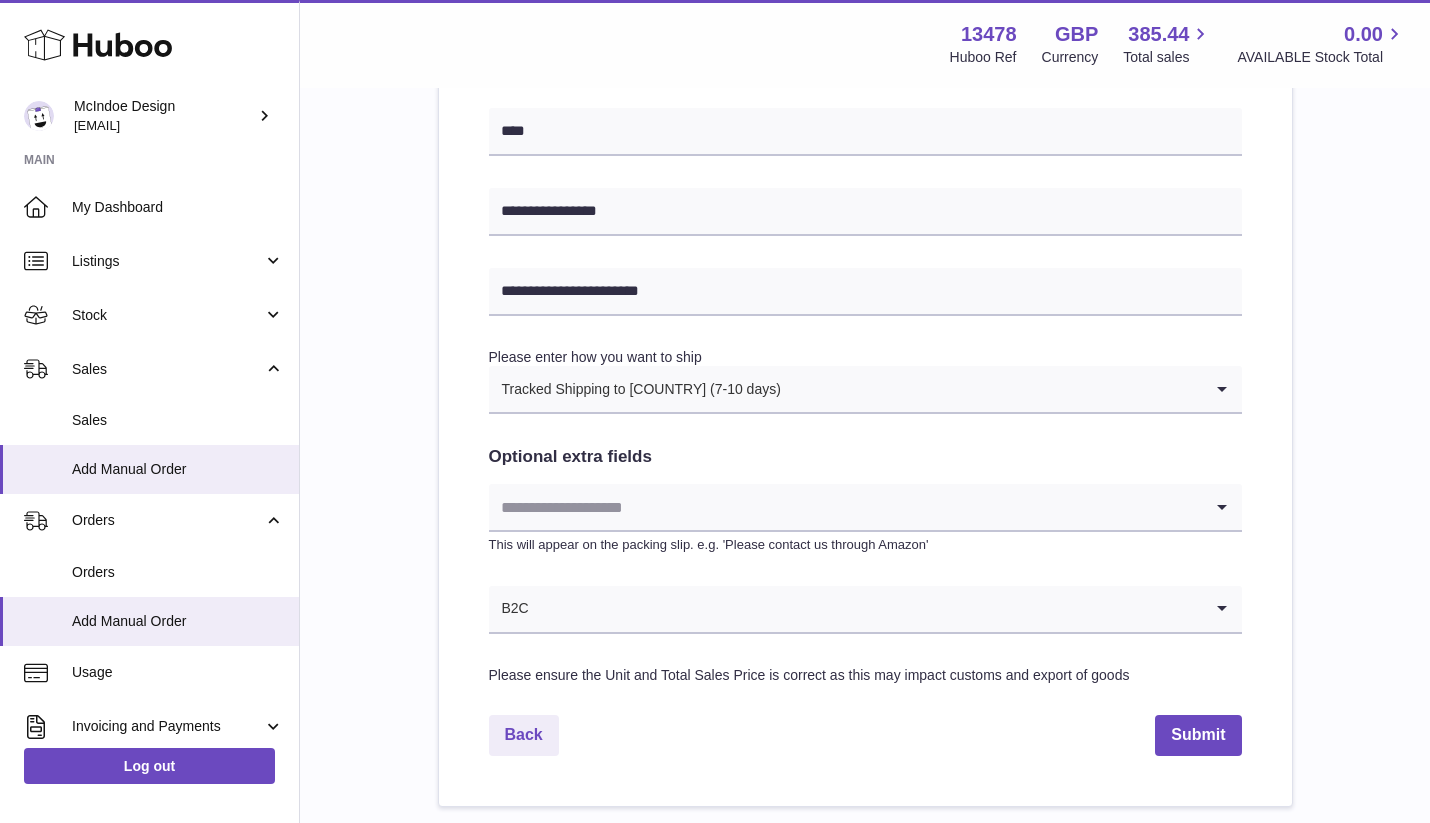 click on "Back
Submit" at bounding box center (865, 735) 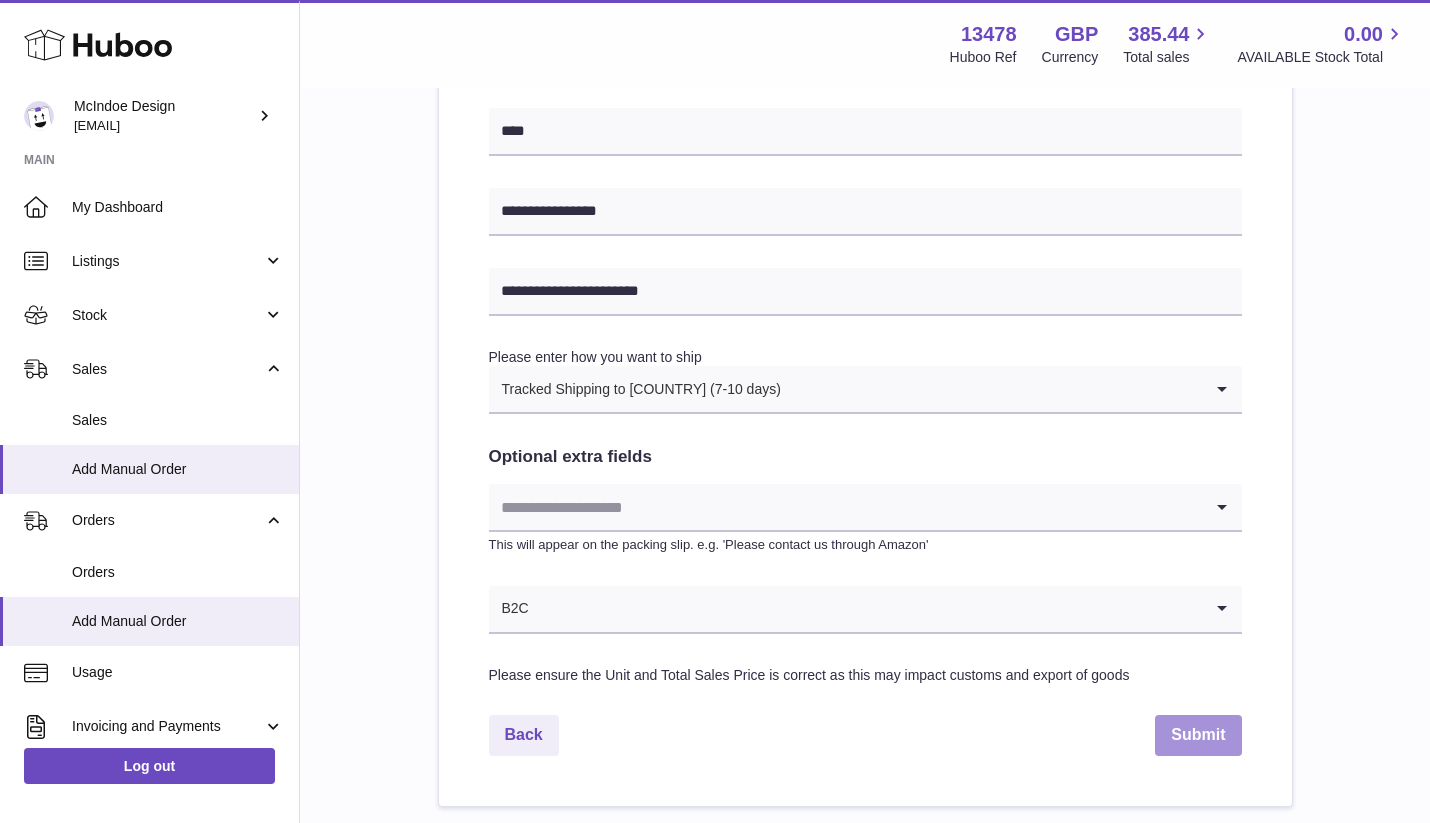click on "Submit" at bounding box center (1198, 735) 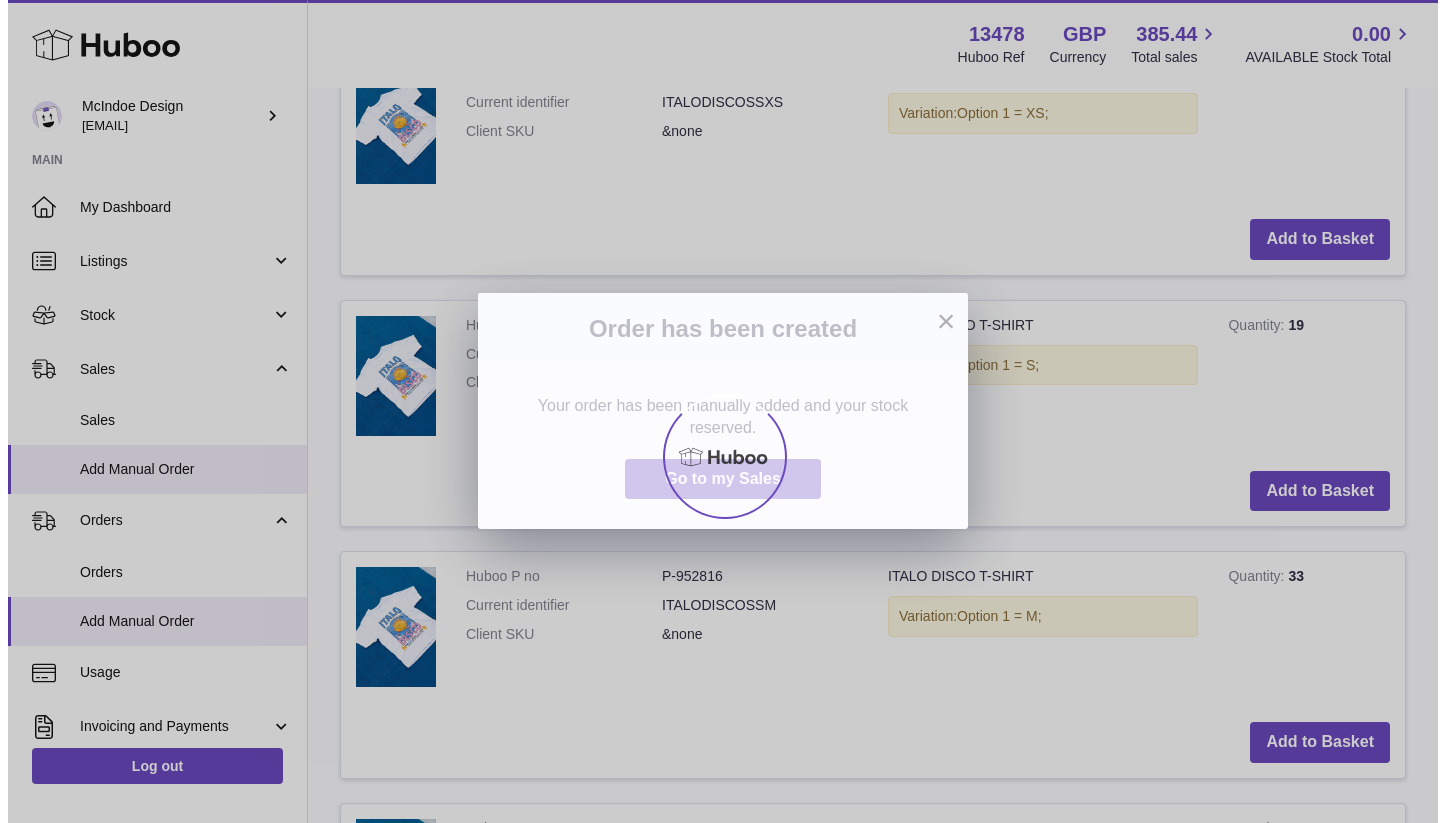 scroll, scrollTop: 0, scrollLeft: 0, axis: both 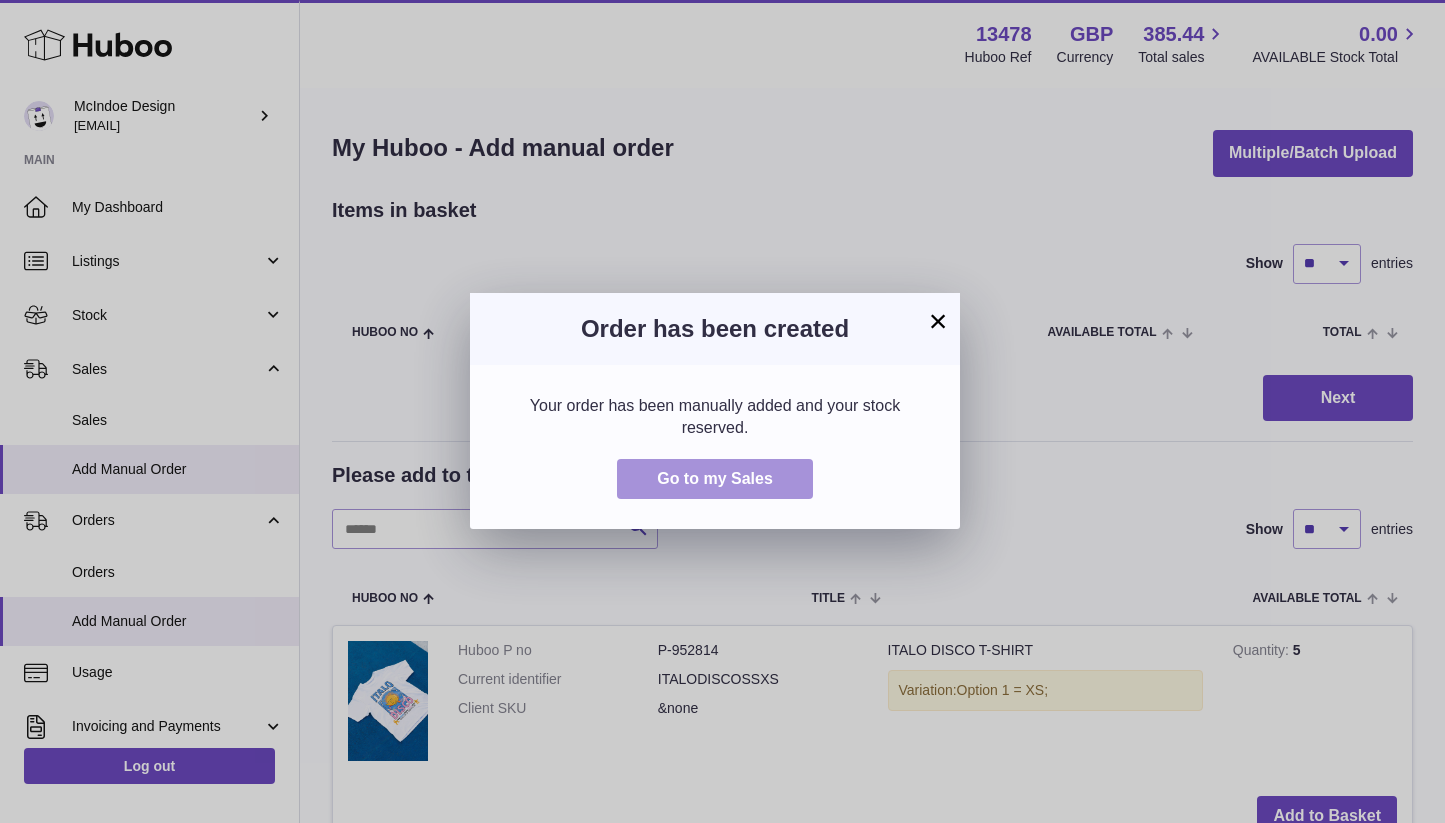 click on "Go to my Sales" at bounding box center (715, 479) 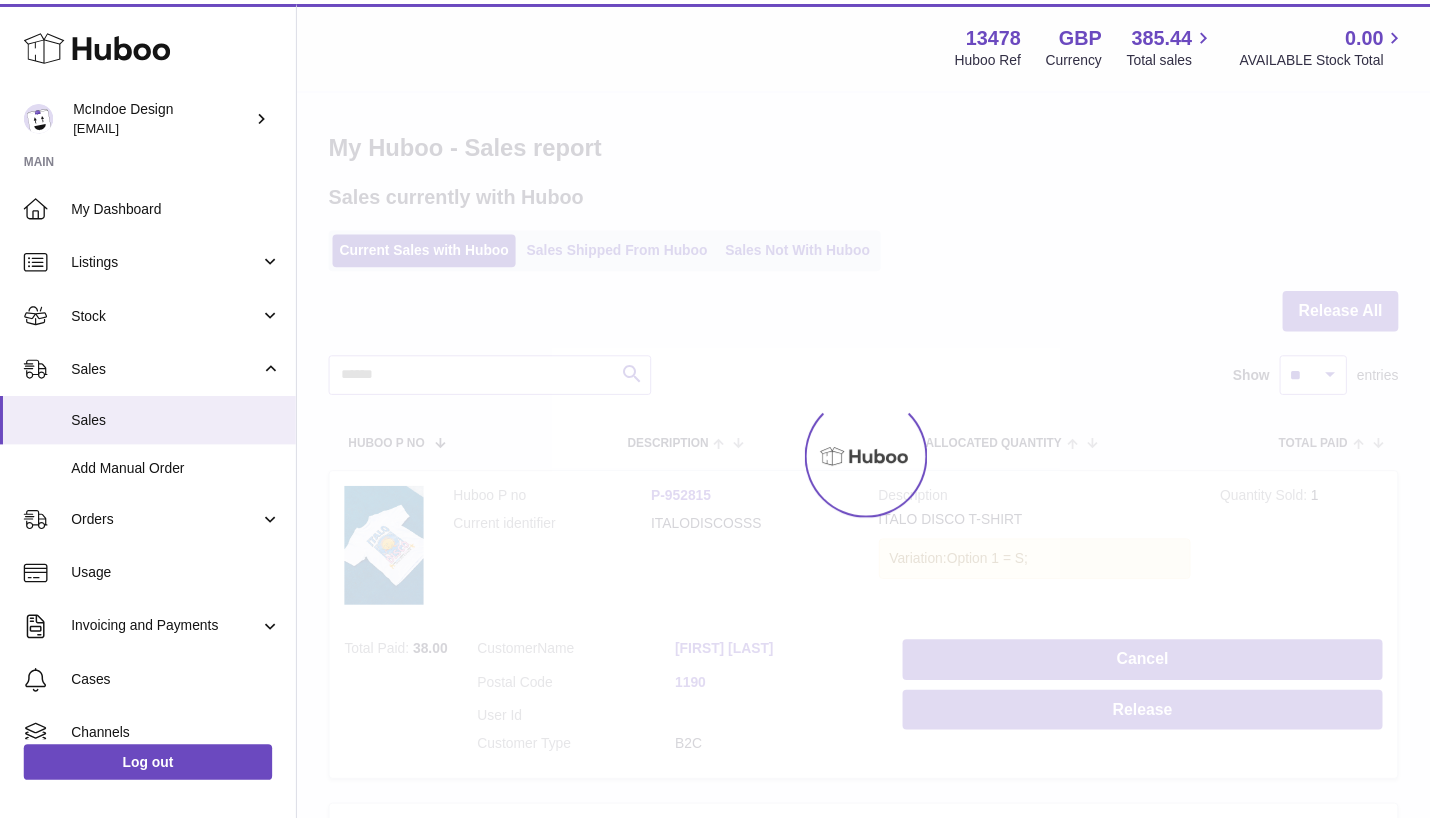 scroll, scrollTop: 0, scrollLeft: 0, axis: both 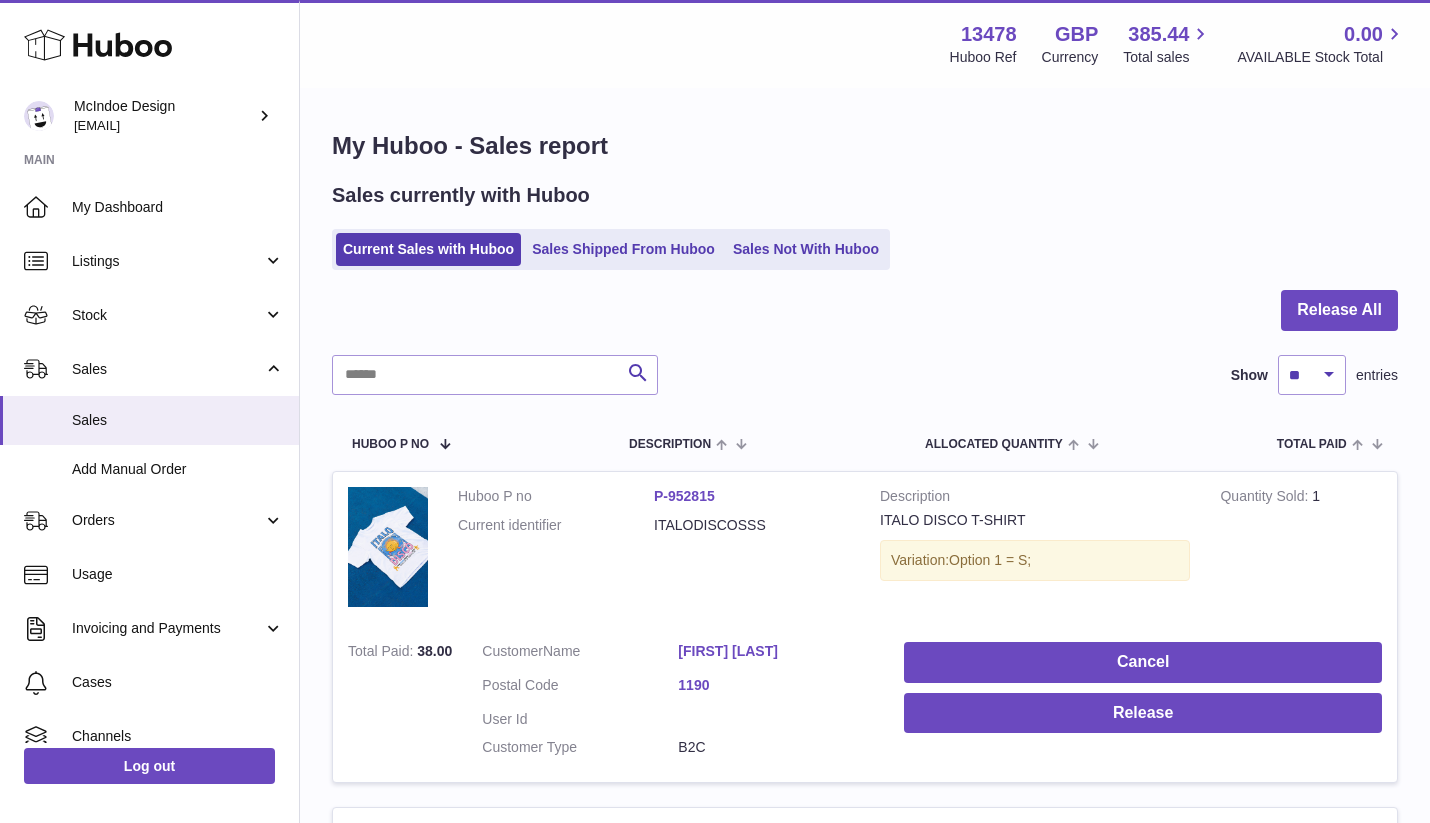 click on "Customer Name [FIRST] [LAST] Postal Code [NUMBER] User Id Customer Type B2C" at bounding box center [678, 705] 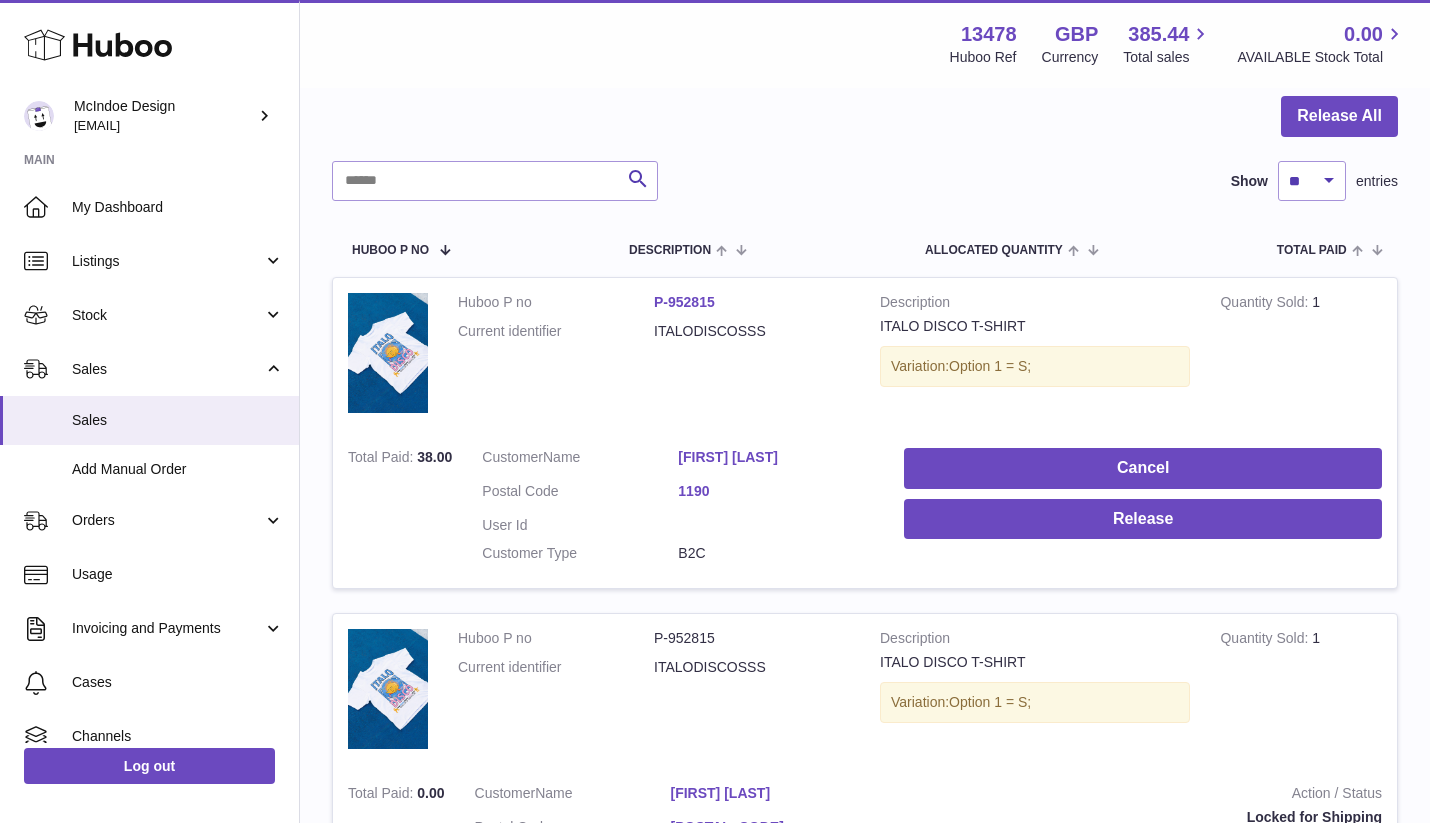 scroll, scrollTop: 129, scrollLeft: 0, axis: vertical 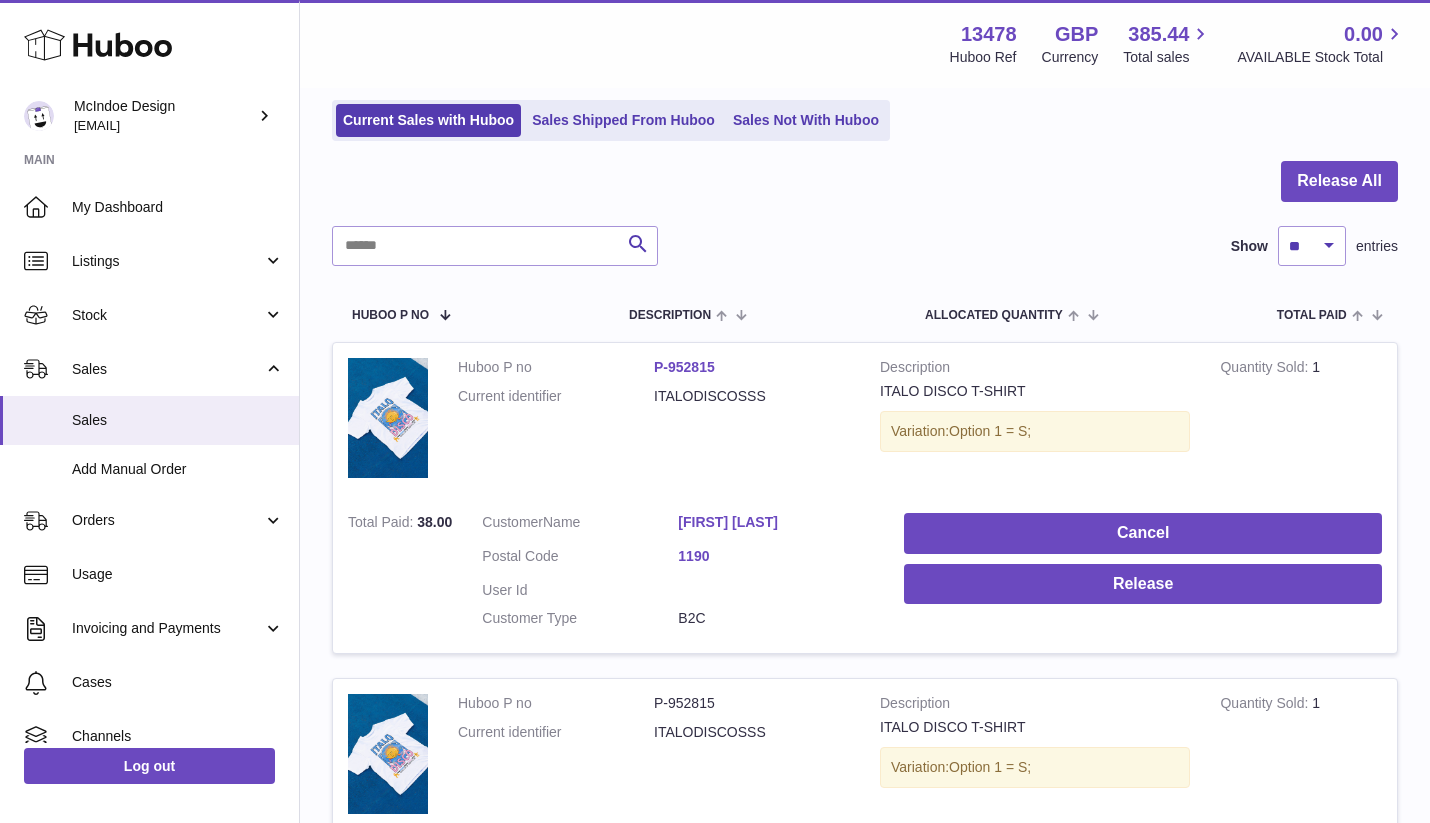 click on "Huboo P no P-[NUMBER] Current identifier ITALODISCOSSS" at bounding box center [654, 420] 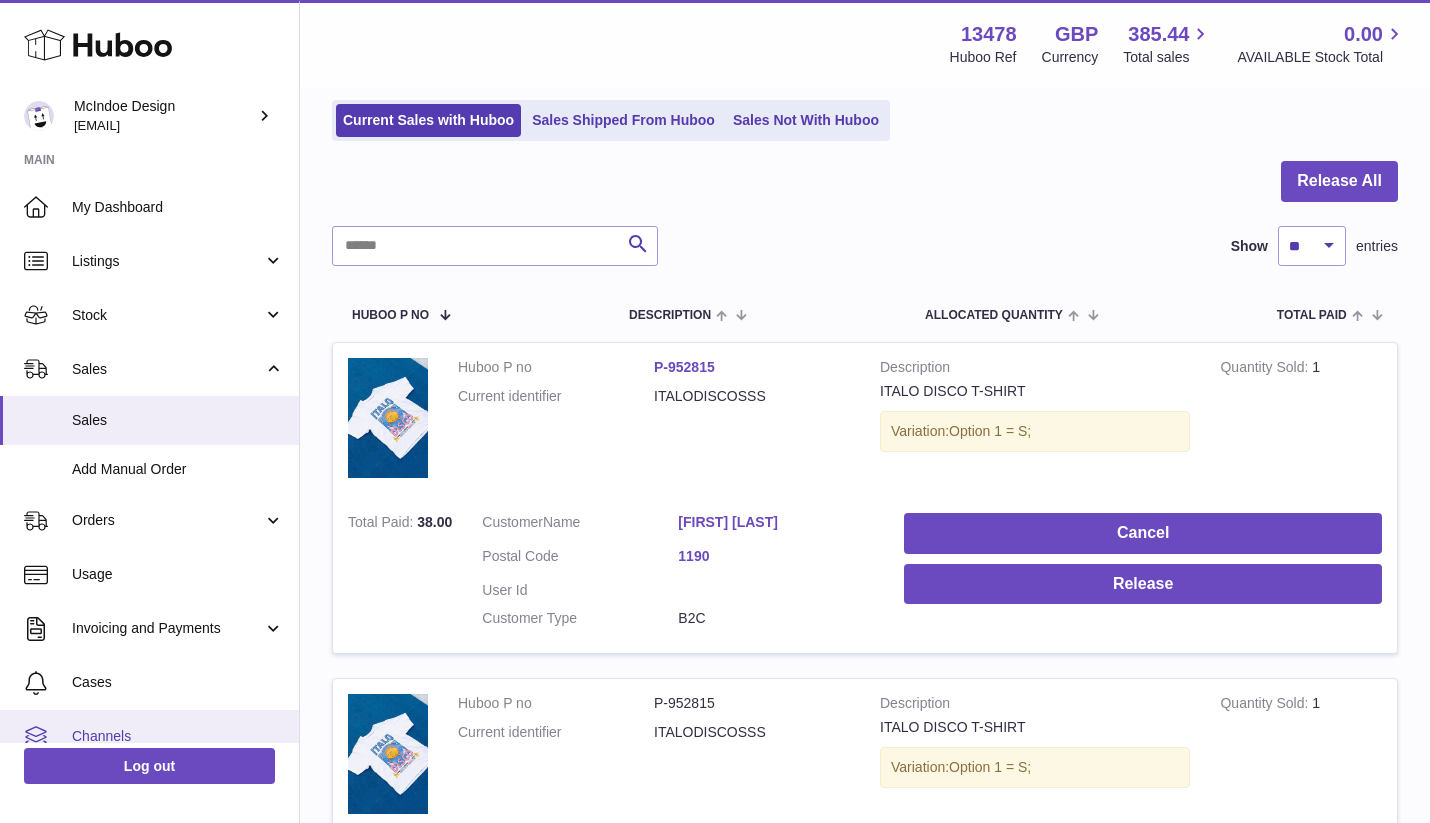 scroll, scrollTop: 129, scrollLeft: 0, axis: vertical 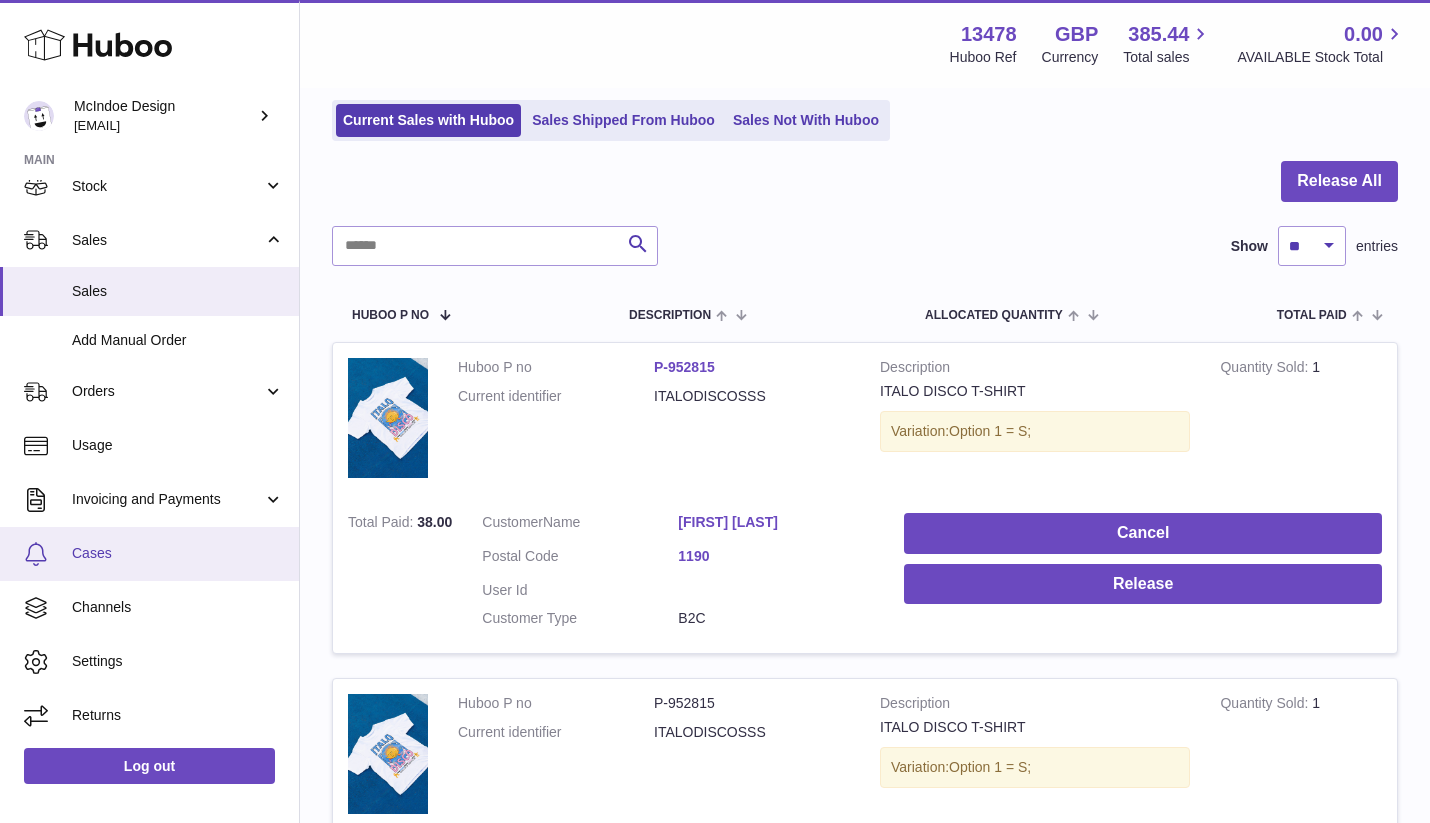 click on "Cases" at bounding box center (178, 553) 